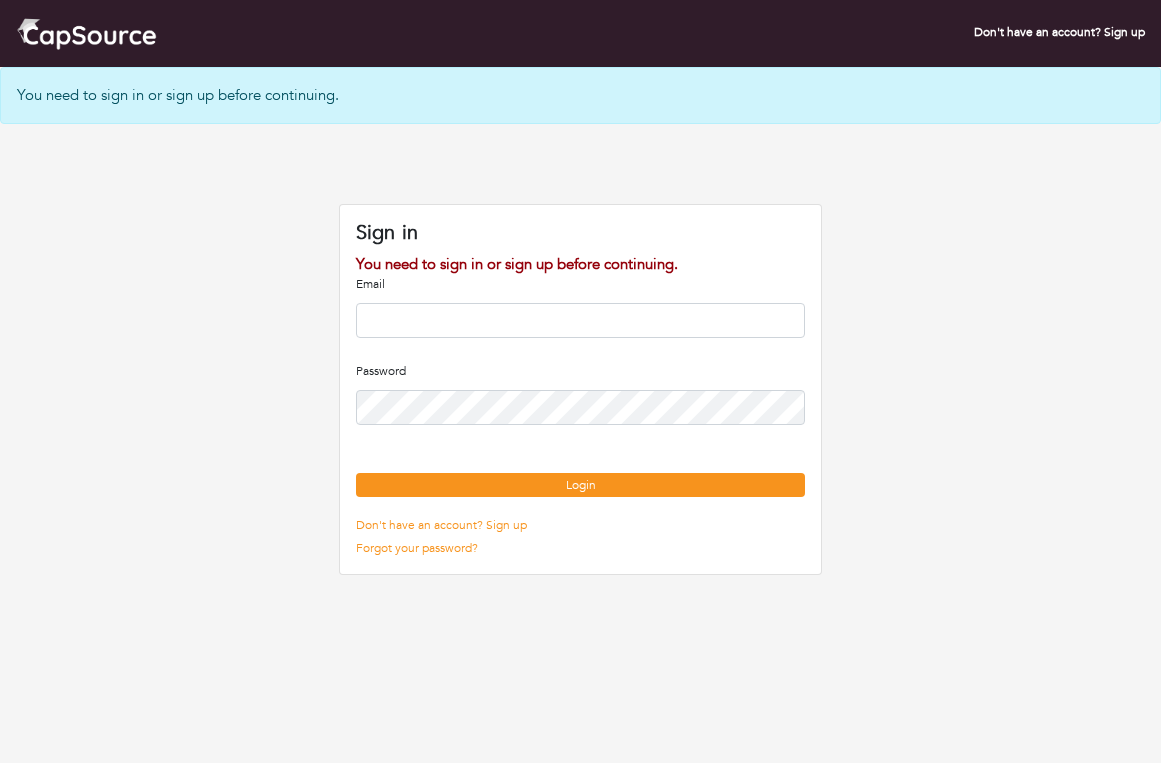 scroll, scrollTop: 0, scrollLeft: 0, axis: both 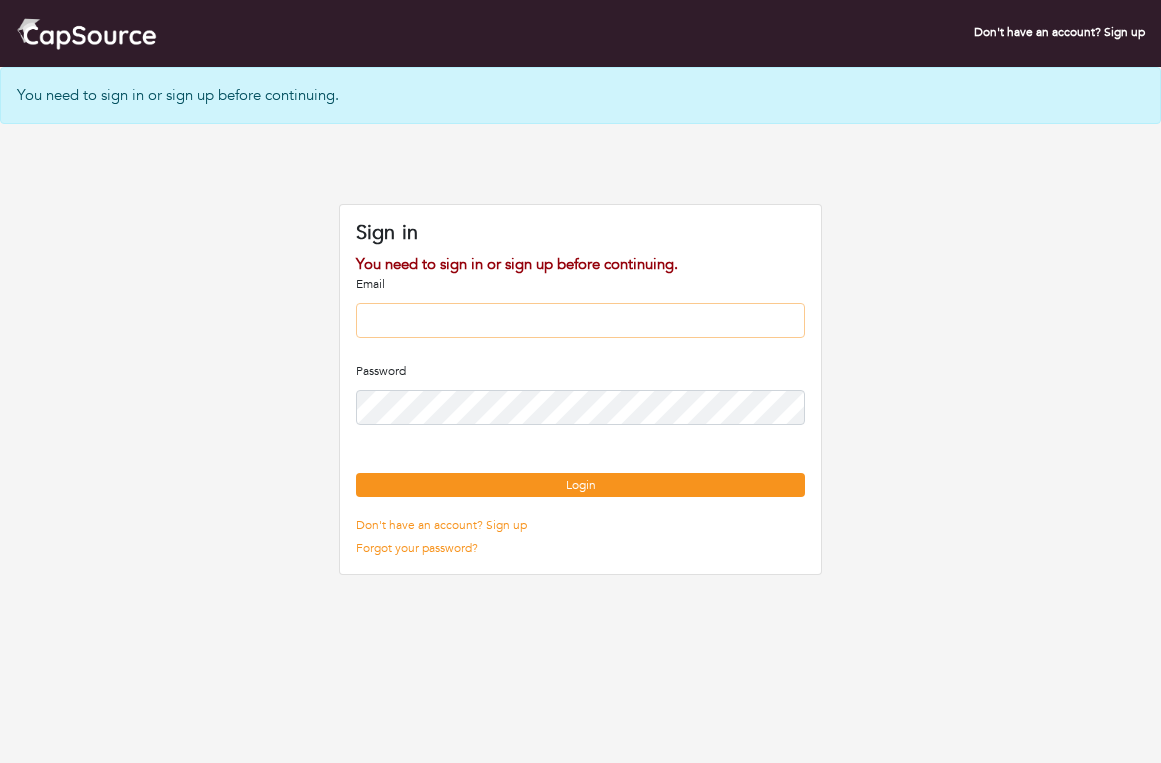 type on "**********" 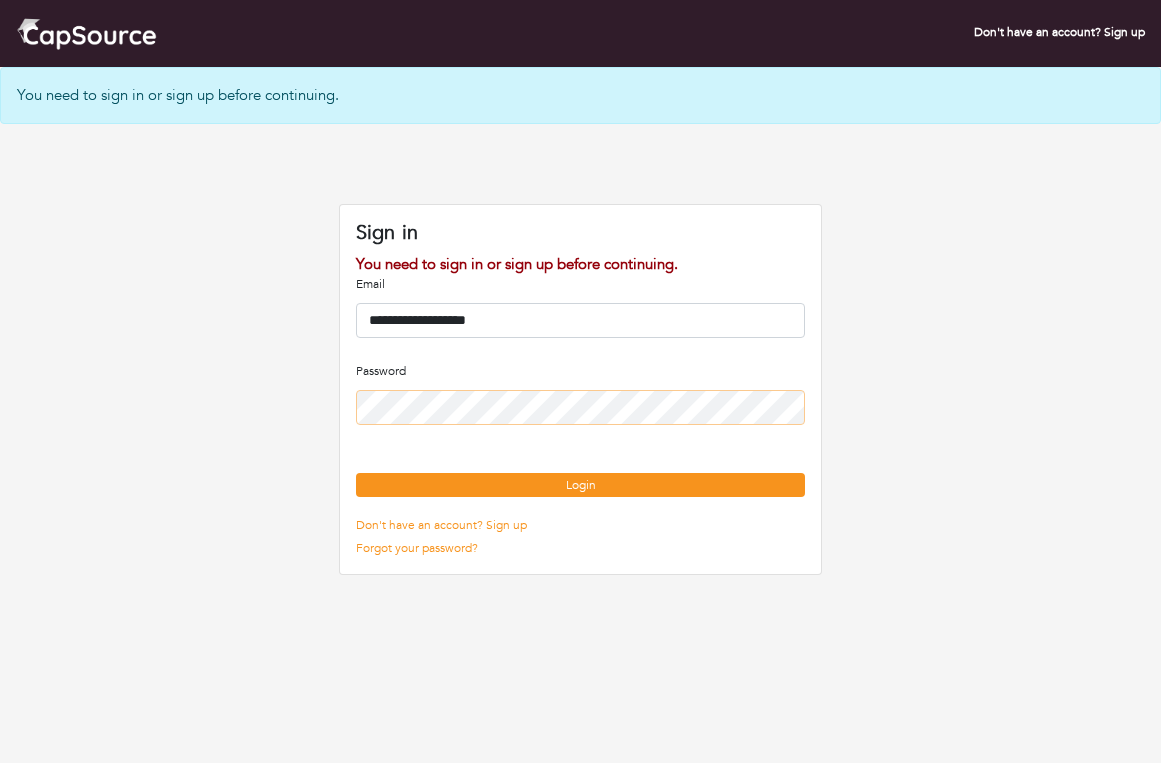 click on "Login" at bounding box center (581, 485) 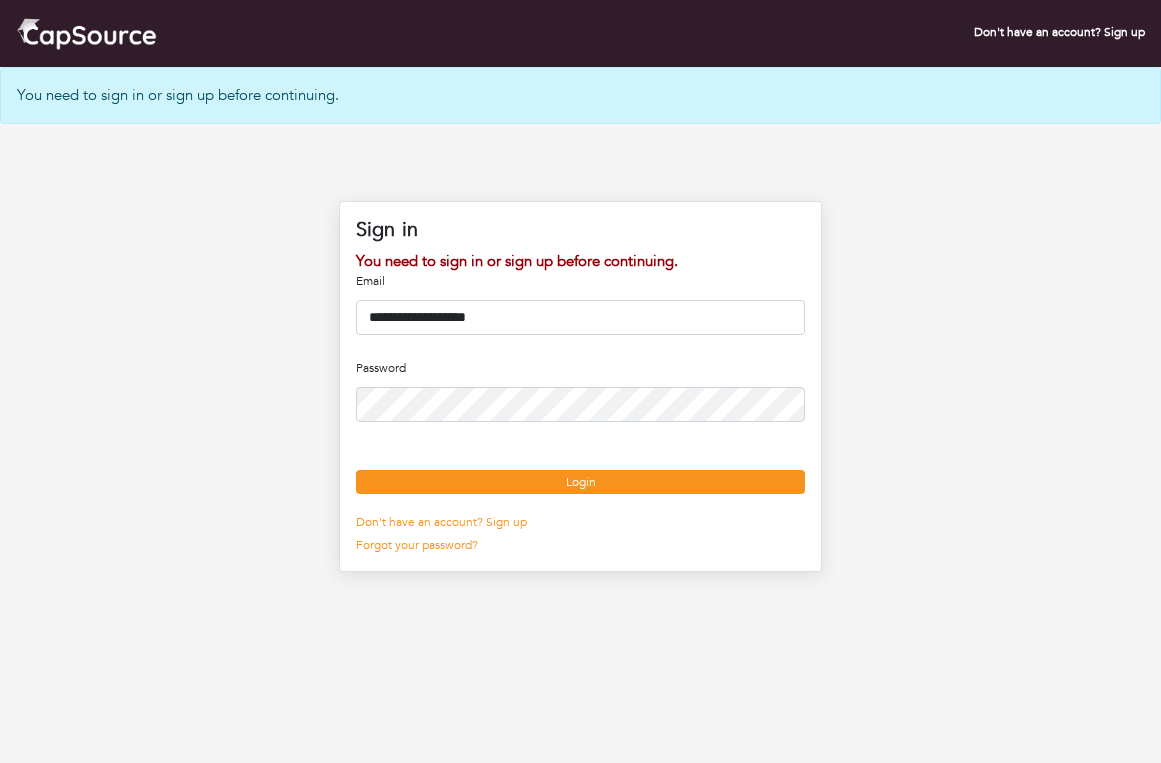 click on "Login" at bounding box center [581, 482] 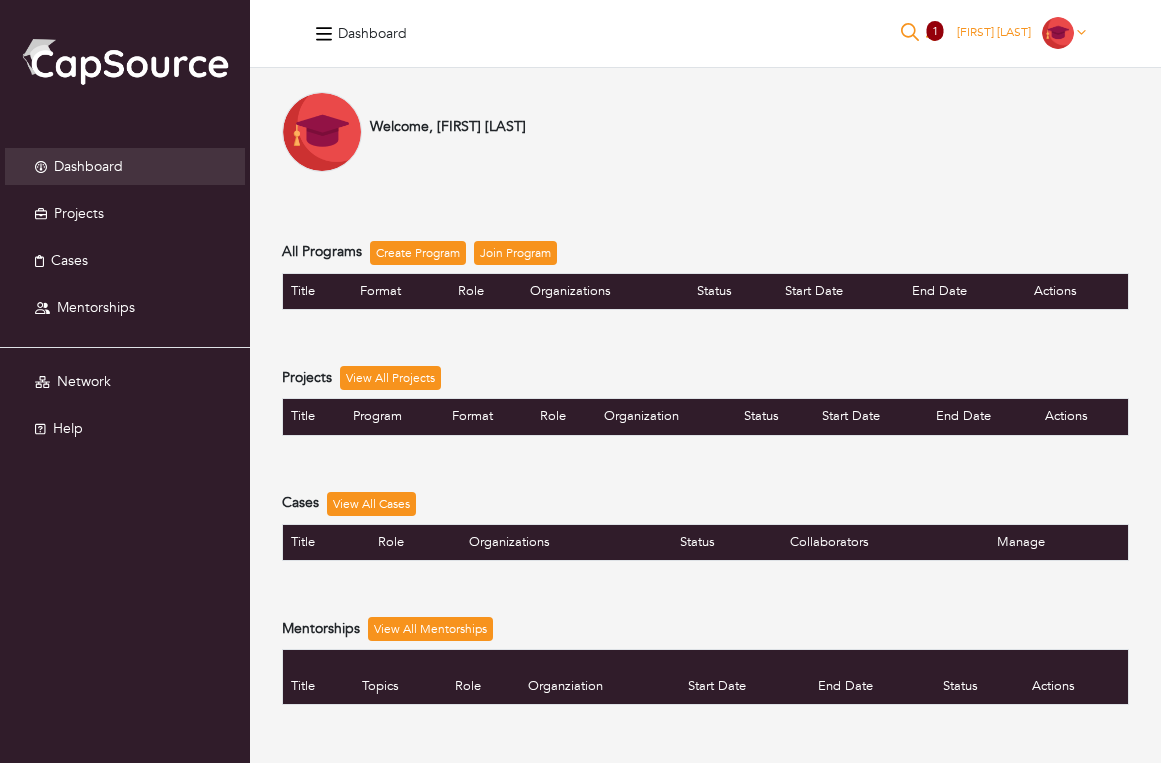 scroll, scrollTop: 0, scrollLeft: 0, axis: both 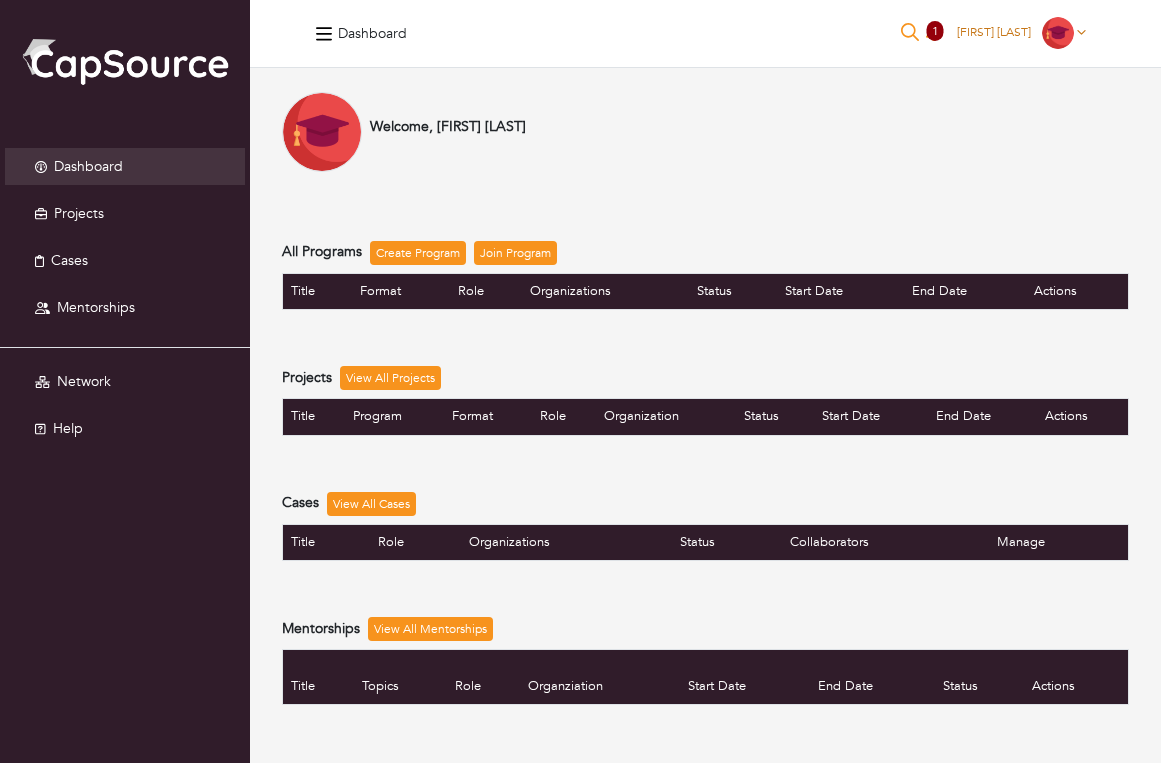 click 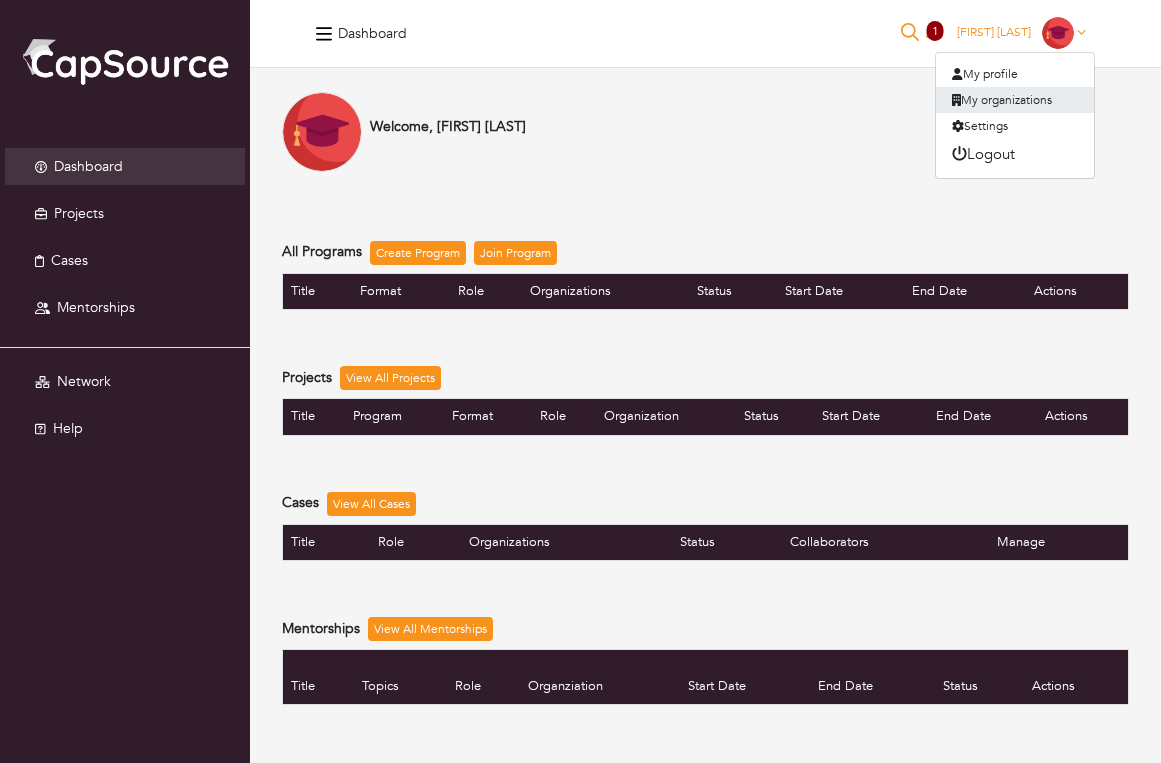 click on "My organizations" at bounding box center (1015, 100) 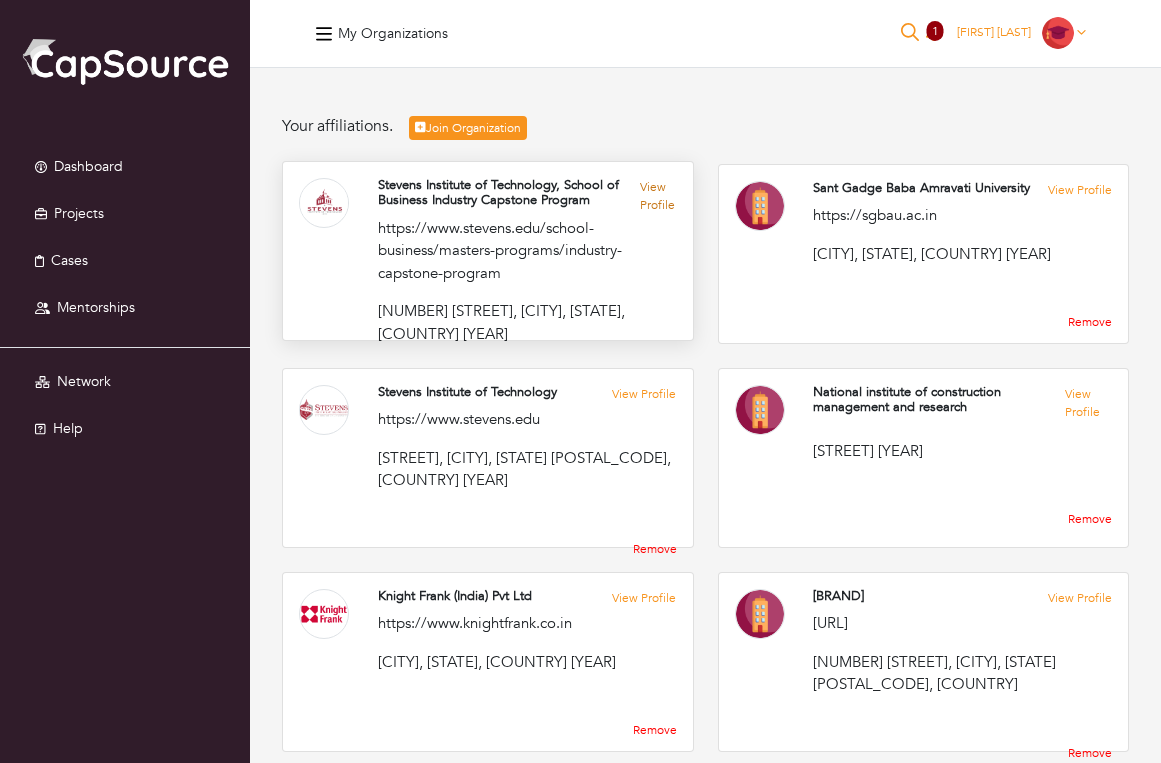 click on "View Profile" at bounding box center [658, 197] 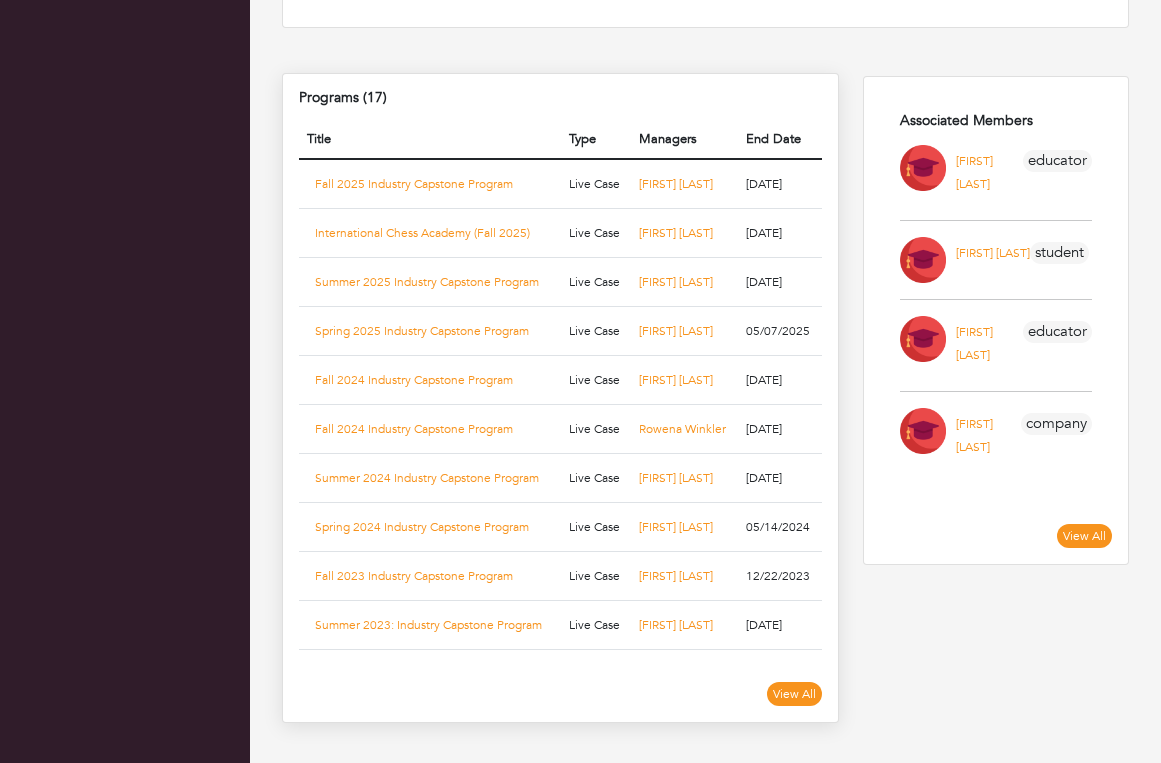 scroll, scrollTop: 1055, scrollLeft: 0, axis: vertical 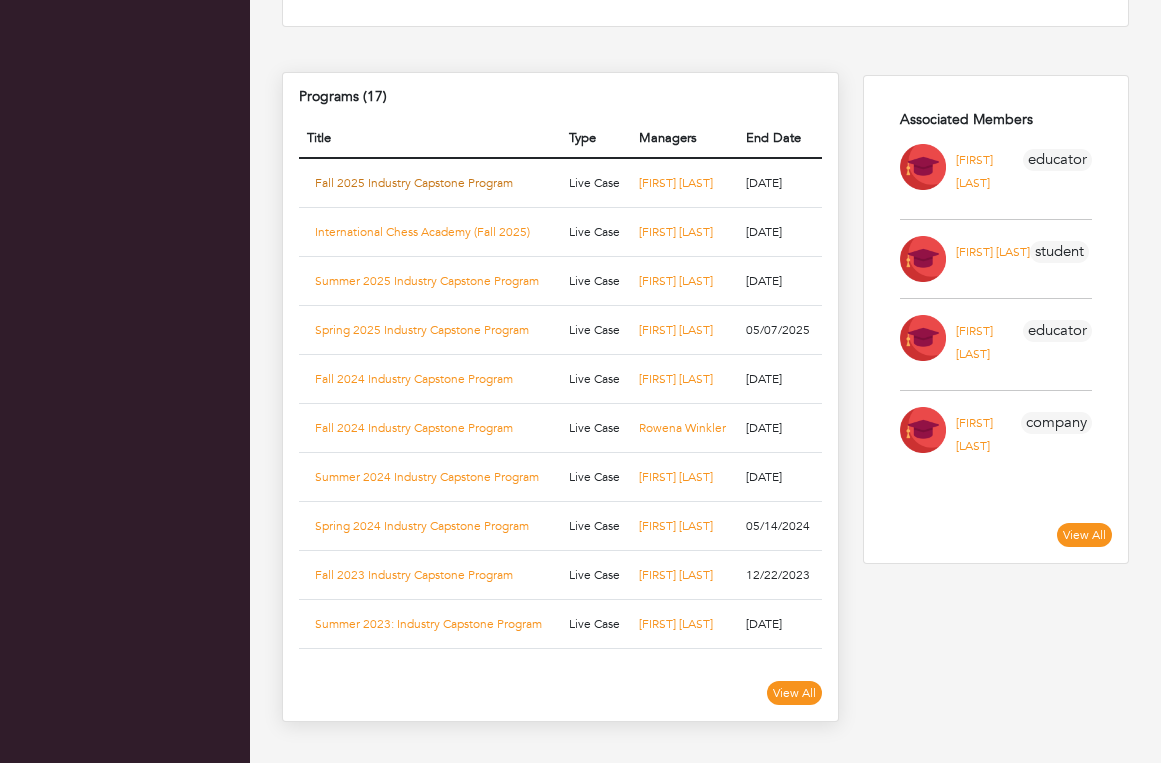 click on "Fall 2025 Industry Capstone Program" at bounding box center [414, 183] 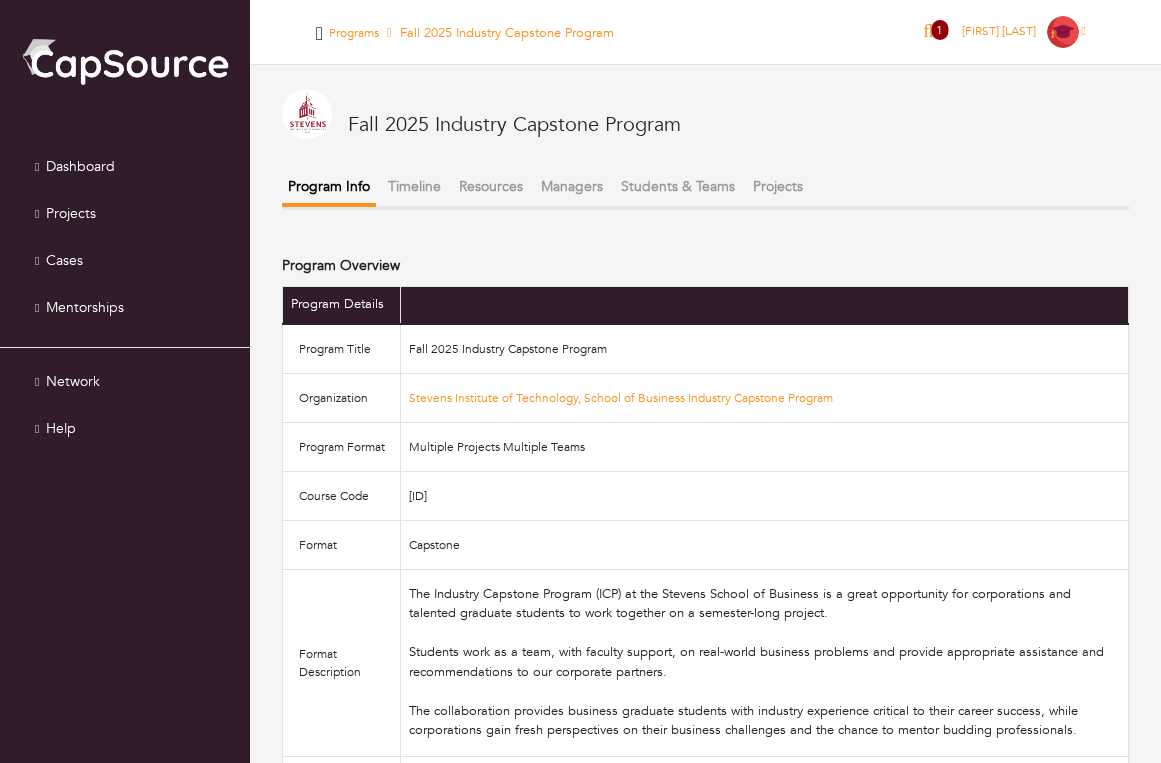 scroll, scrollTop: 0, scrollLeft: 0, axis: both 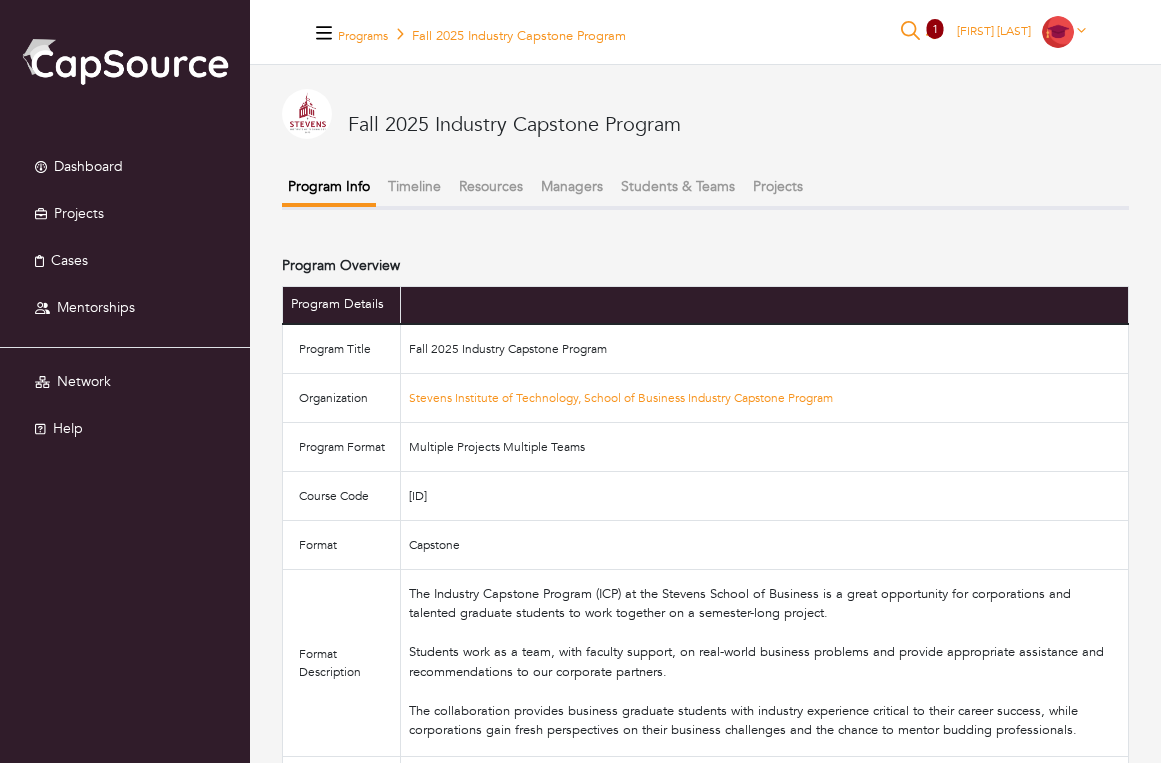 click on "Projects" at bounding box center (778, 186) 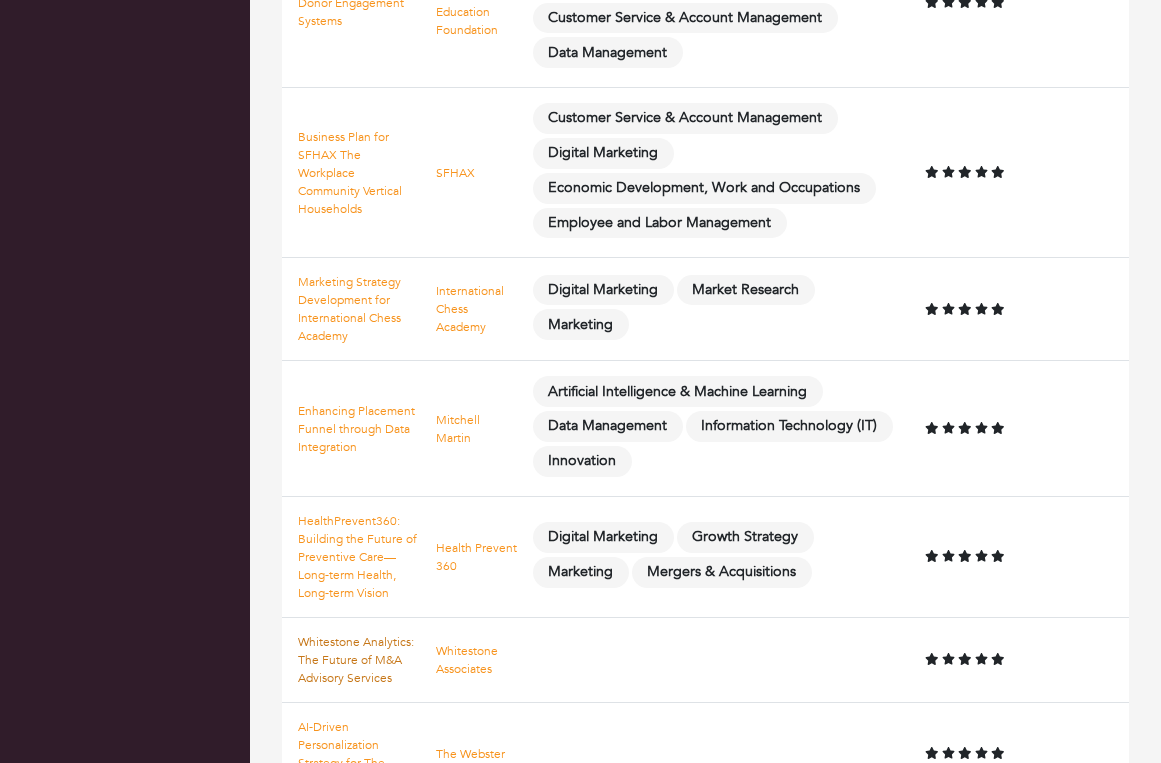 scroll, scrollTop: 645, scrollLeft: 0, axis: vertical 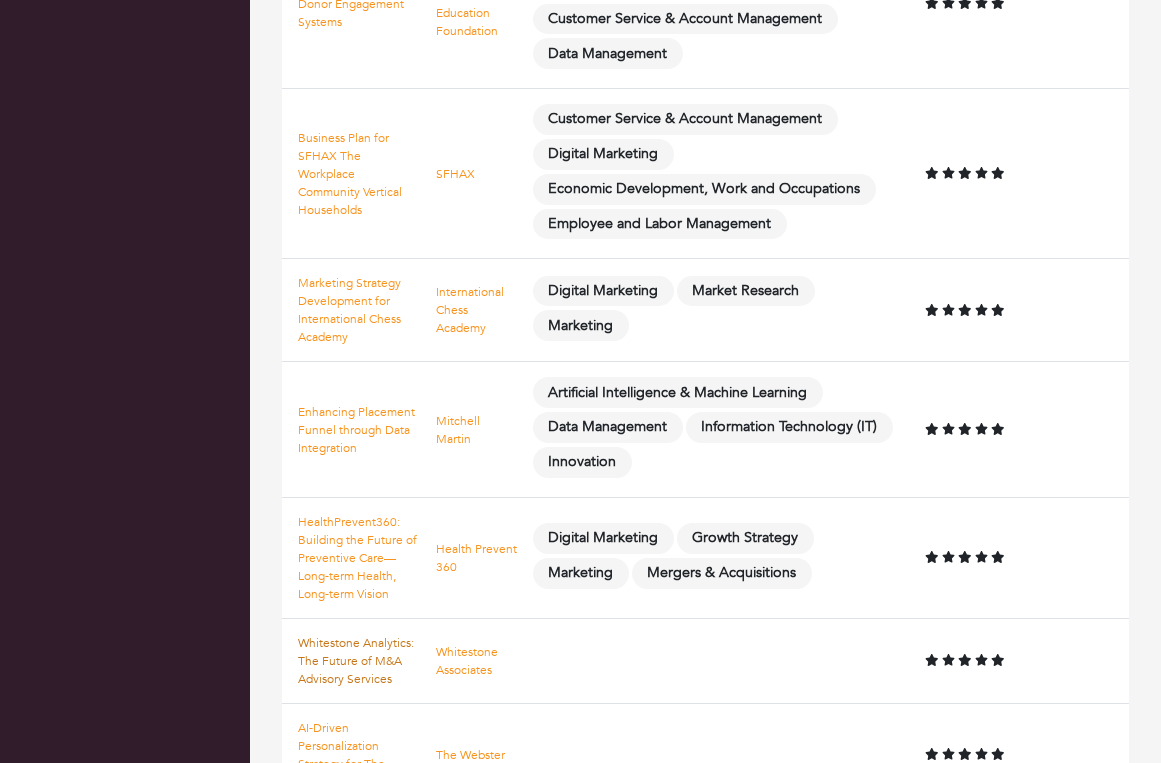 click on "Whitestone Analytics: The Future of M&A Advisory Services" at bounding box center [356, 661] 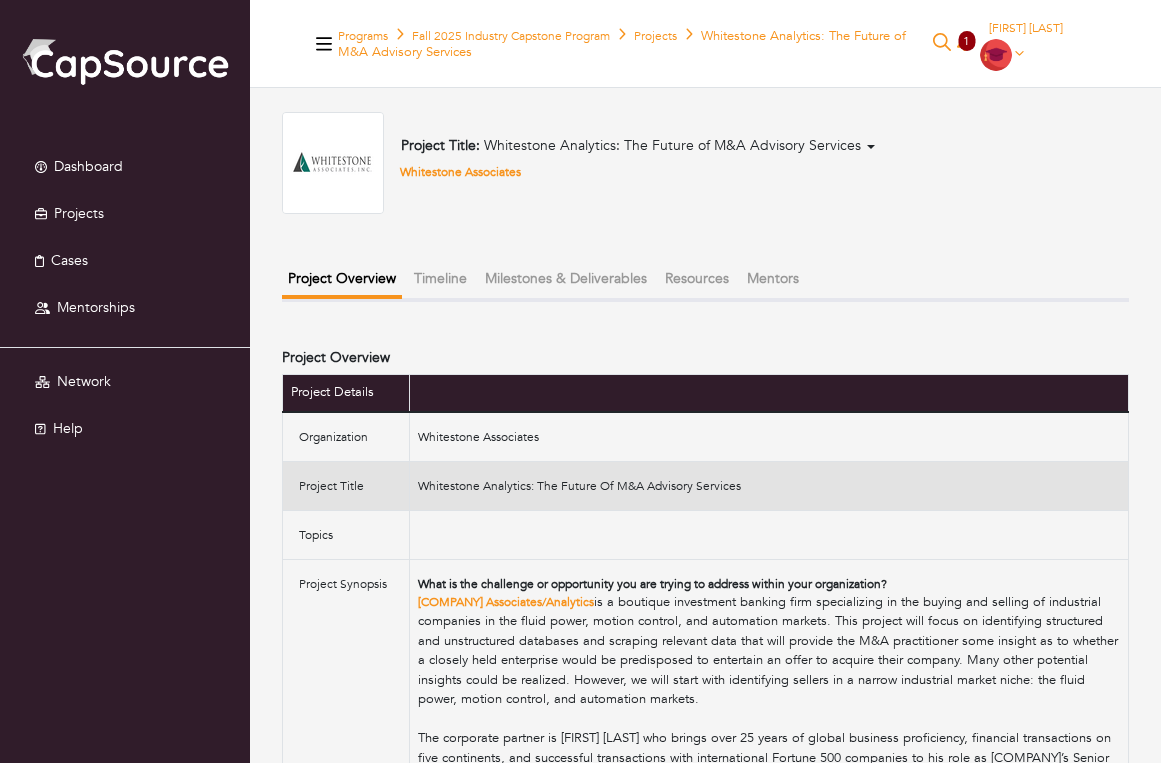 scroll, scrollTop: 0, scrollLeft: 0, axis: both 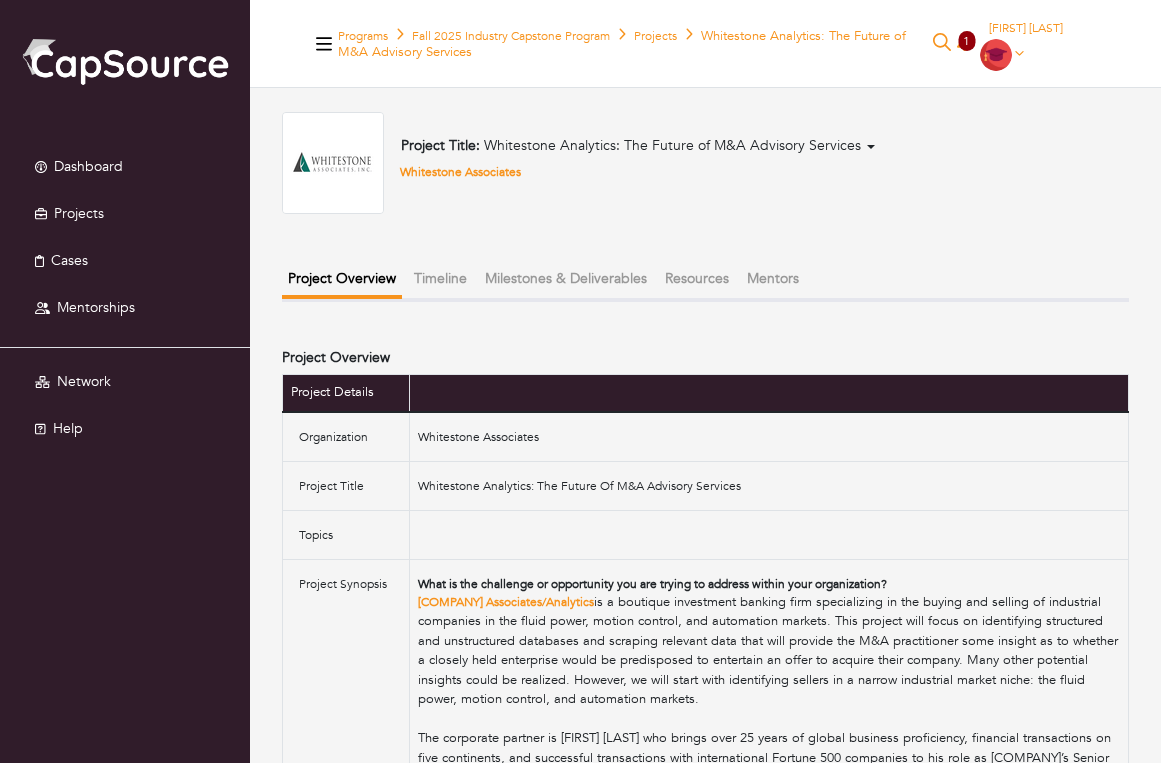 click on "Timeline" at bounding box center (440, 278) 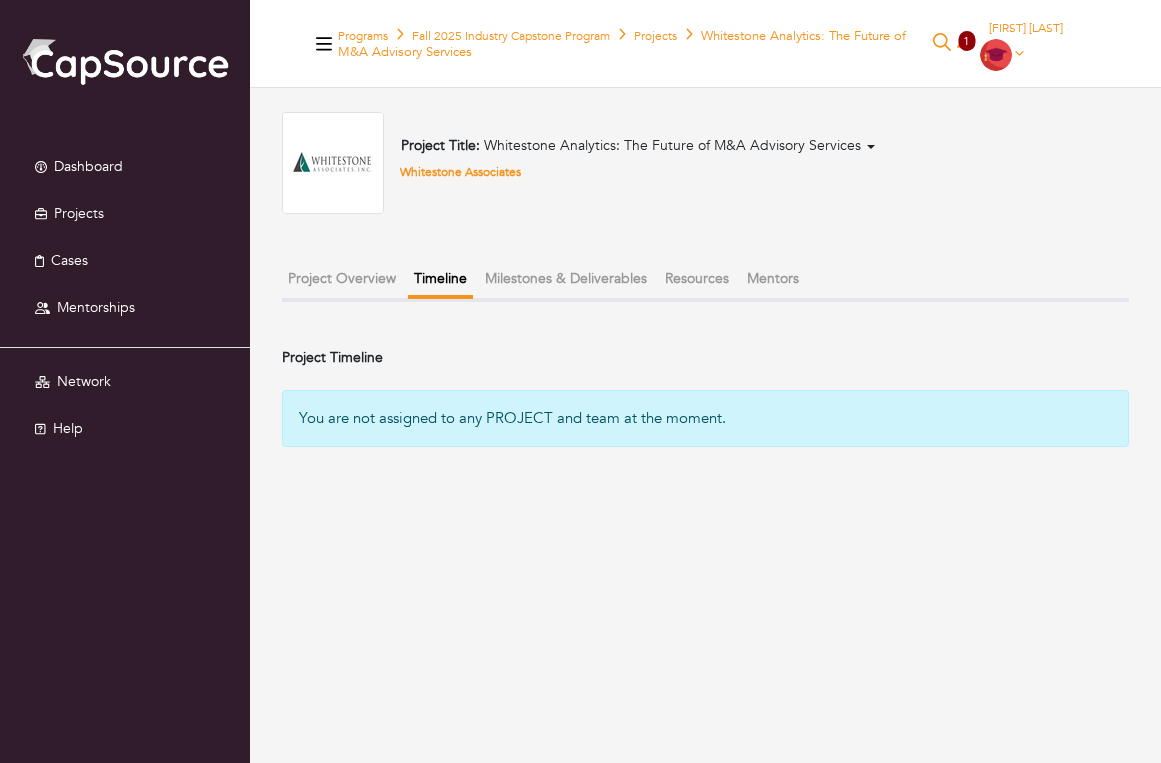 click on "Project Overview" at bounding box center (342, 278) 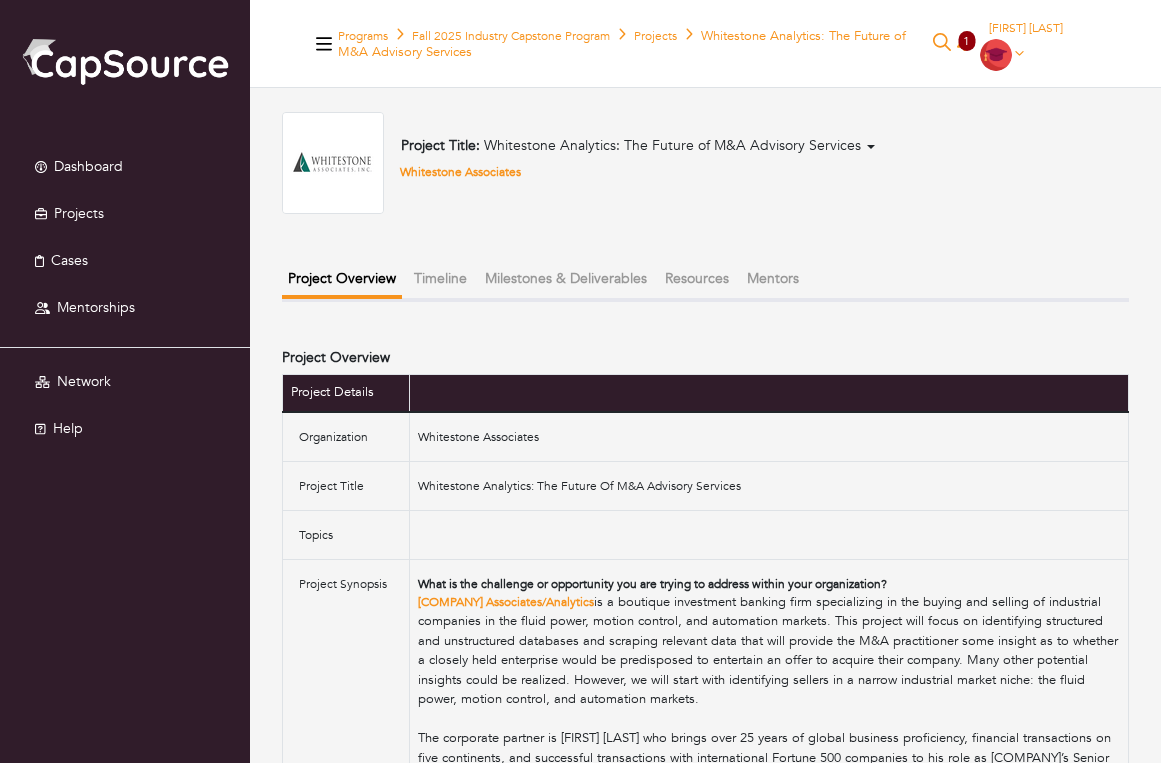 click on "Milestones & Deliverables" at bounding box center (566, 278) 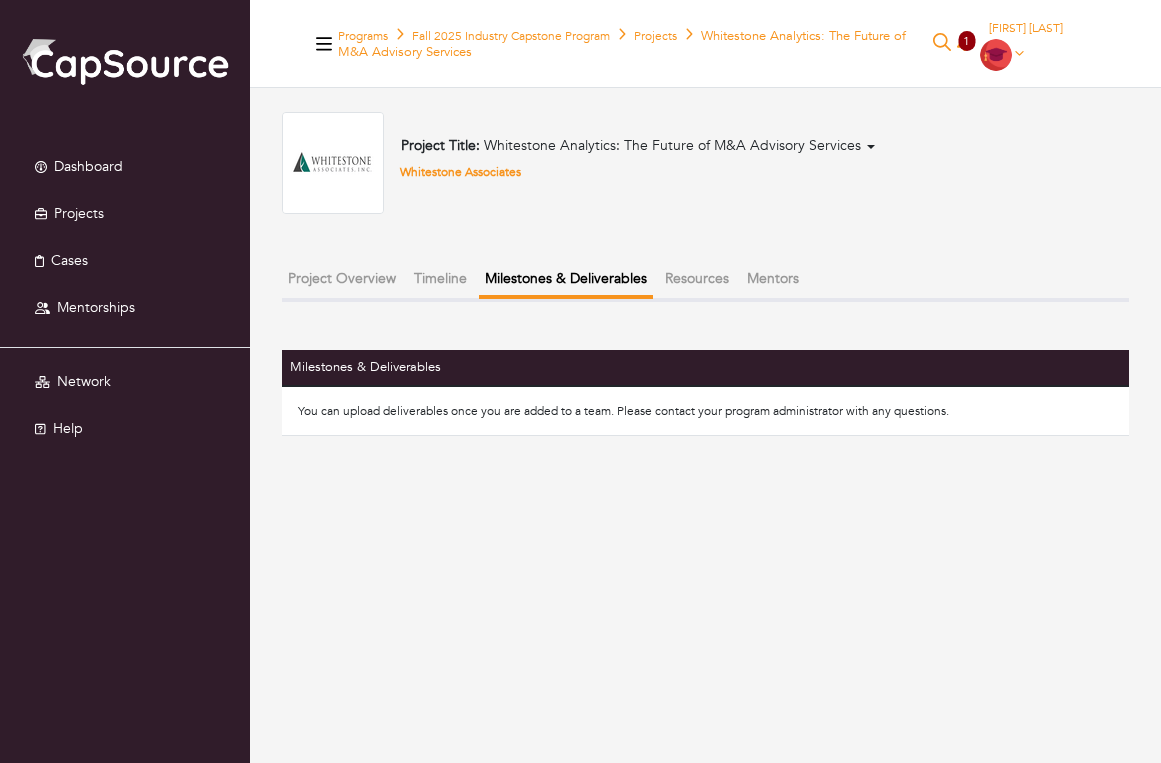click on "Resources" at bounding box center [697, 278] 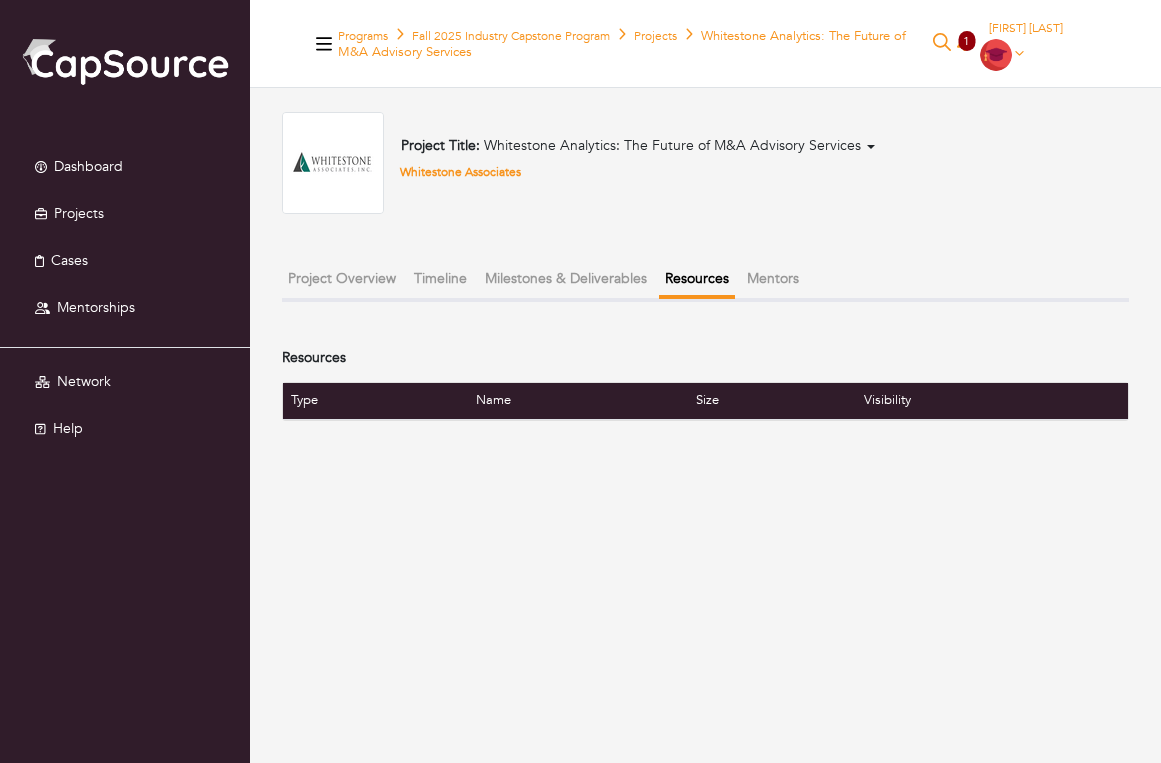 click on "Project Title:
Whitestone Analytics: The Future of M&A Advisory Services
Building a GTM Strategy for AI-Enabled SaaS  By  LightRiver
Enhancing HPEF's Donor Engagement Systems  By  Hoboken Public Education Foundation
Business Plan for SFHAX The Workplace Community Vertical Households  By  SFHAX
Marketing Strategy Development for International Chess Academy  By  International Chess Academy
Enhancing Placement Funnel through Data Integration  By  Mitchell Martin
HealthPrevent360: Building the Future of Preventive Care— Long-term Health, Long-term Vision  By  Health Prevent 360
Whitestone Analytics: The Future of M&A Advisory Services  By  Whitestone Associates
AI-Driven Personalization Strategy for The Webster  By  The Webster" at bounding box center (705, 266) 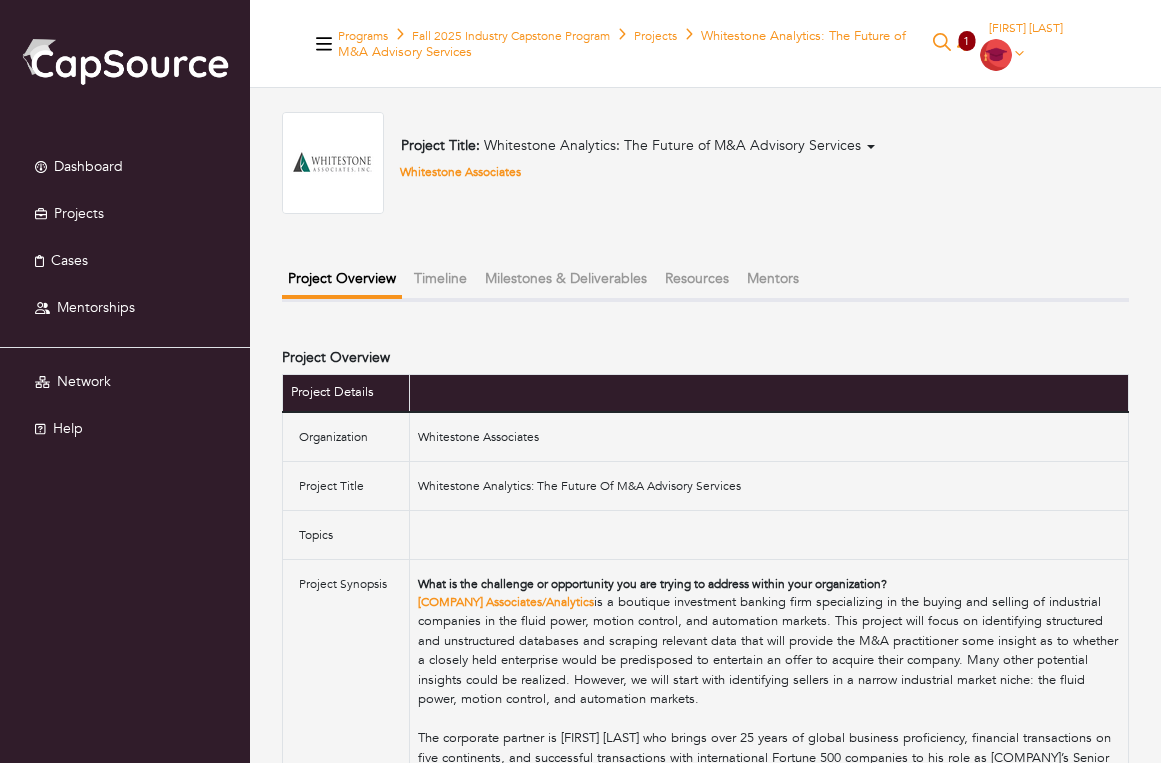 scroll, scrollTop: 0, scrollLeft: 0, axis: both 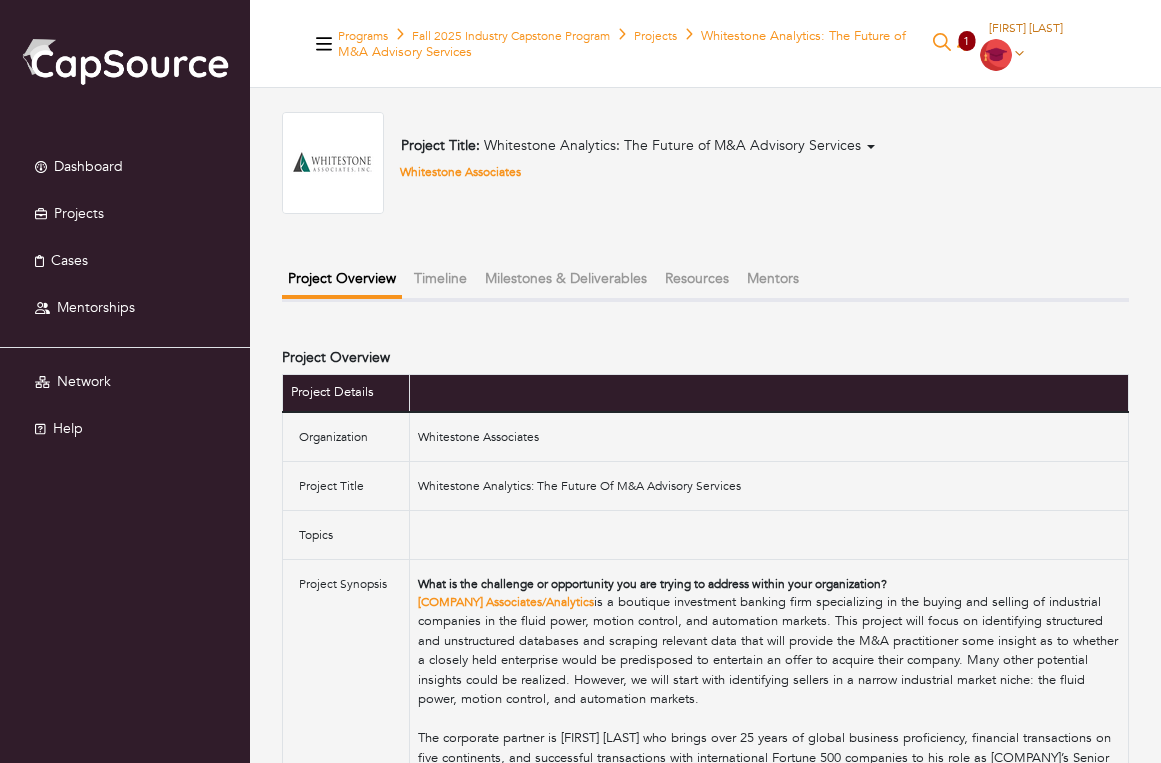 click 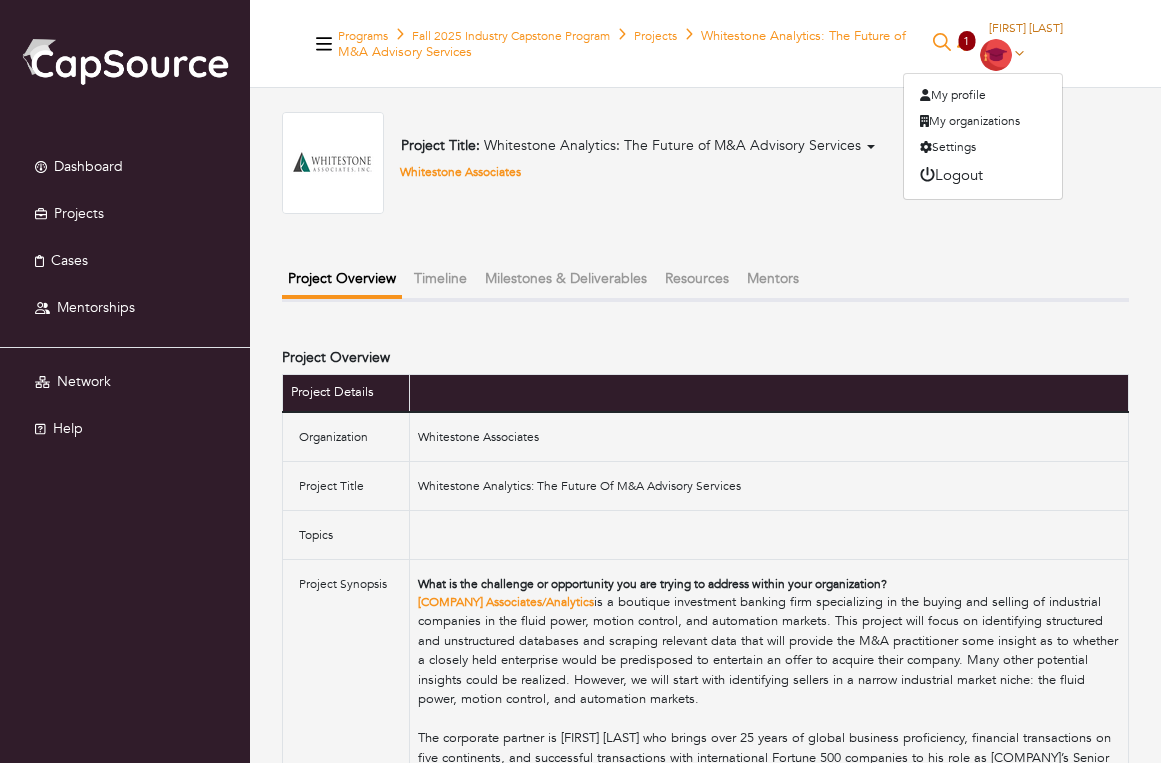click 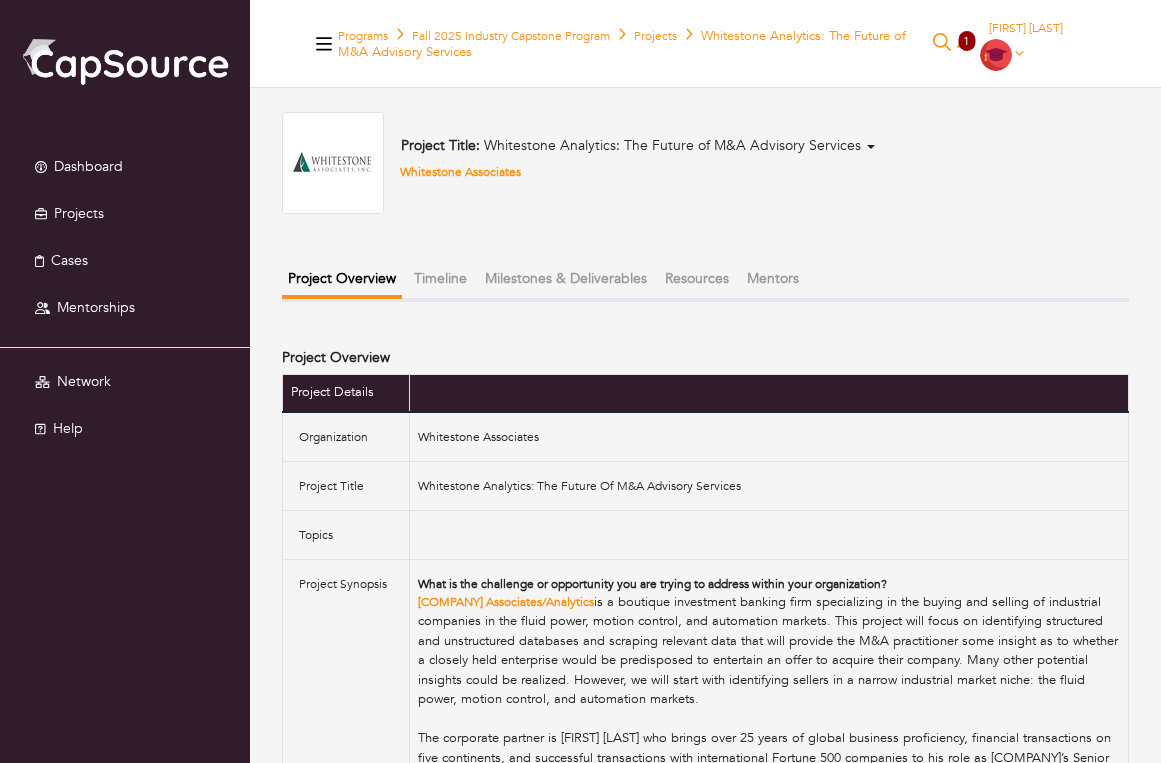 scroll, scrollTop: 0, scrollLeft: 0, axis: both 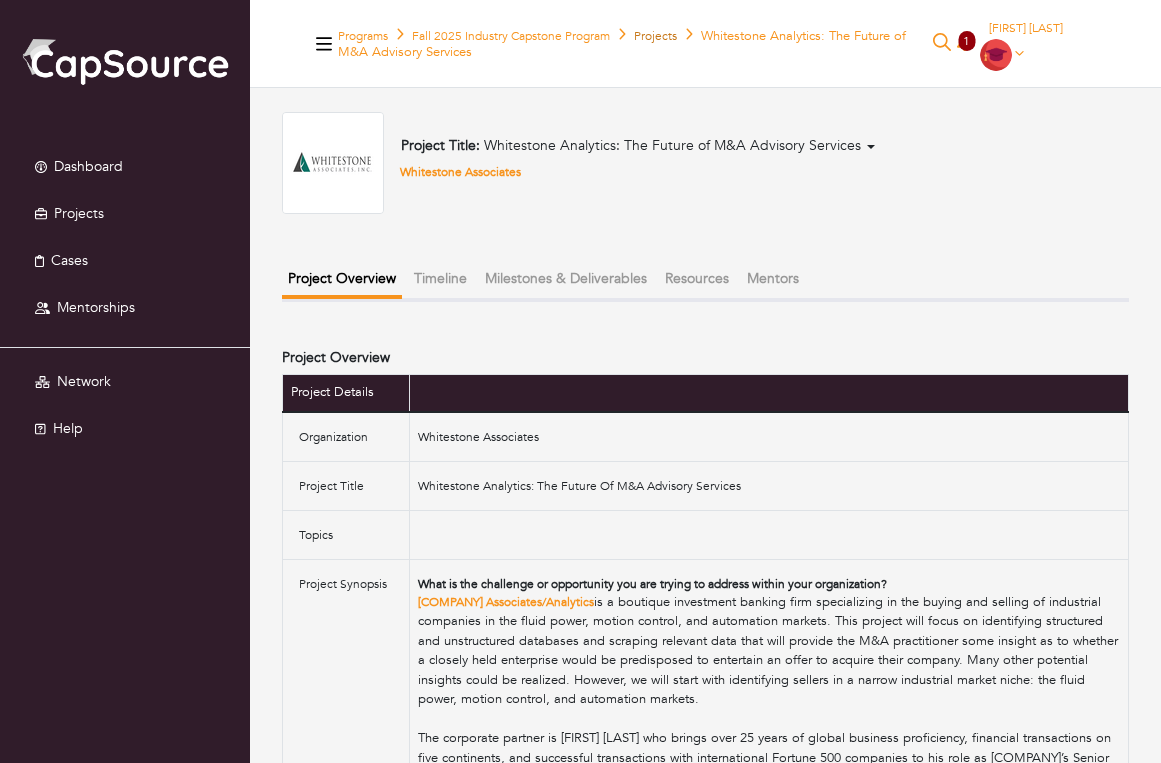 click on "Projects" at bounding box center [655, 36] 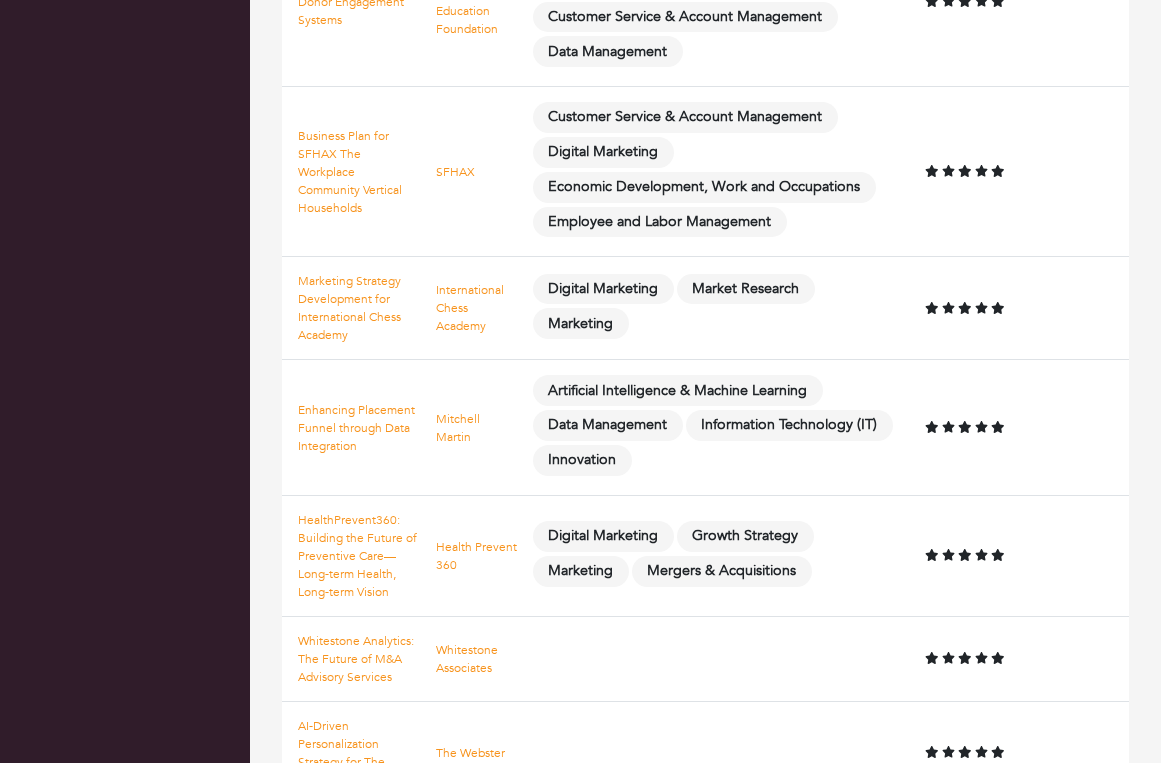 scroll, scrollTop: 645, scrollLeft: 0, axis: vertical 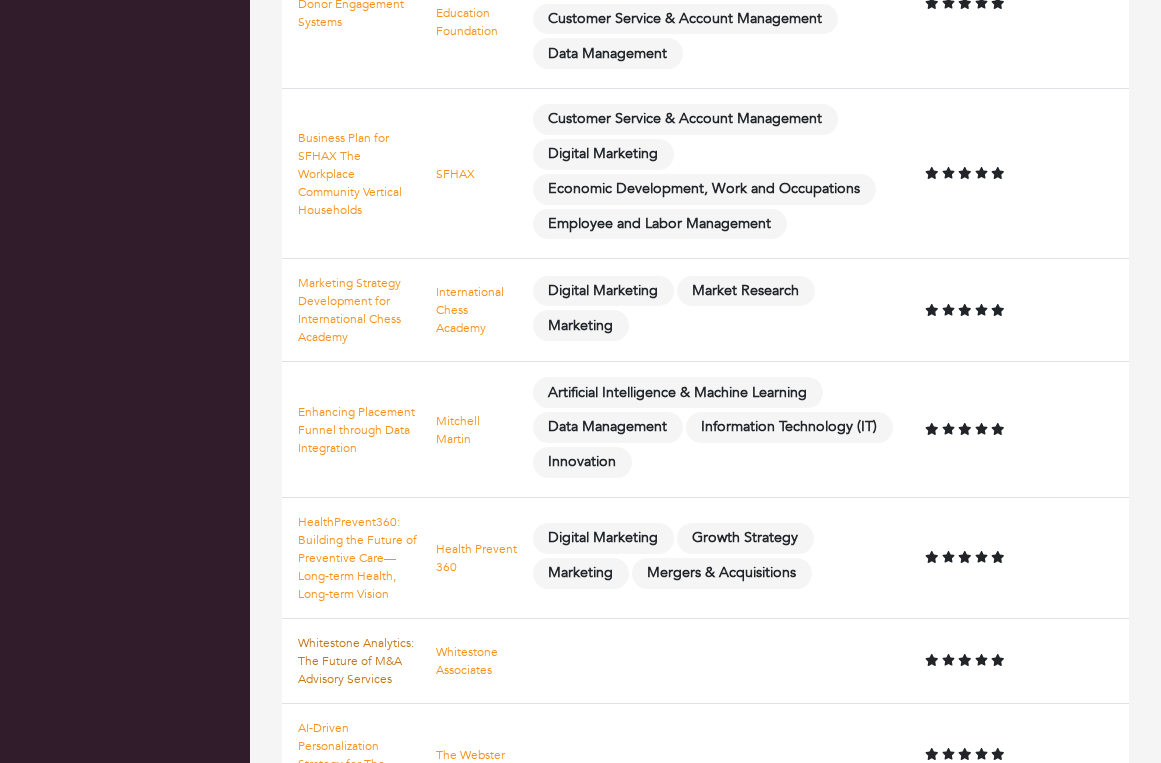 click on "Whitestone Analytics: The Future of M&A Advisory Services" at bounding box center [356, 661] 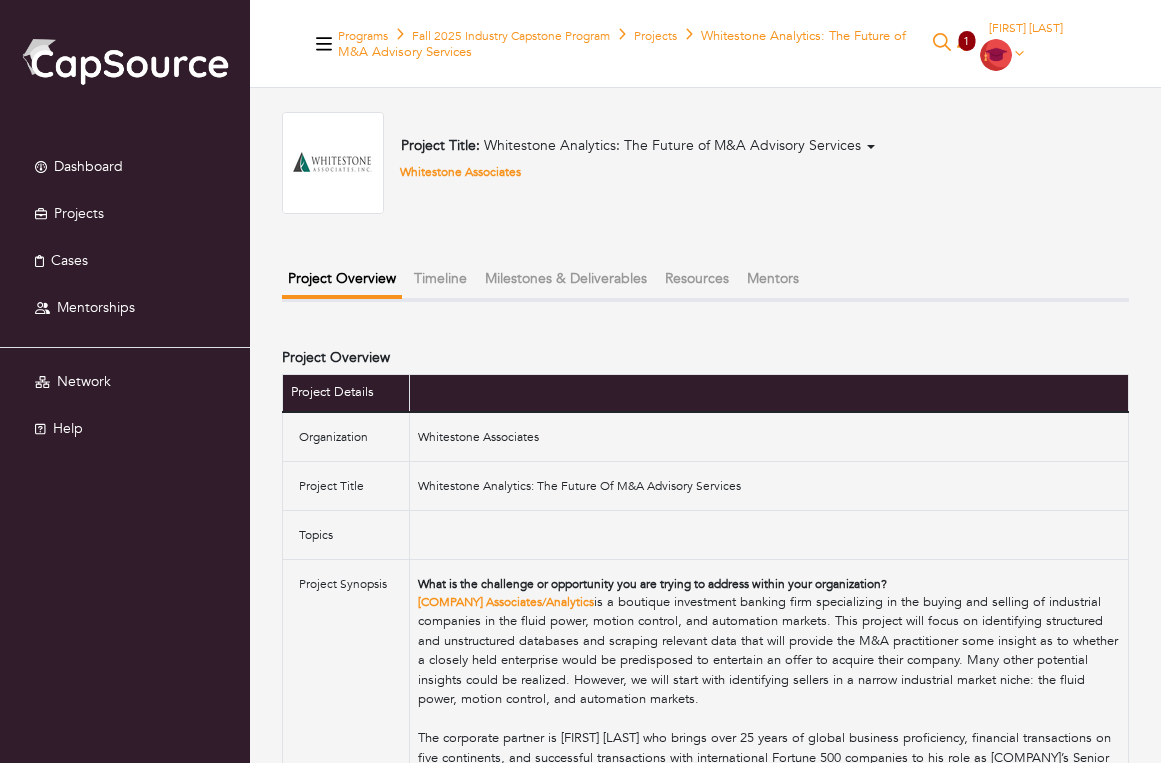 scroll, scrollTop: 0, scrollLeft: 0, axis: both 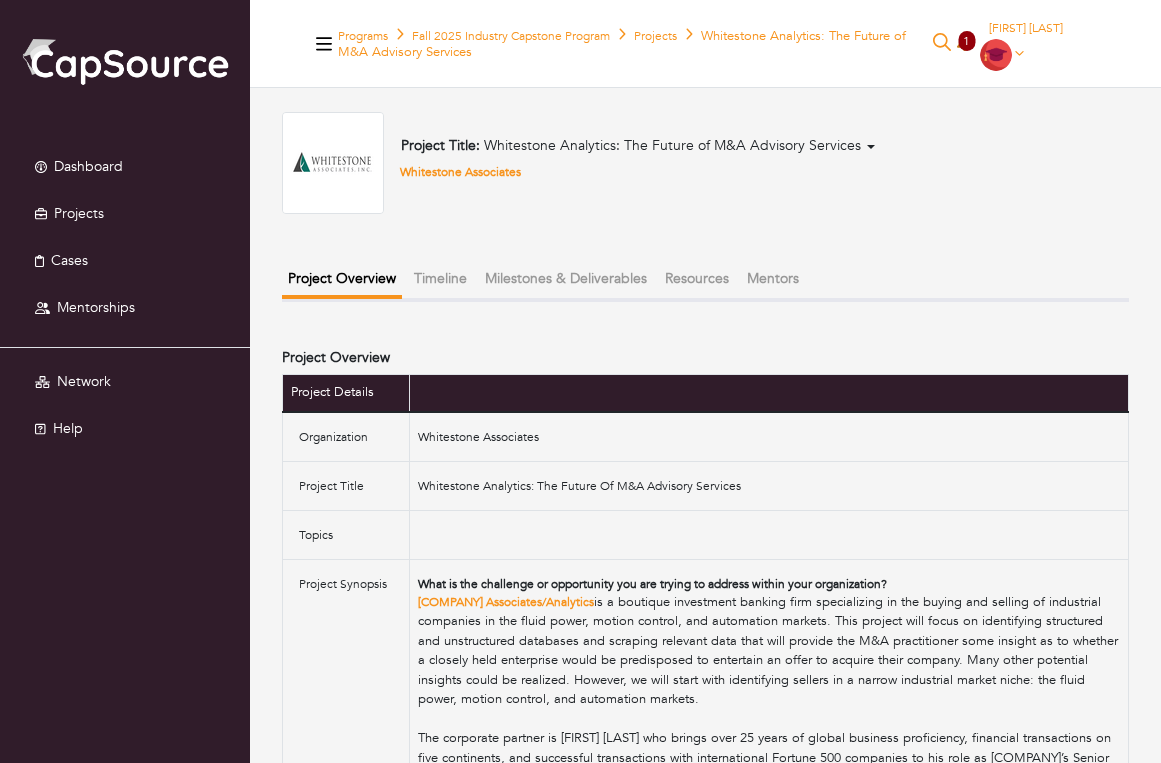 click on "1" at bounding box center (966, 41) 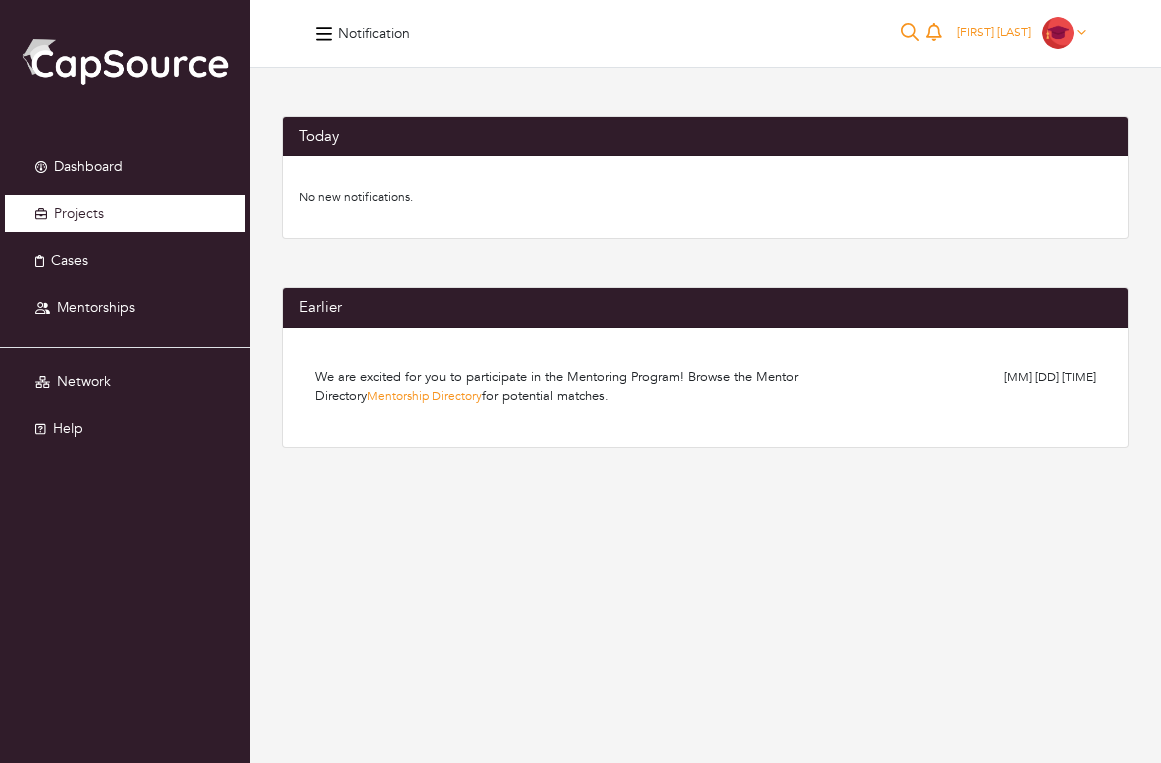 click on "Projects" at bounding box center [125, 213] 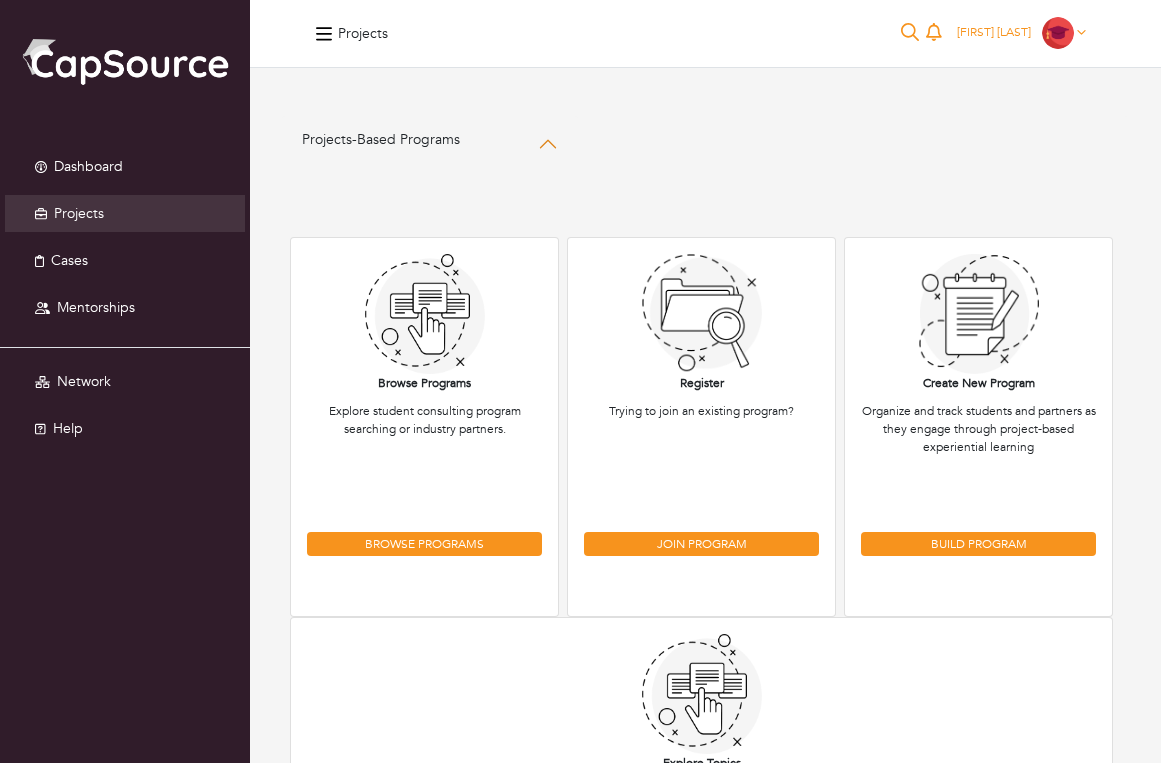 scroll, scrollTop: 0, scrollLeft: 0, axis: both 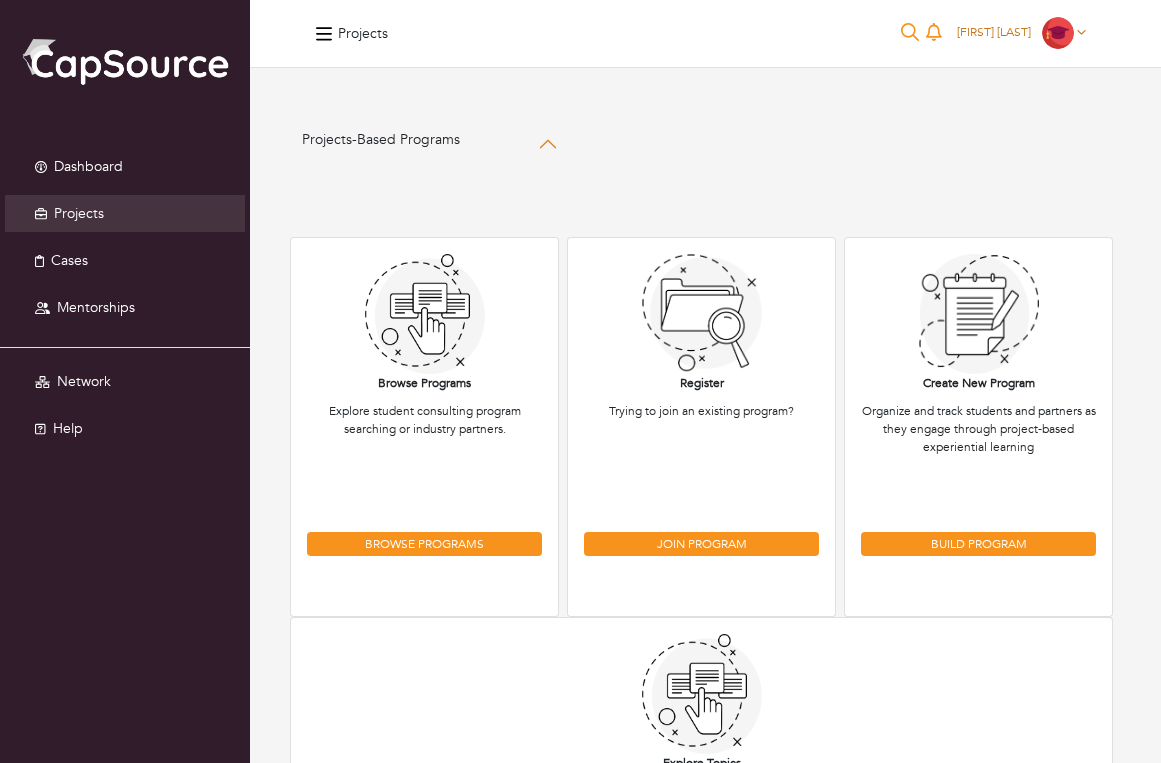 click at bounding box center (1058, 33) 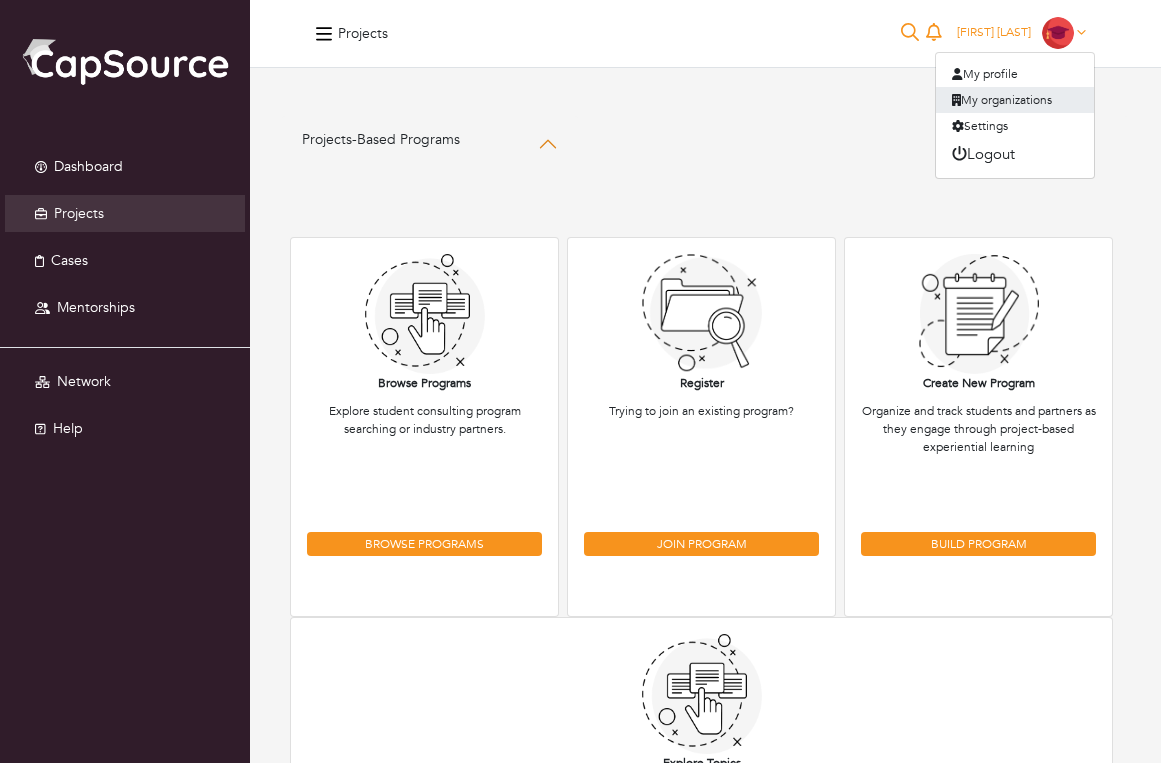 click on "My organizations" at bounding box center [1015, 100] 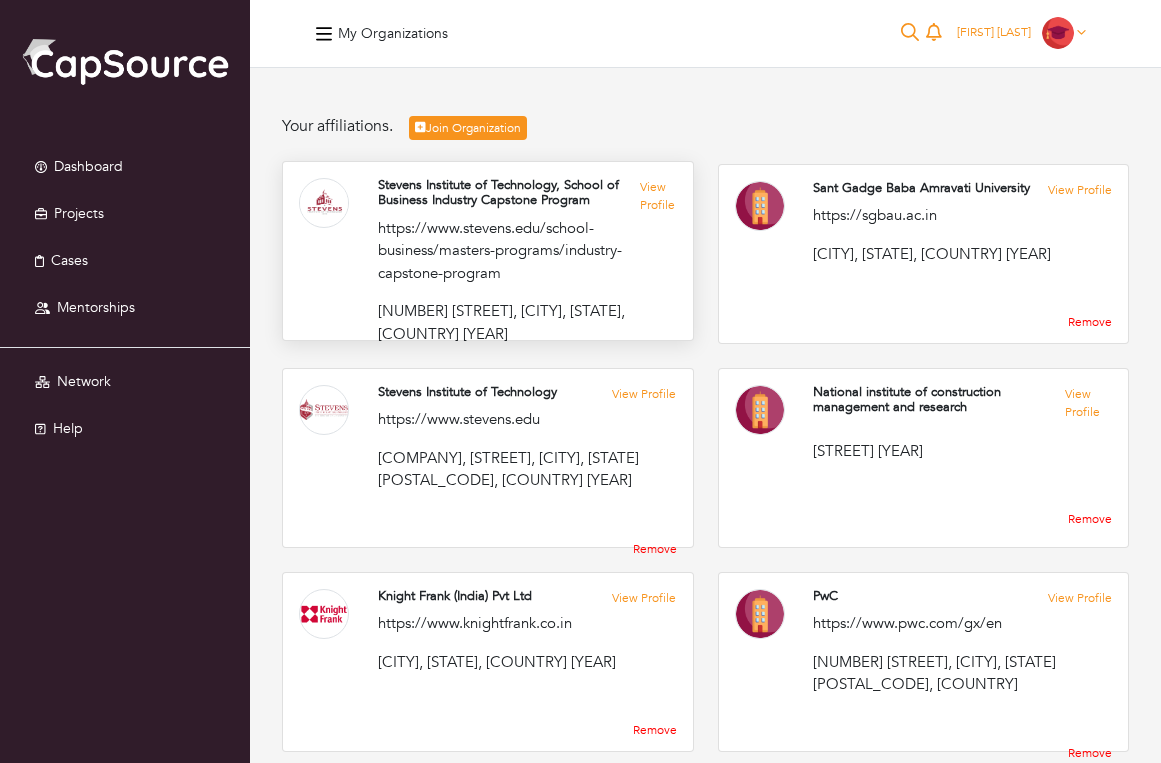 click on "Stevens Institute of Technology, School of Business Industry Capstone Program" at bounding box center [509, 193] 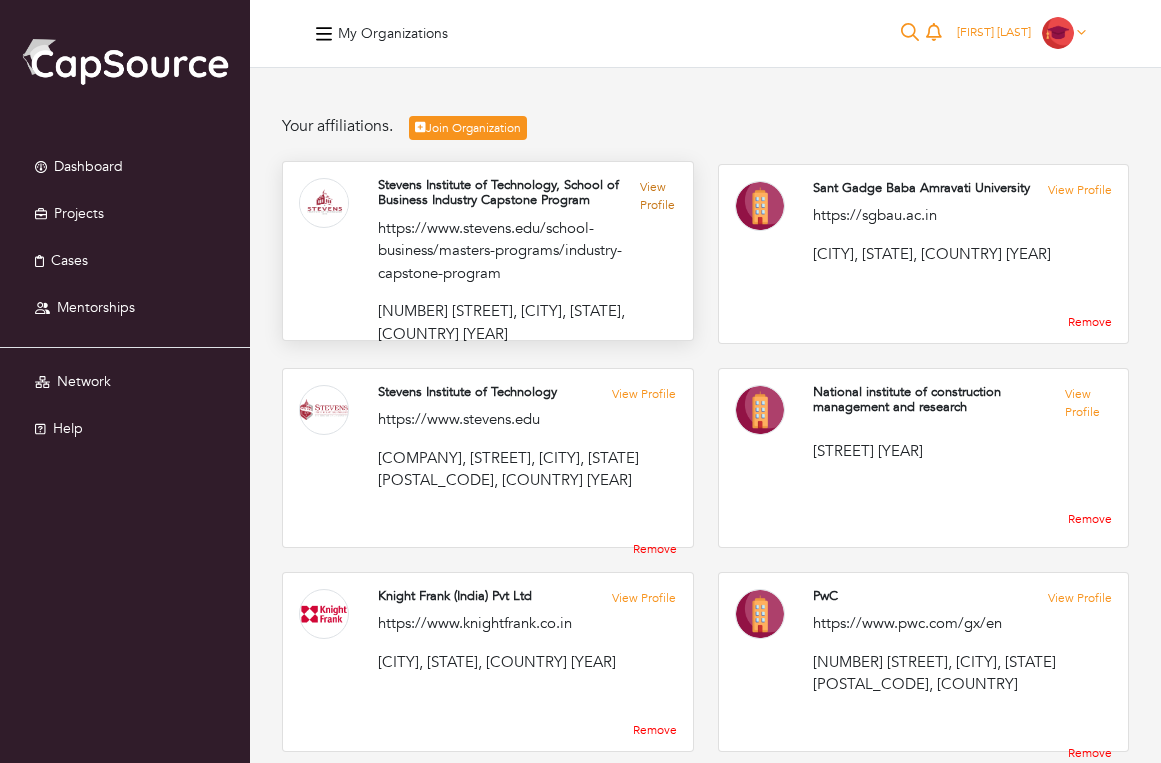 click on "View Profile" at bounding box center [658, 197] 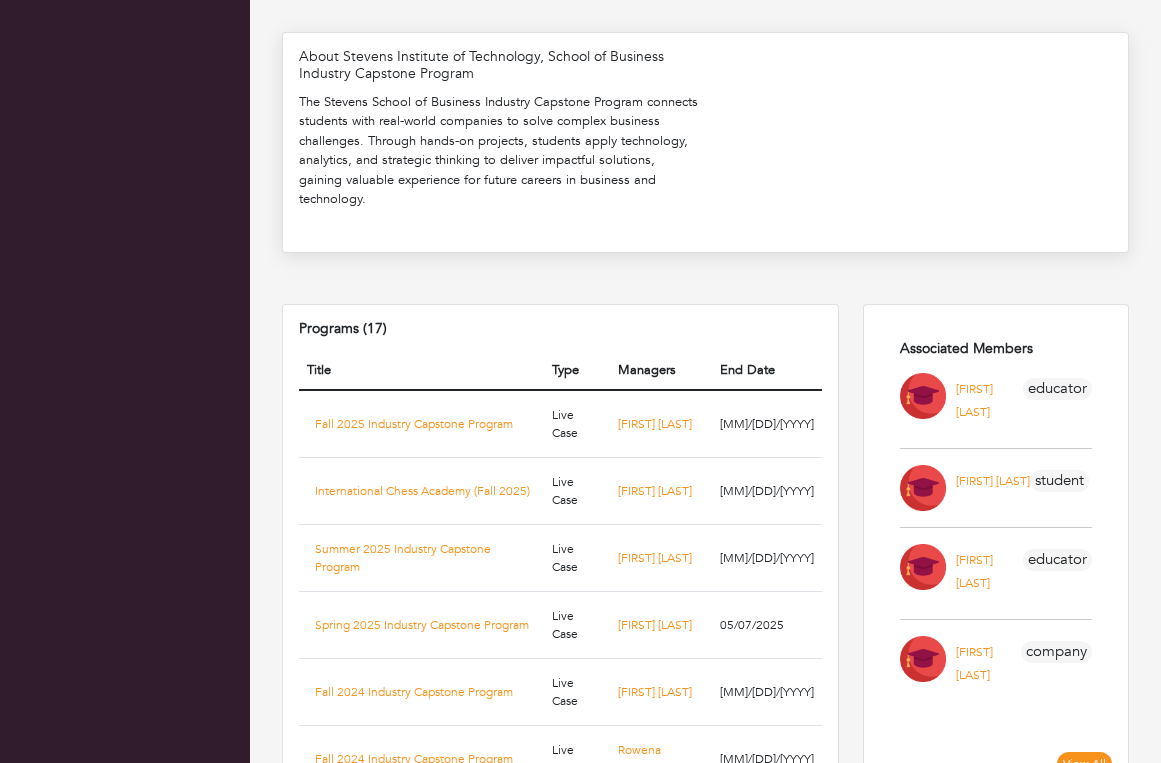 scroll, scrollTop: 827, scrollLeft: 0, axis: vertical 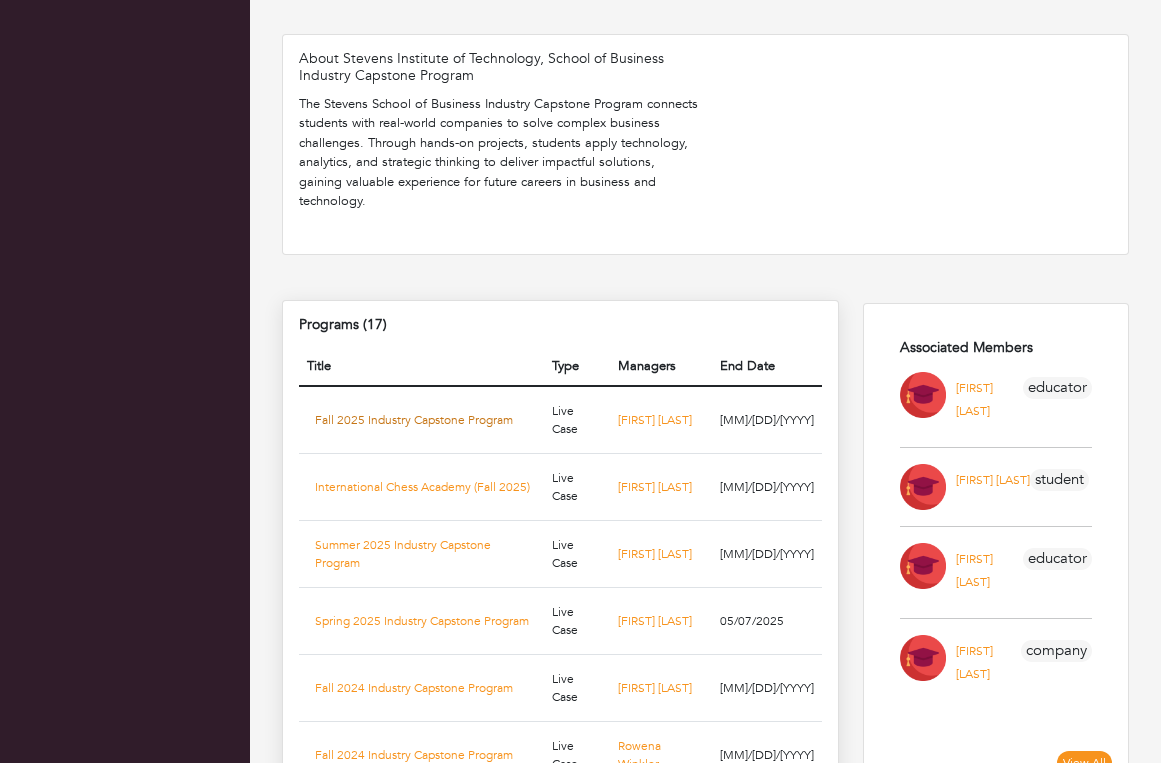 click on "Fall 2025 Industry Capstone Program" at bounding box center (414, 420) 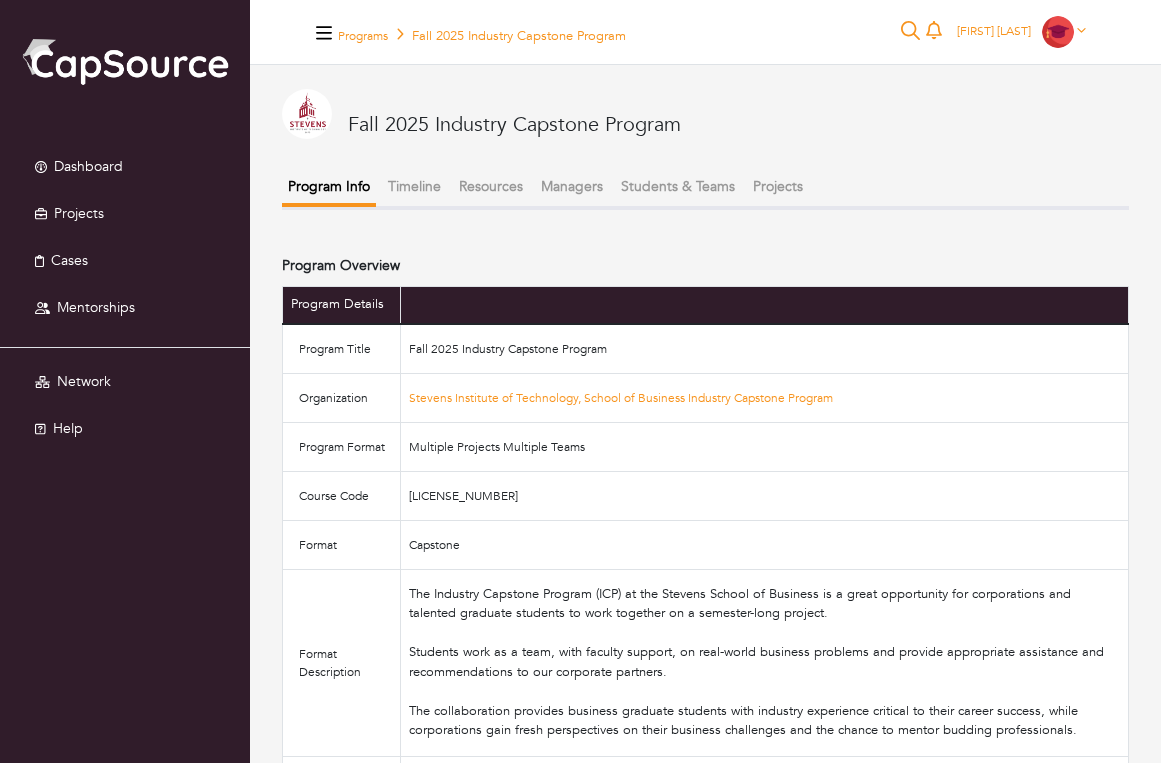 scroll, scrollTop: 0, scrollLeft: 0, axis: both 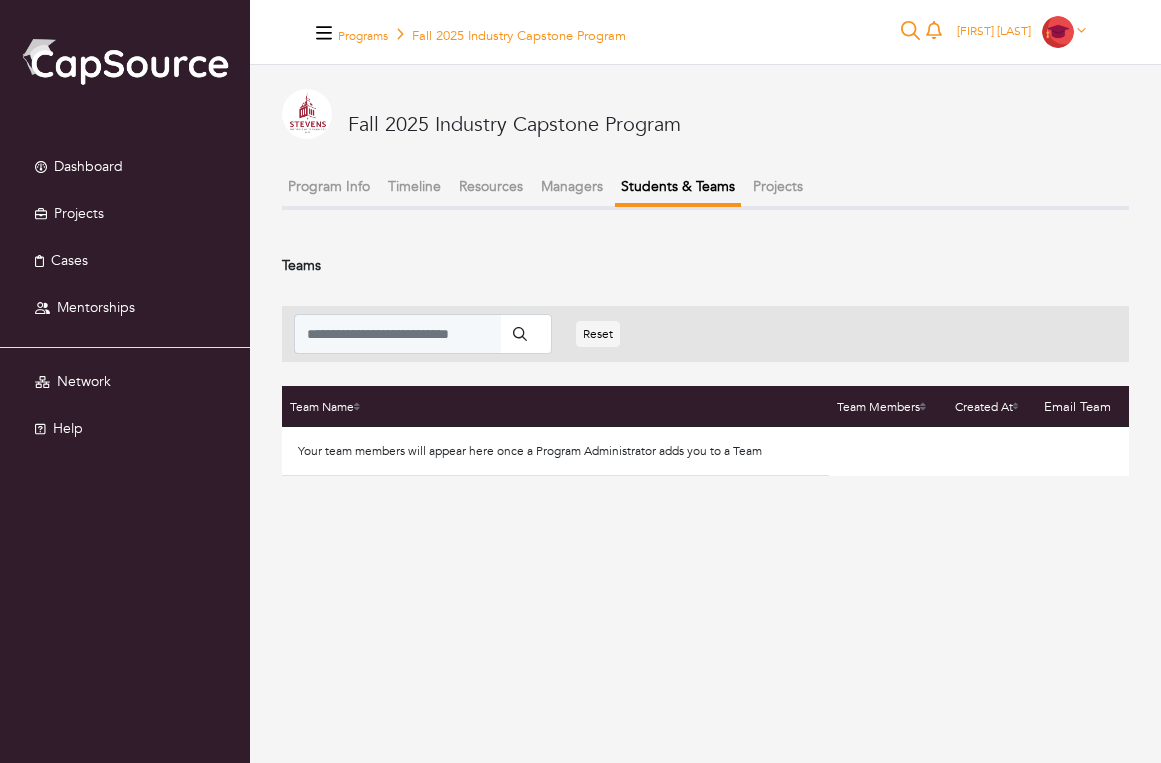 click on "Projects" at bounding box center [778, 186] 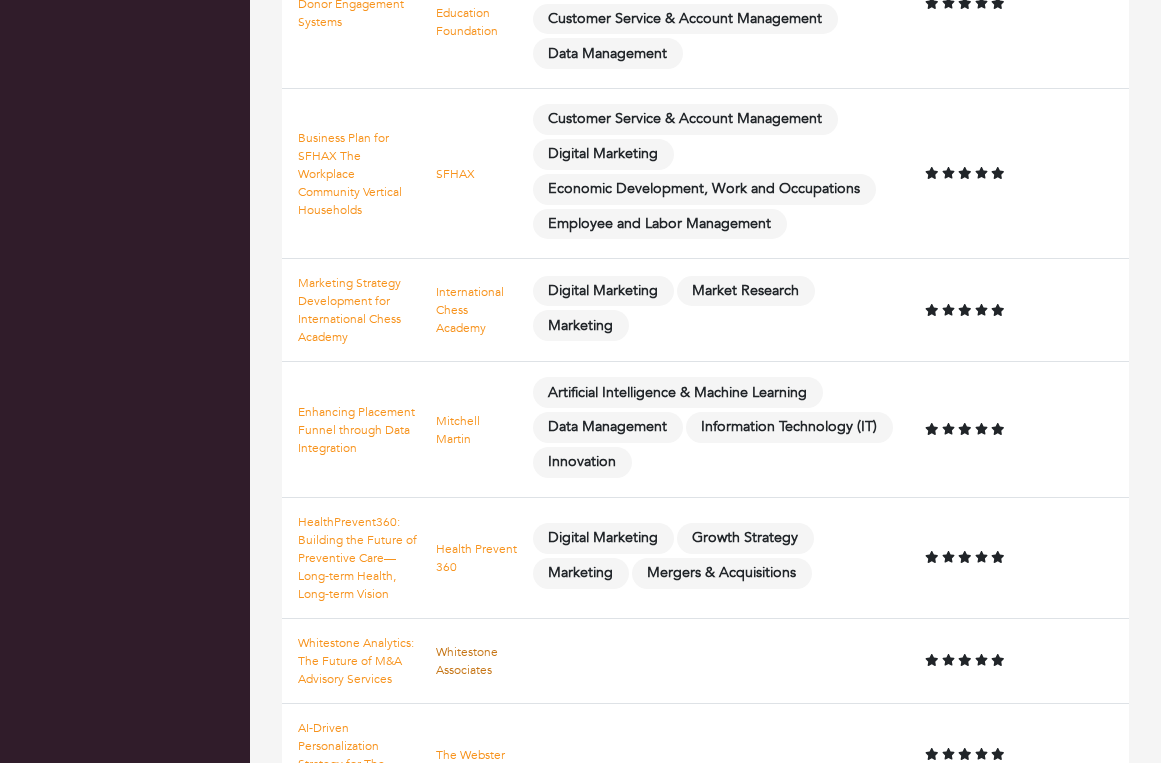 click on "Whitestone Associates" at bounding box center [467, 661] 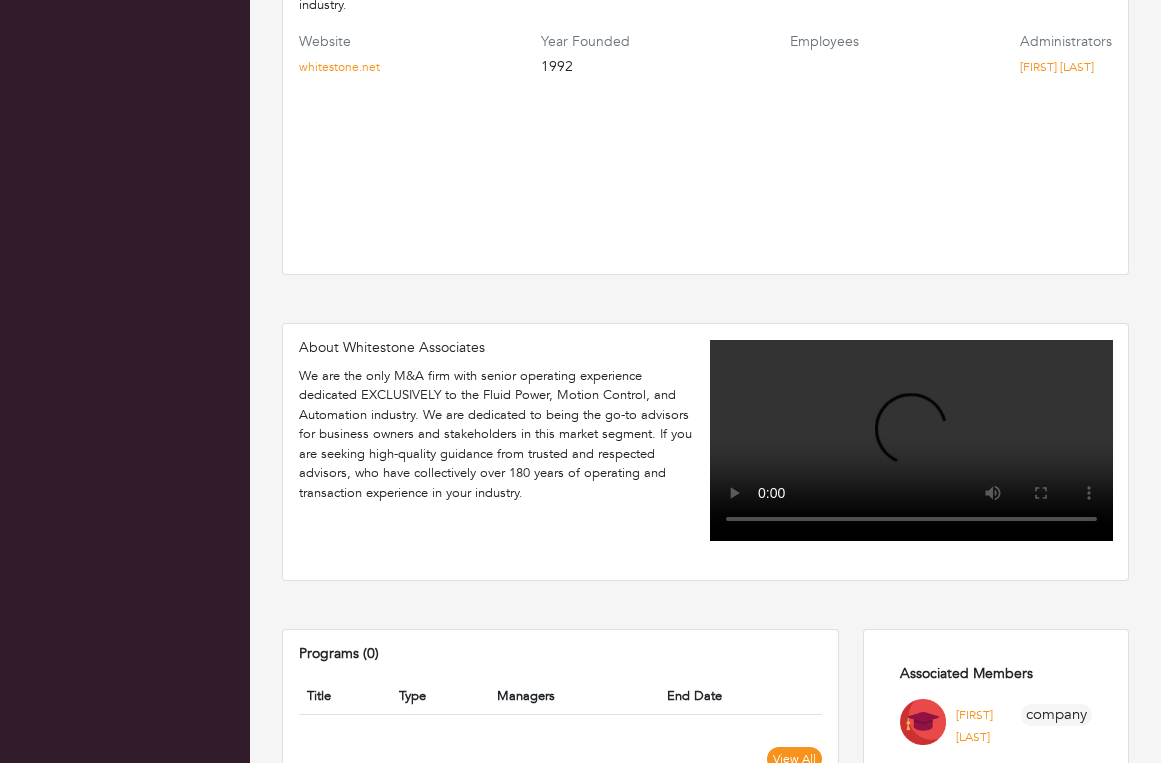 scroll, scrollTop: 281, scrollLeft: 0, axis: vertical 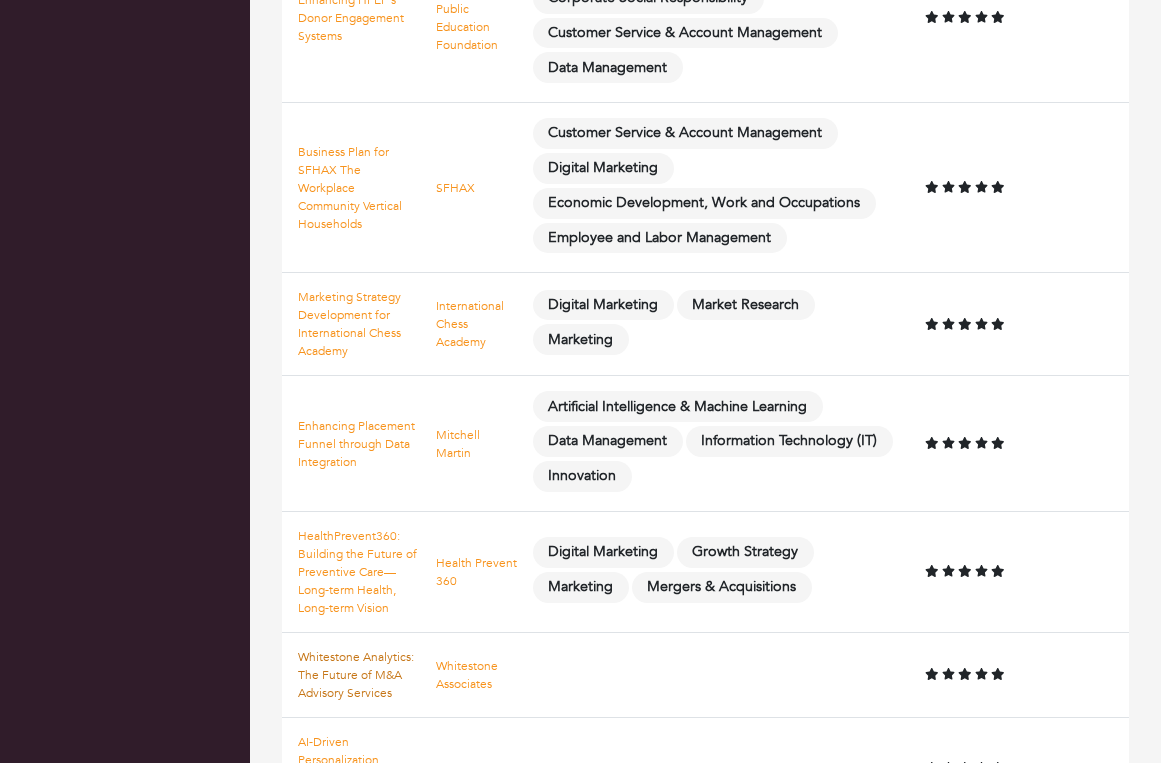 click on "Whitestone Analytics: The Future of M&A Advisory Services" at bounding box center (356, 675) 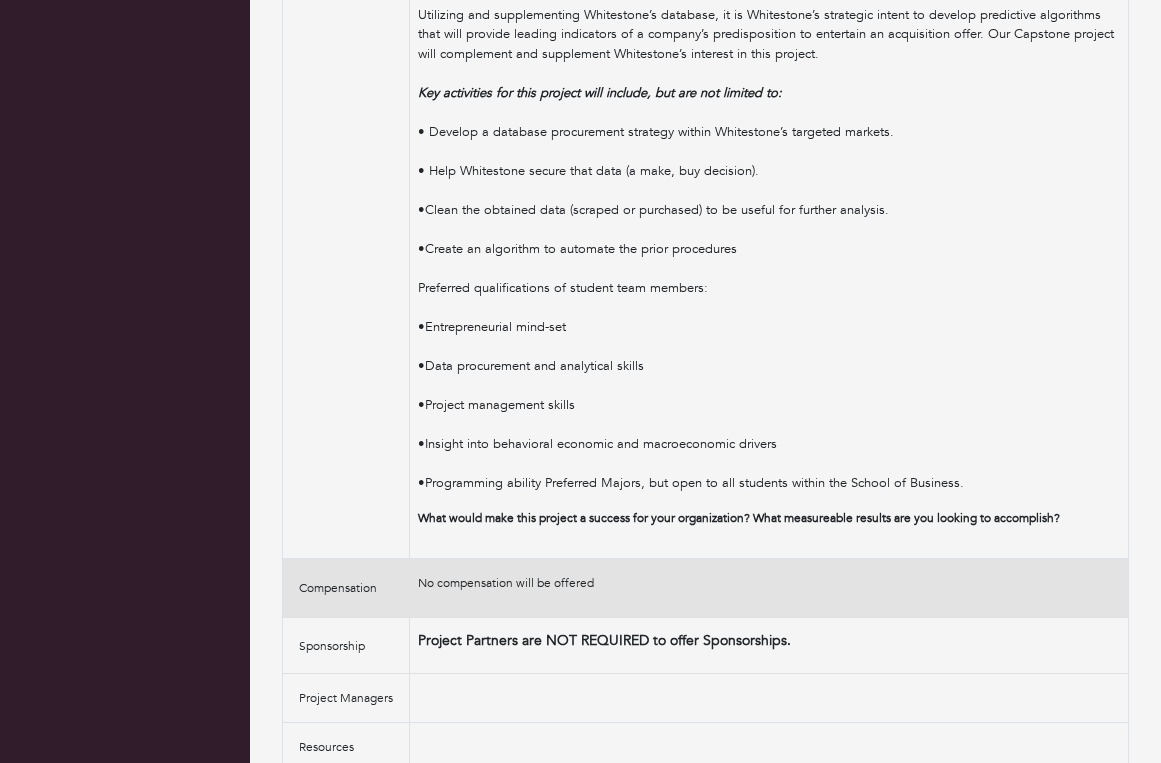 scroll, scrollTop: 1049, scrollLeft: 0, axis: vertical 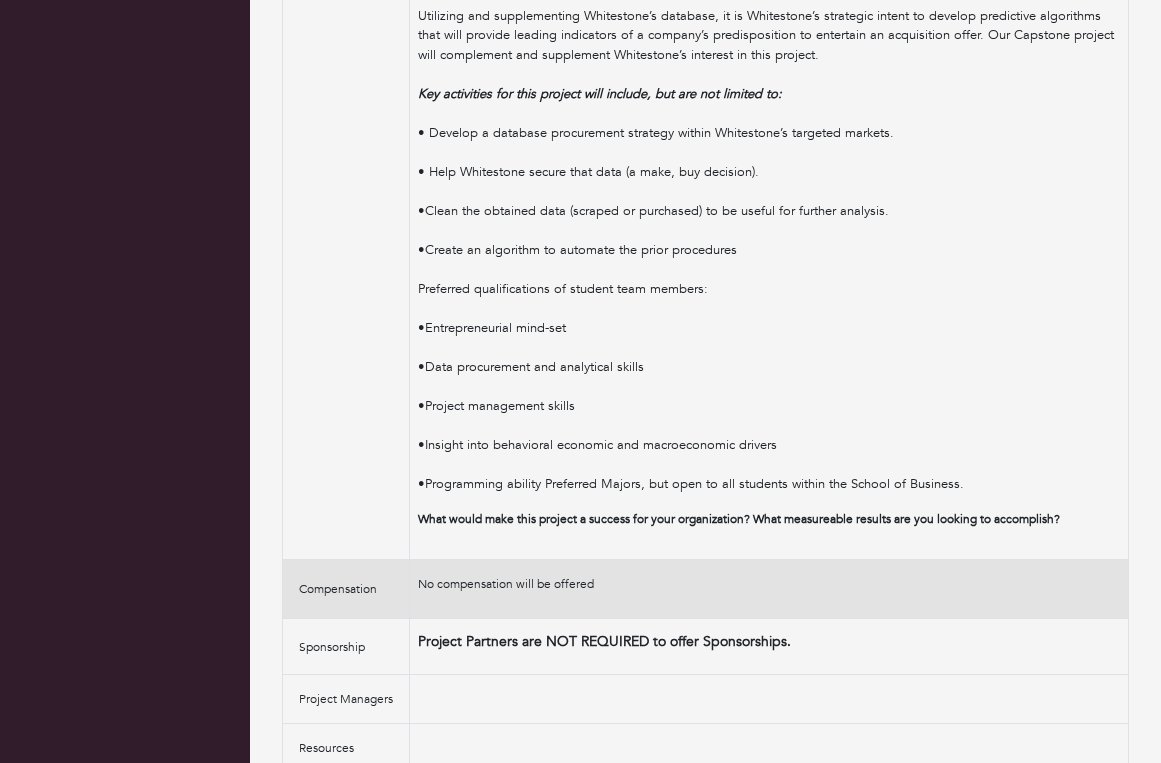 click on "No compensation will be offered" at bounding box center (506, 584) 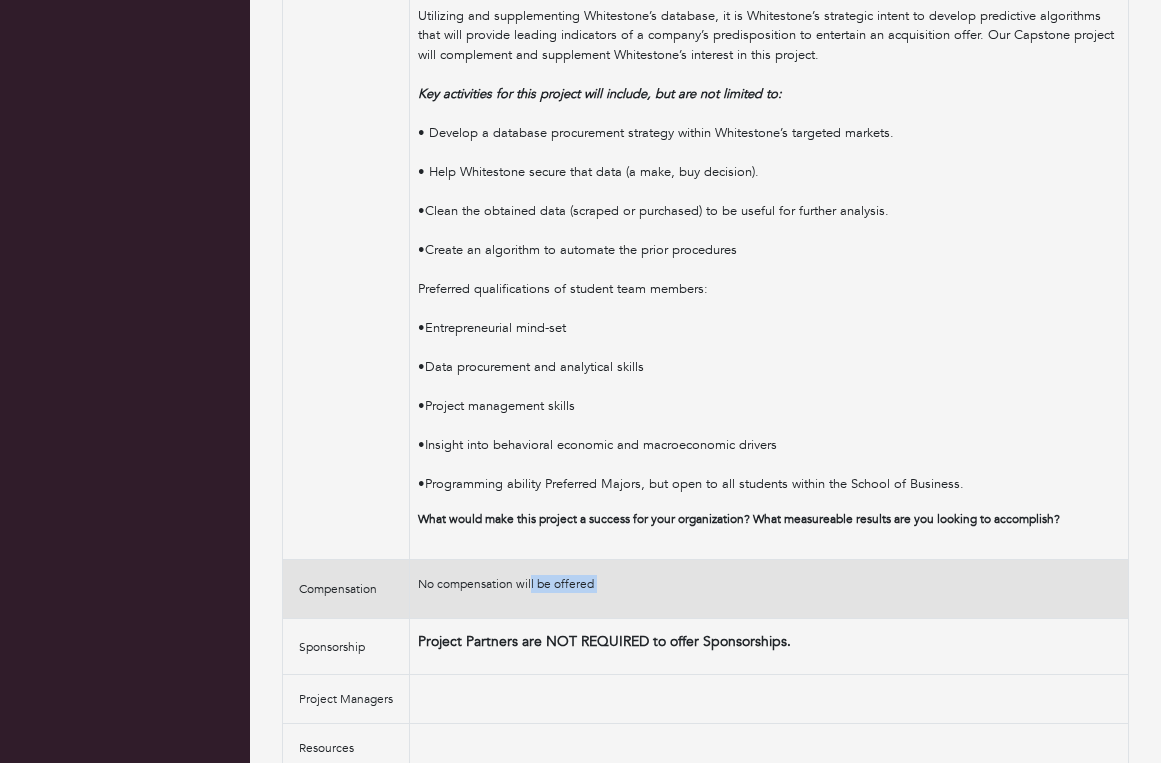 click on "No compensation will be offered" at bounding box center (506, 584) 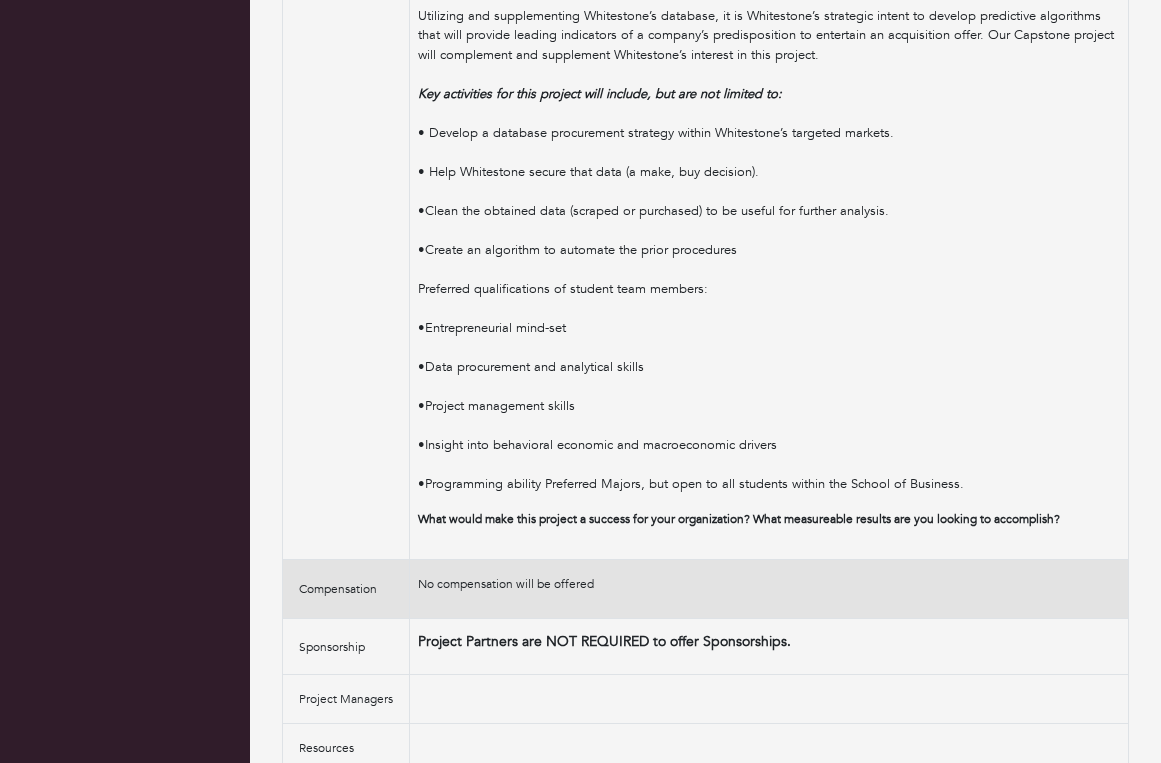 click on "No compensation will be offered" at bounding box center [506, 584] 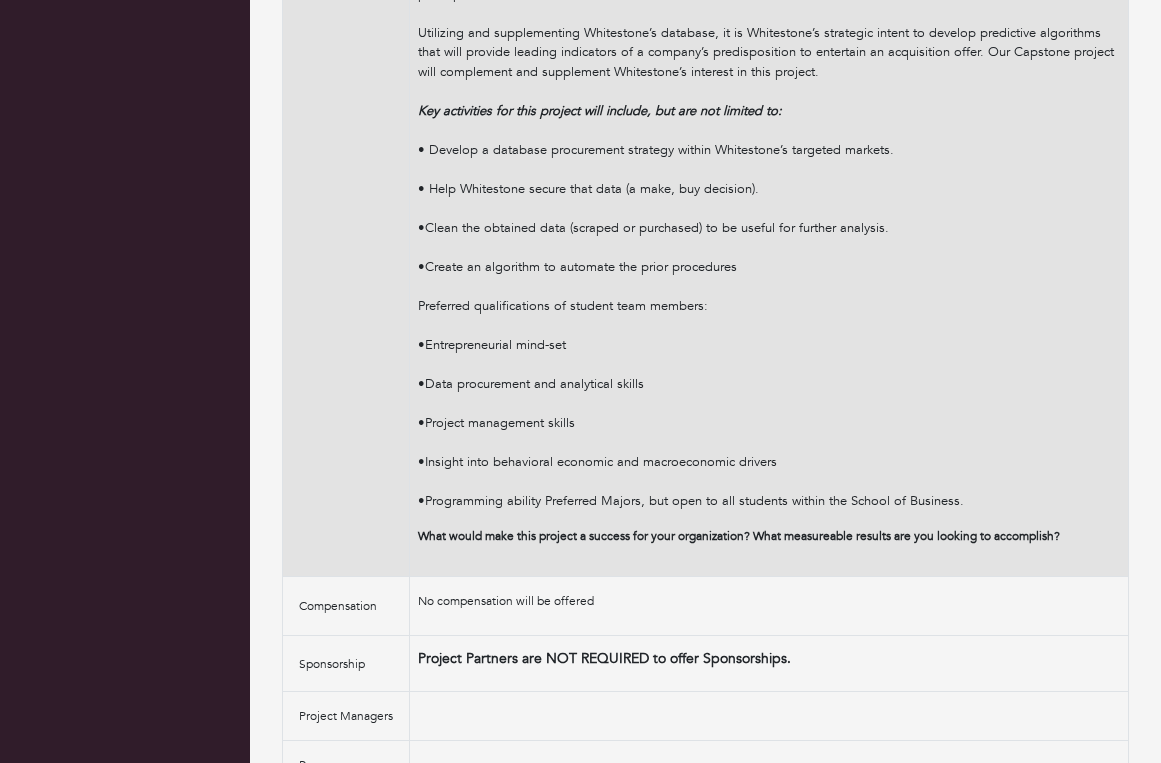 click on "•Insight into behavioral economic and macroeconomic drivers" at bounding box center (769, 452) 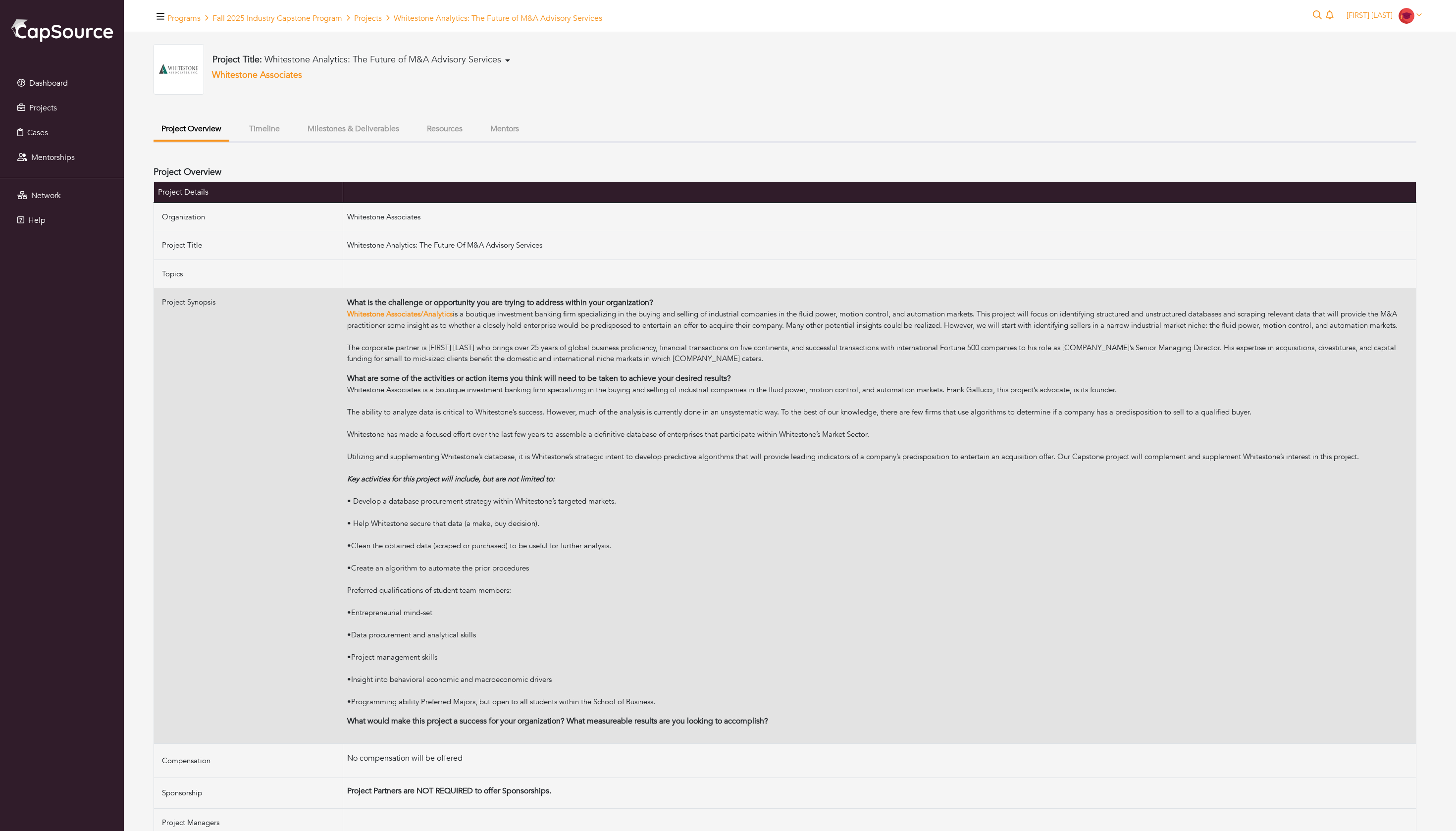 scroll, scrollTop: 0, scrollLeft: 0, axis: both 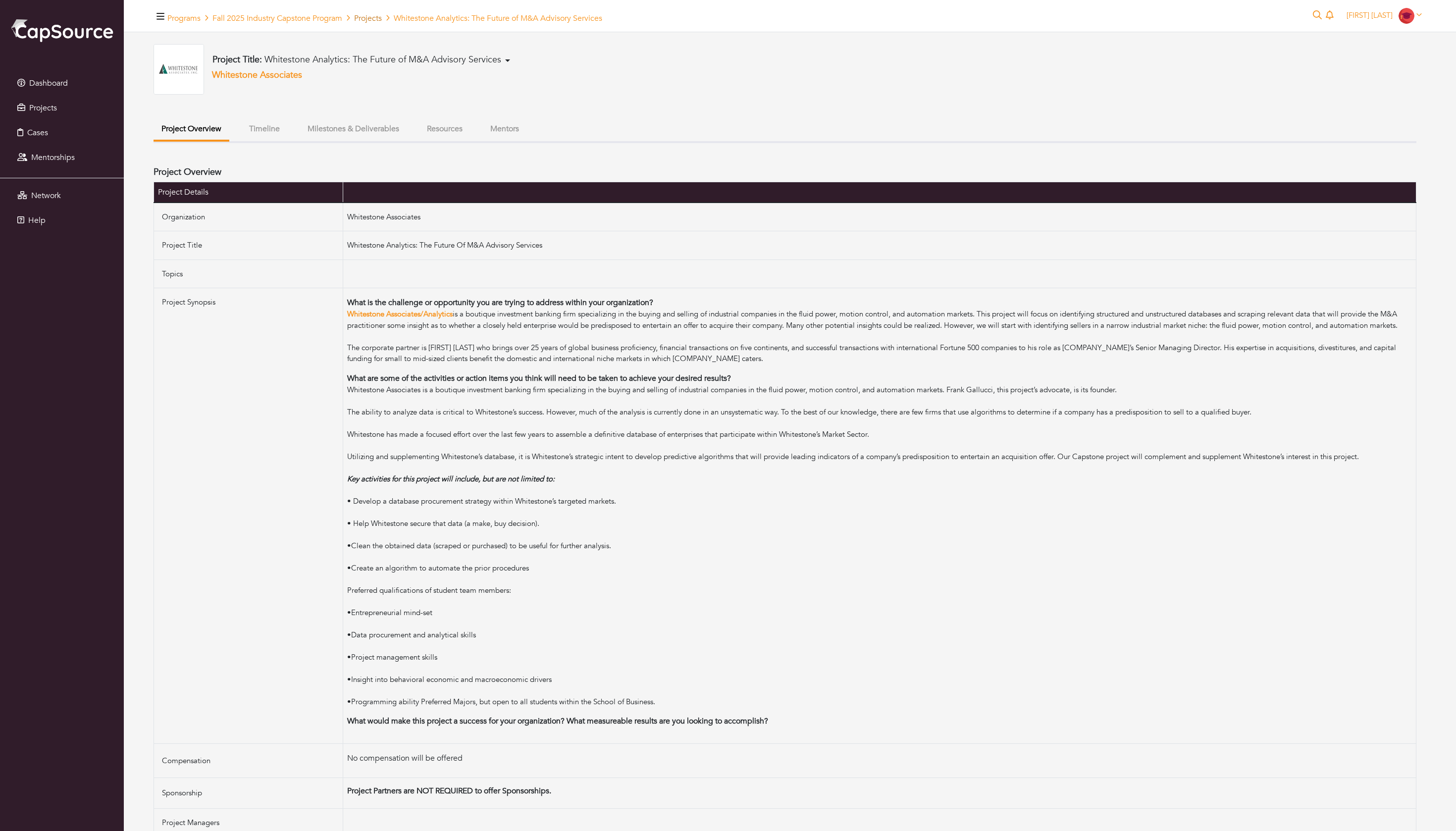 click on "Projects" at bounding box center [368, 18] 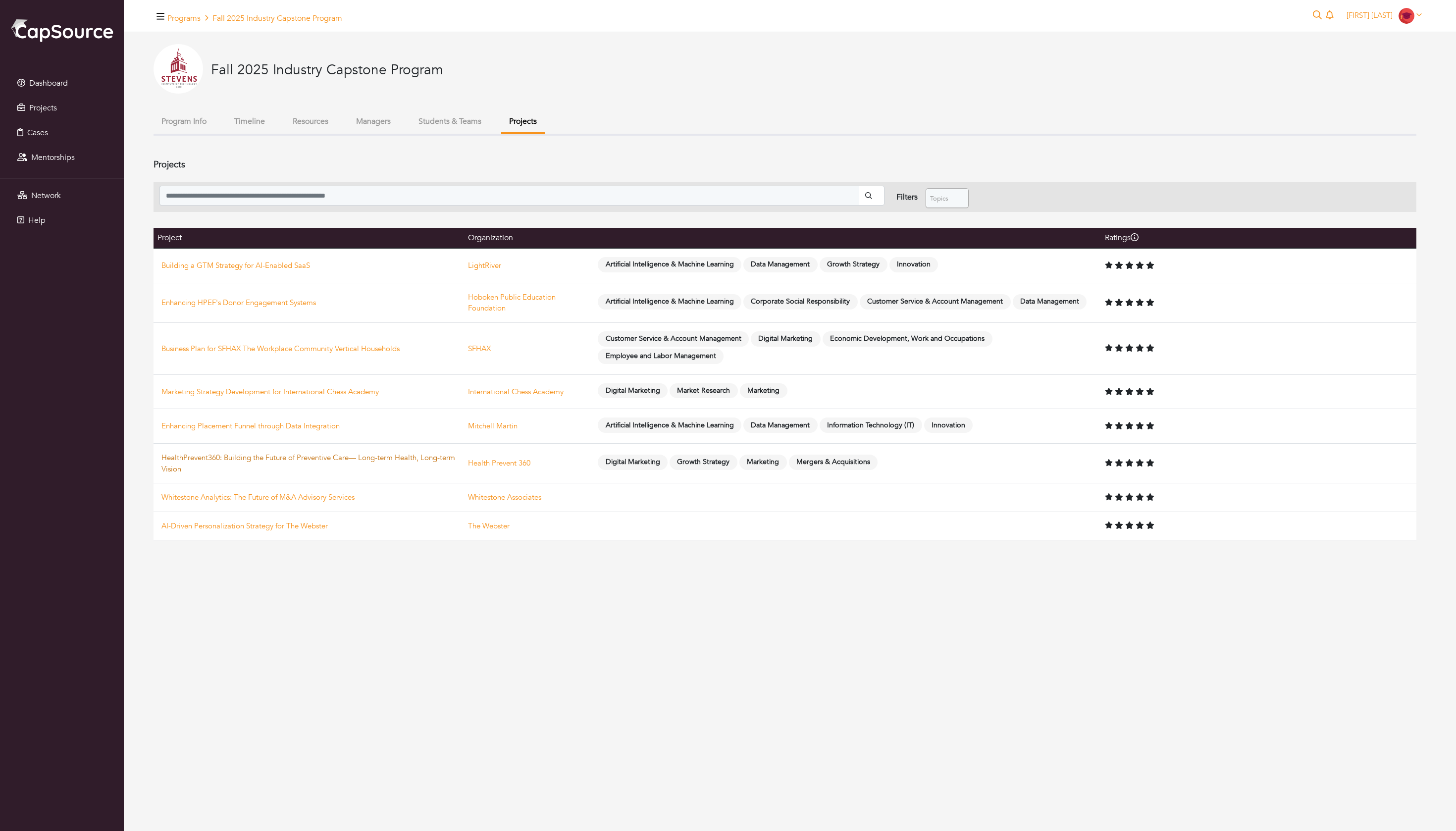 click on "HealthPrevent360: Building the Future of Preventive Care— Long-term Health, Long-term Vision" at bounding box center (308, 463) 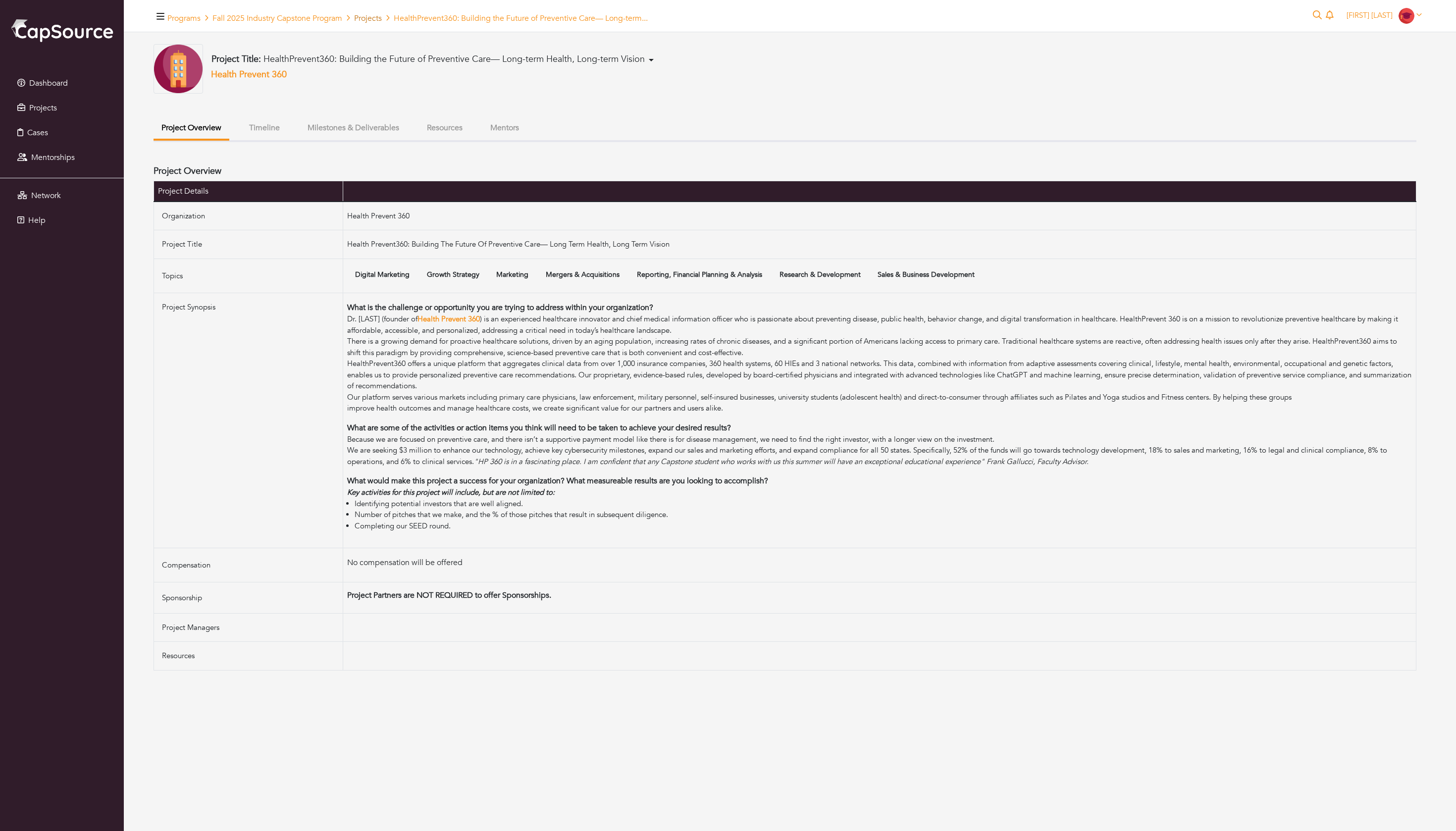 click on "Projects" at bounding box center (368, 18) 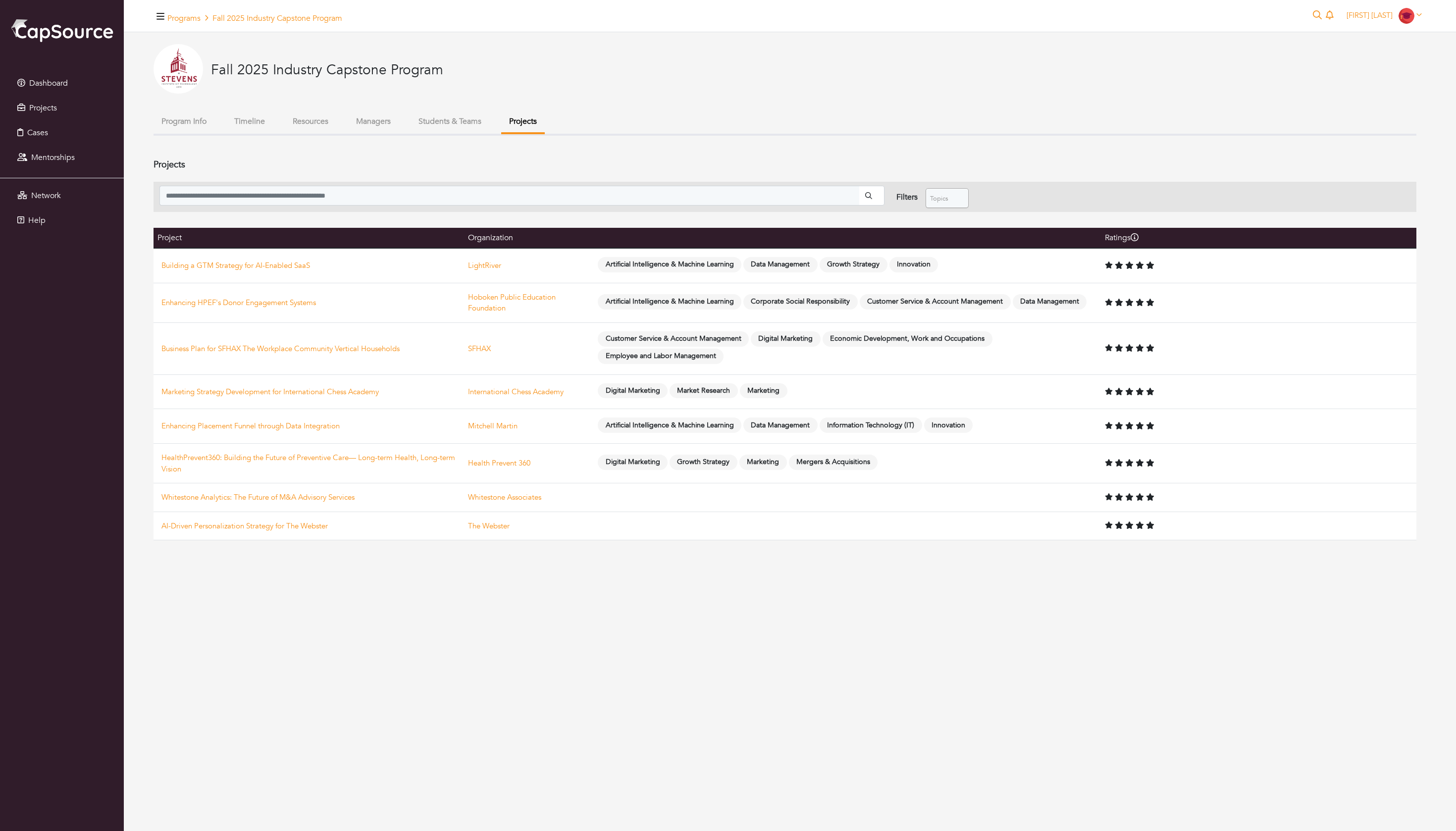 click on "Building a GTM Strategy for AI-Enabled SaaS" at bounding box center [309, 265] 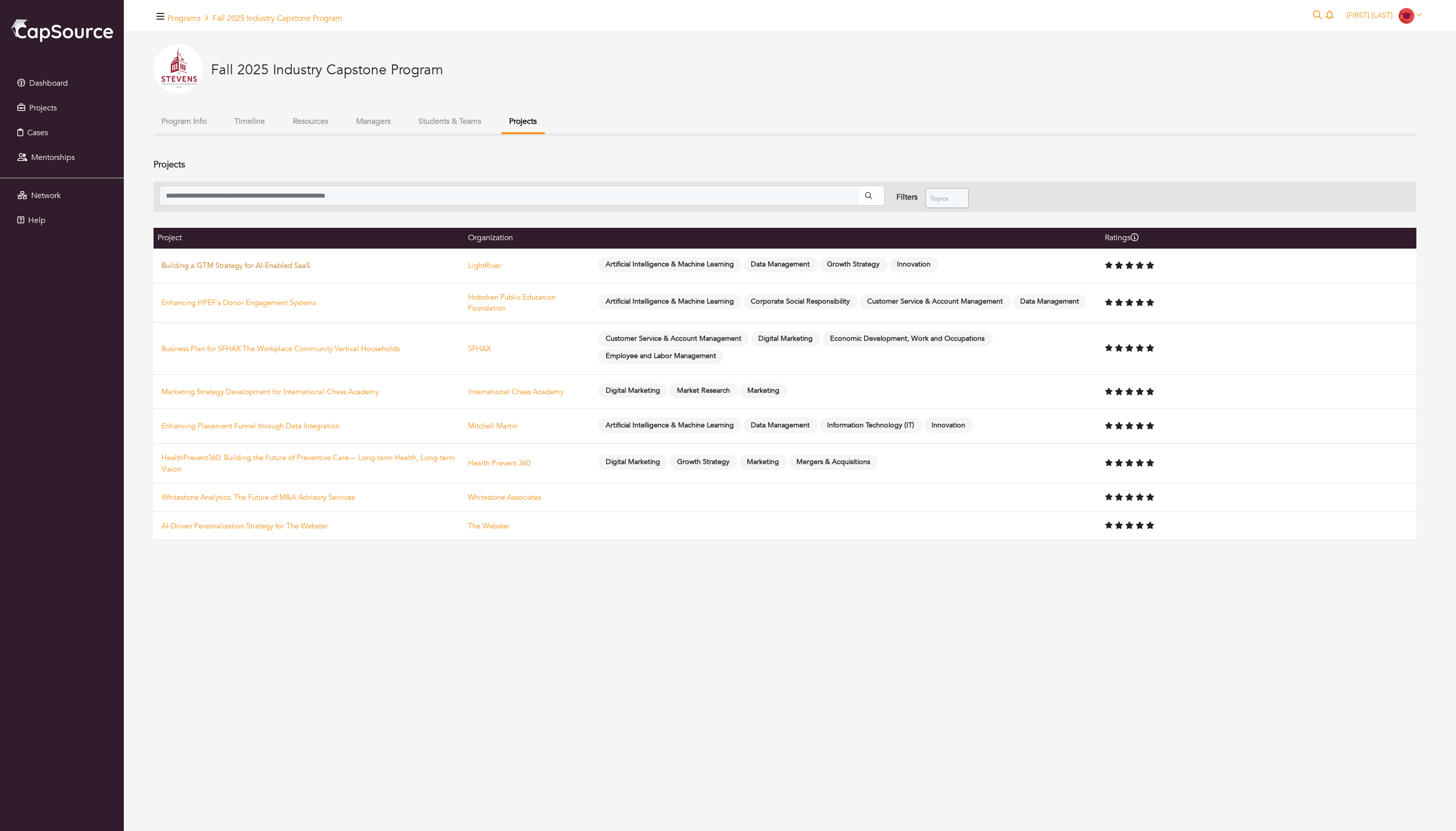 click on "Building a GTM Strategy for AI-Enabled SaaS" at bounding box center (236, 265) 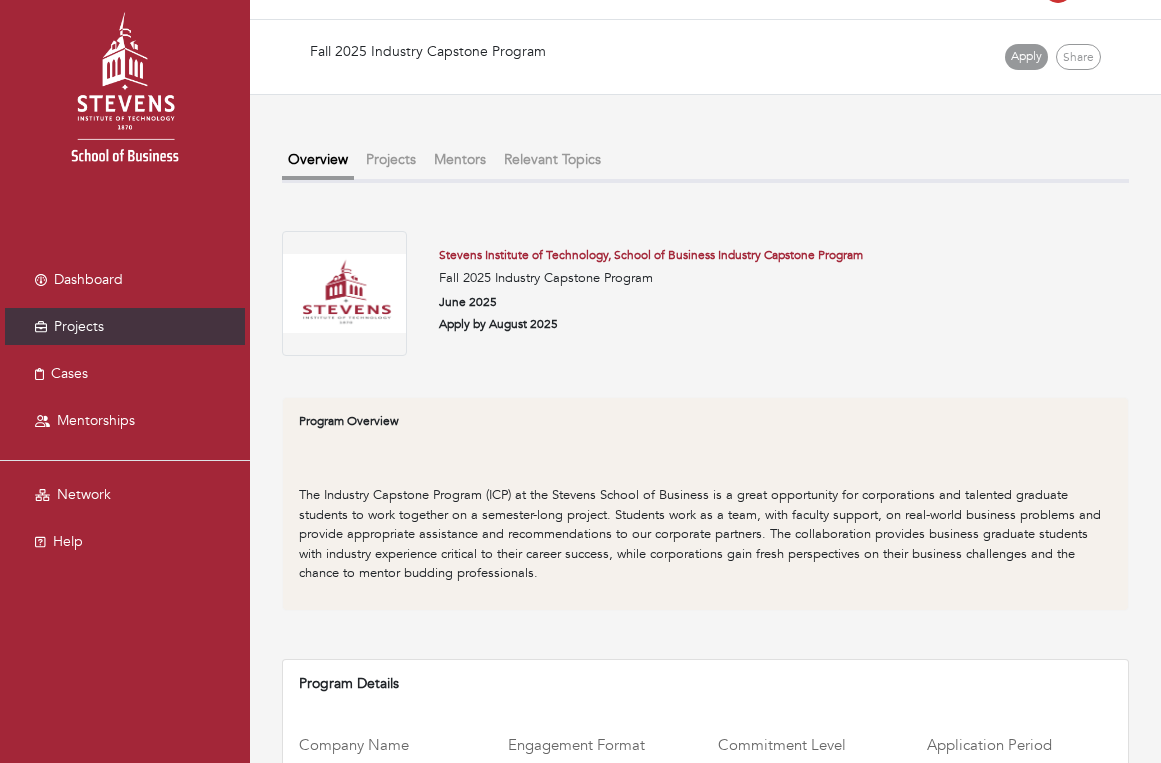 scroll, scrollTop: 48, scrollLeft: 0, axis: vertical 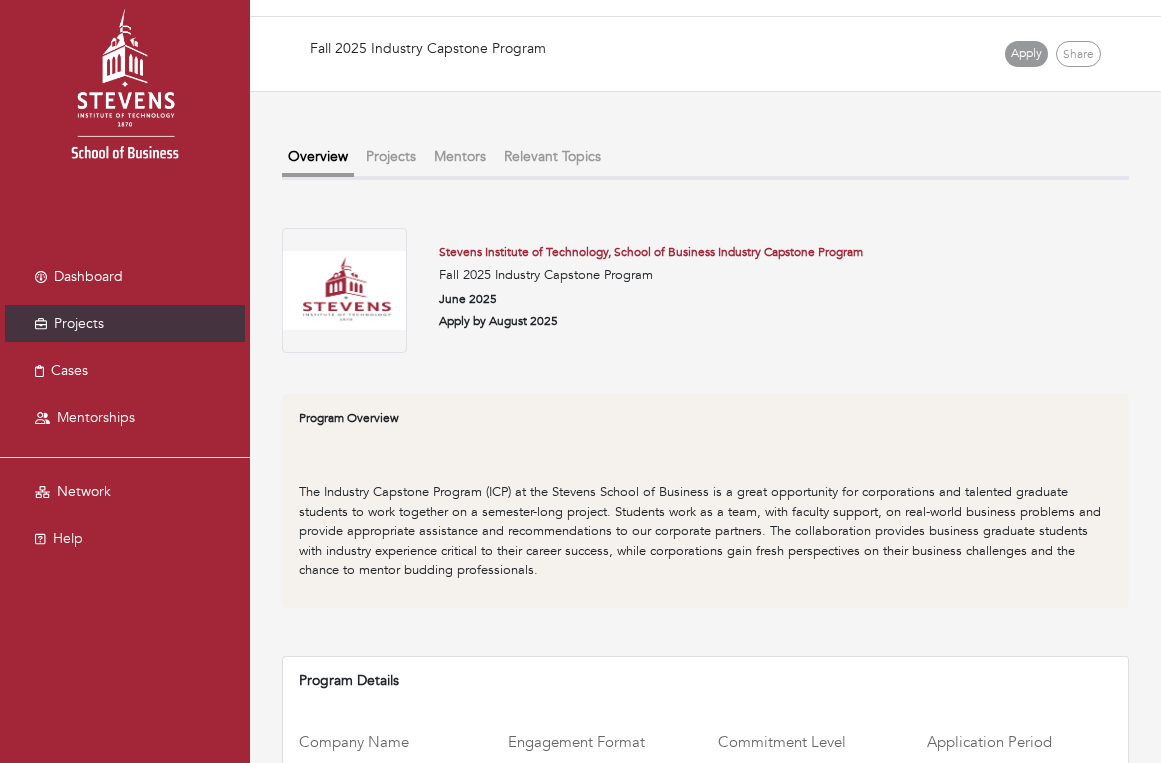 click on "Projects" at bounding box center (391, 156) 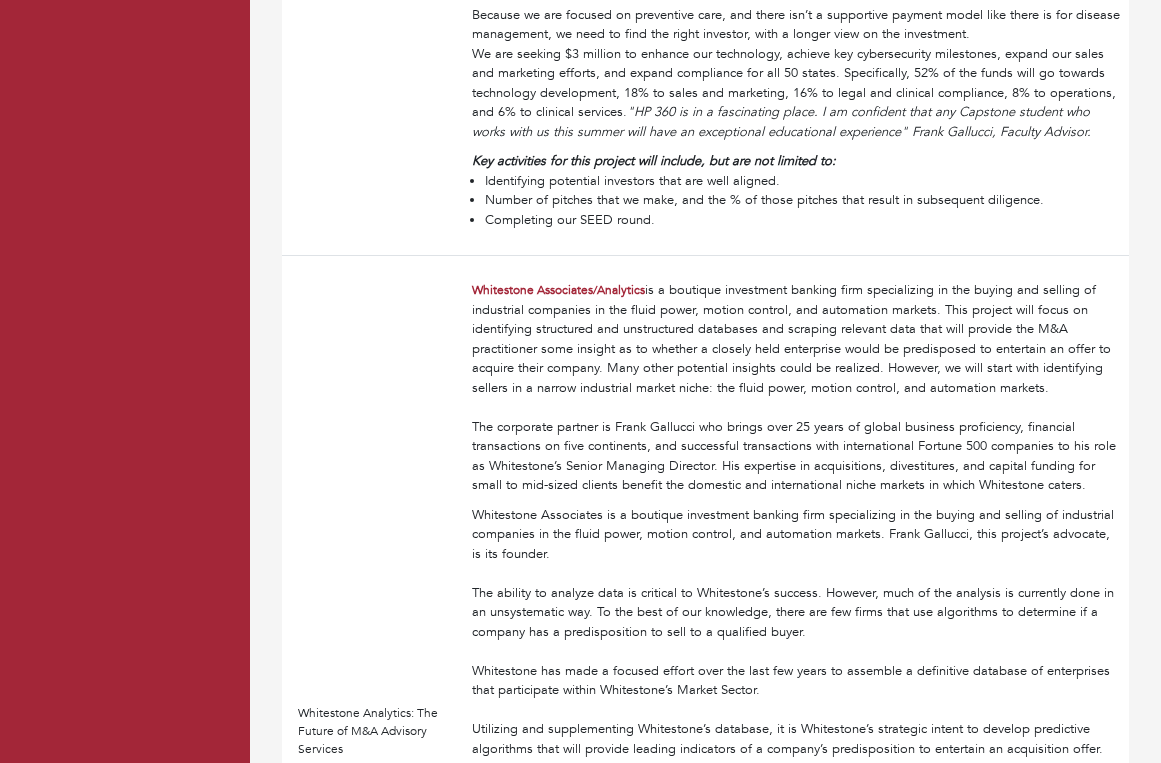 scroll, scrollTop: 3883, scrollLeft: 0, axis: vertical 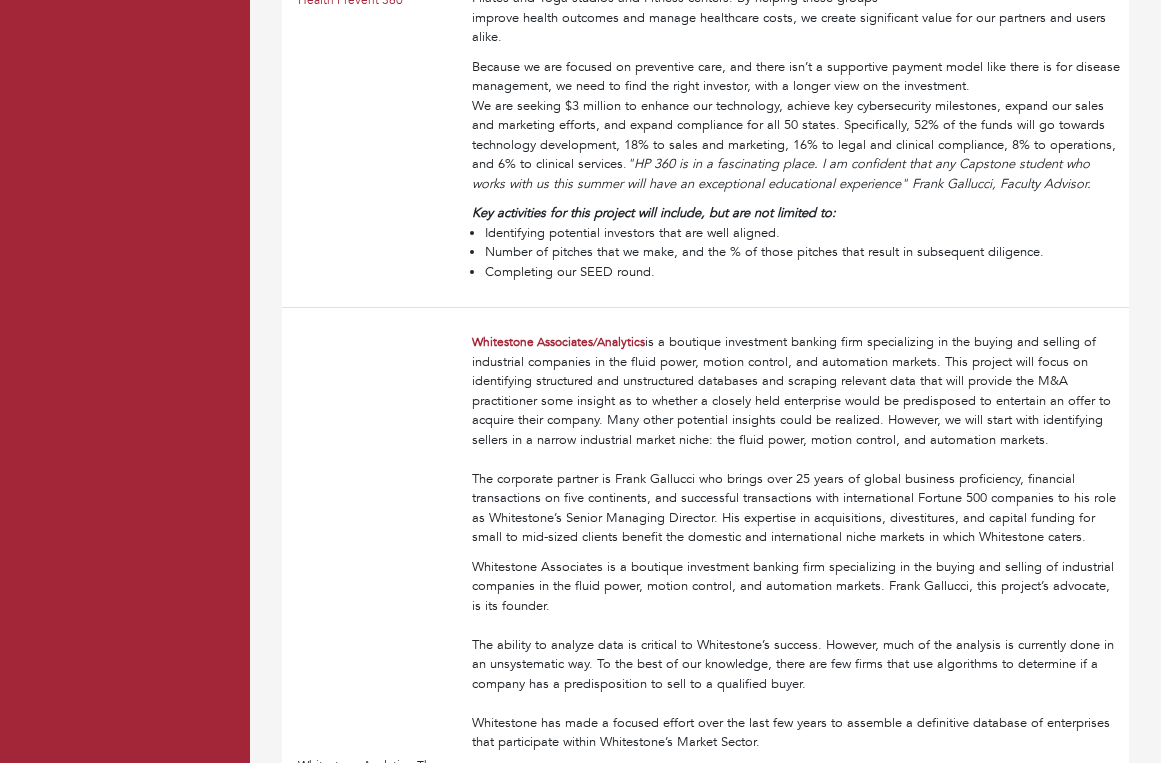 click on "Whitestone Analytics: The Future of M&A Advisory Services" at bounding box center [377, 783] 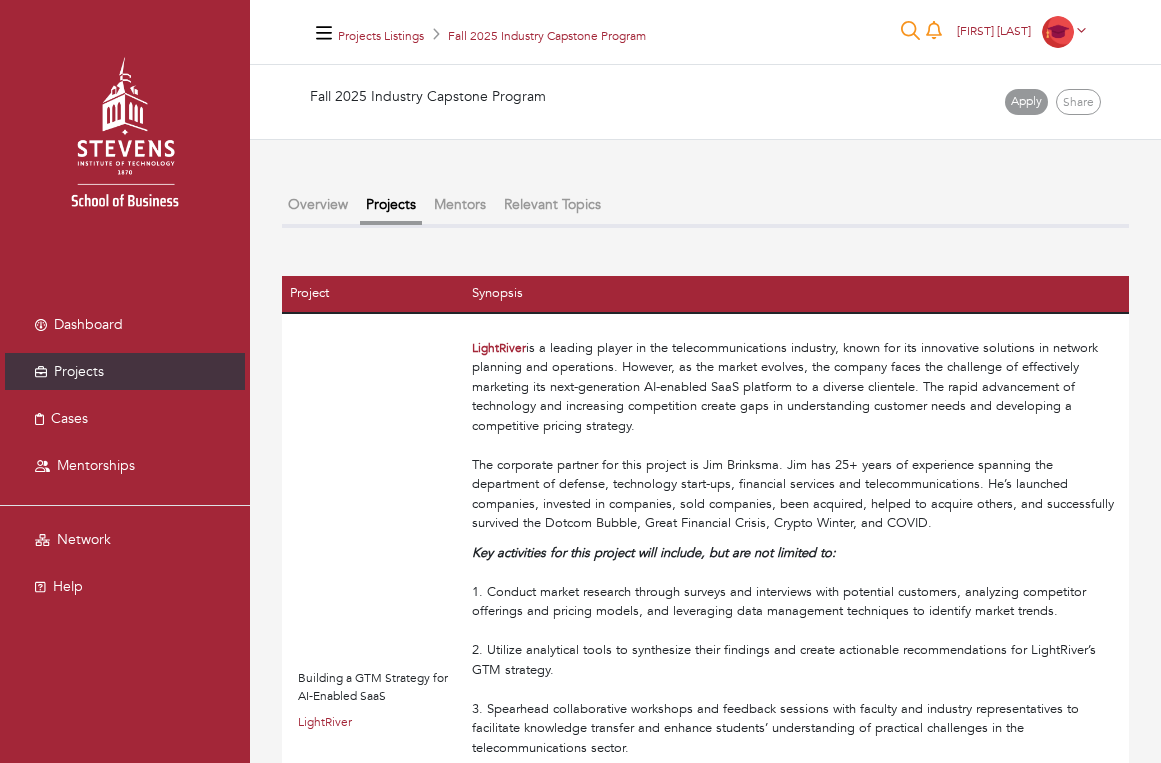 scroll, scrollTop: 0, scrollLeft: 0, axis: both 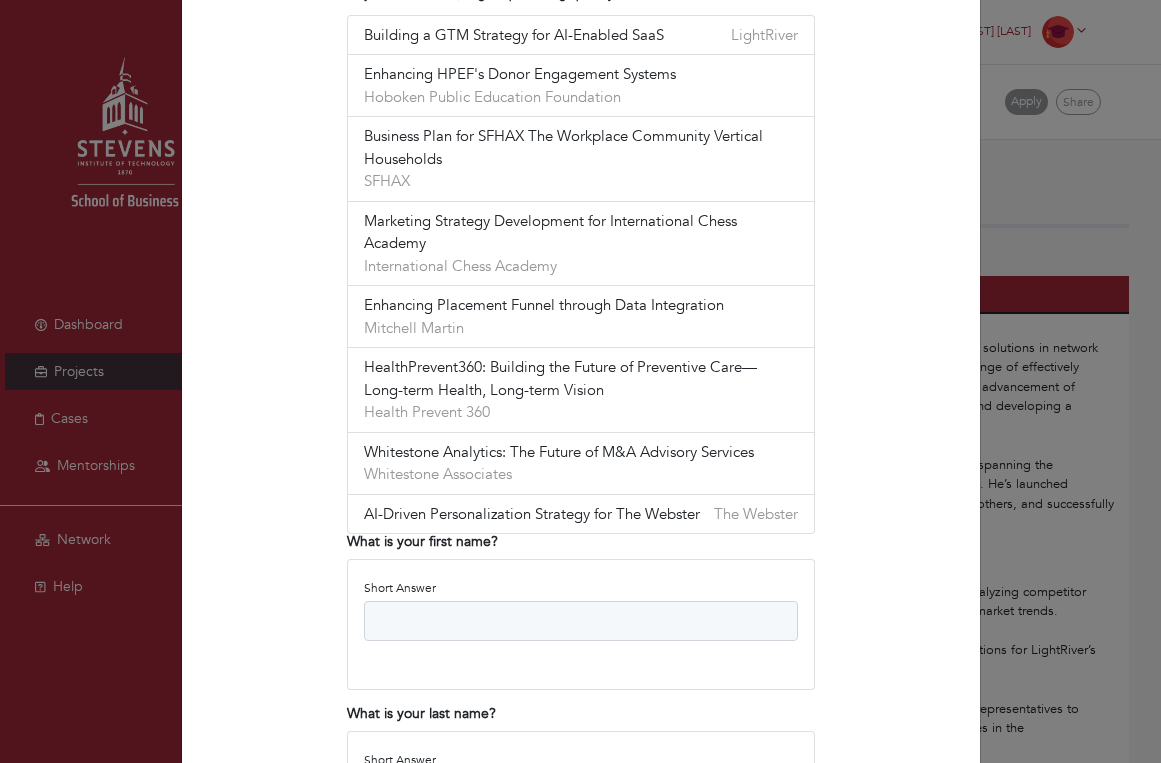 type 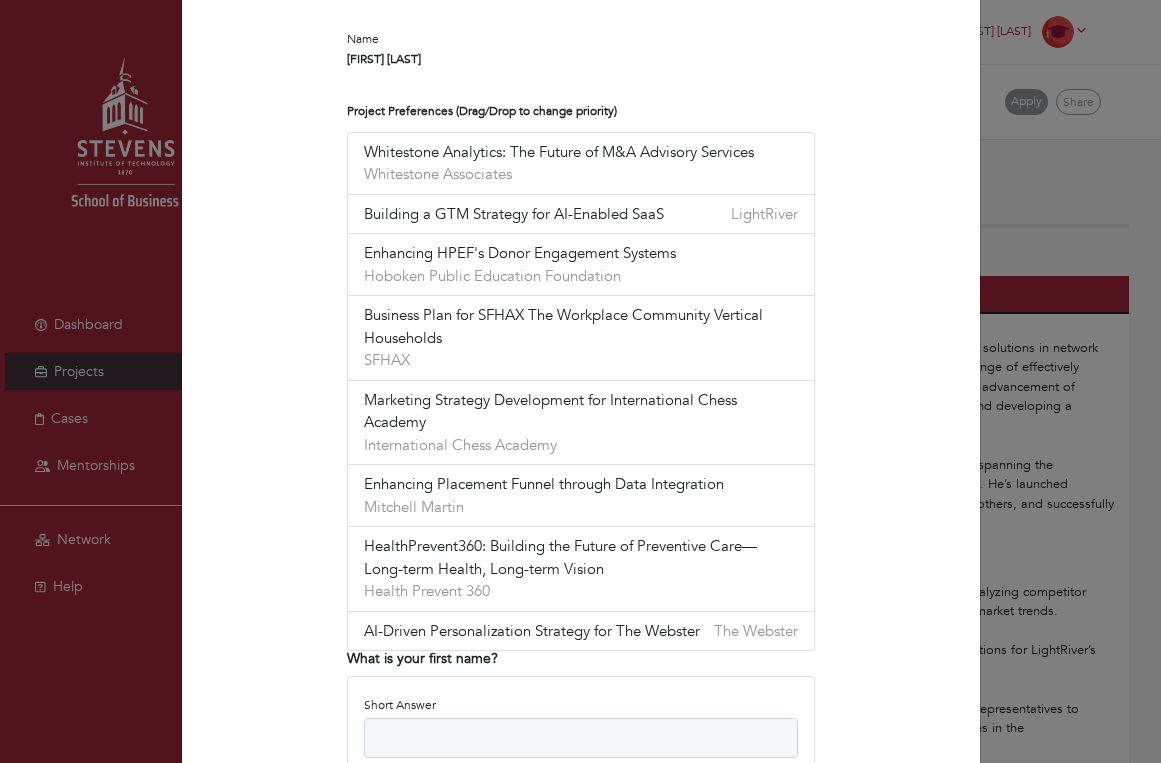 scroll, scrollTop: 597, scrollLeft: 0, axis: vertical 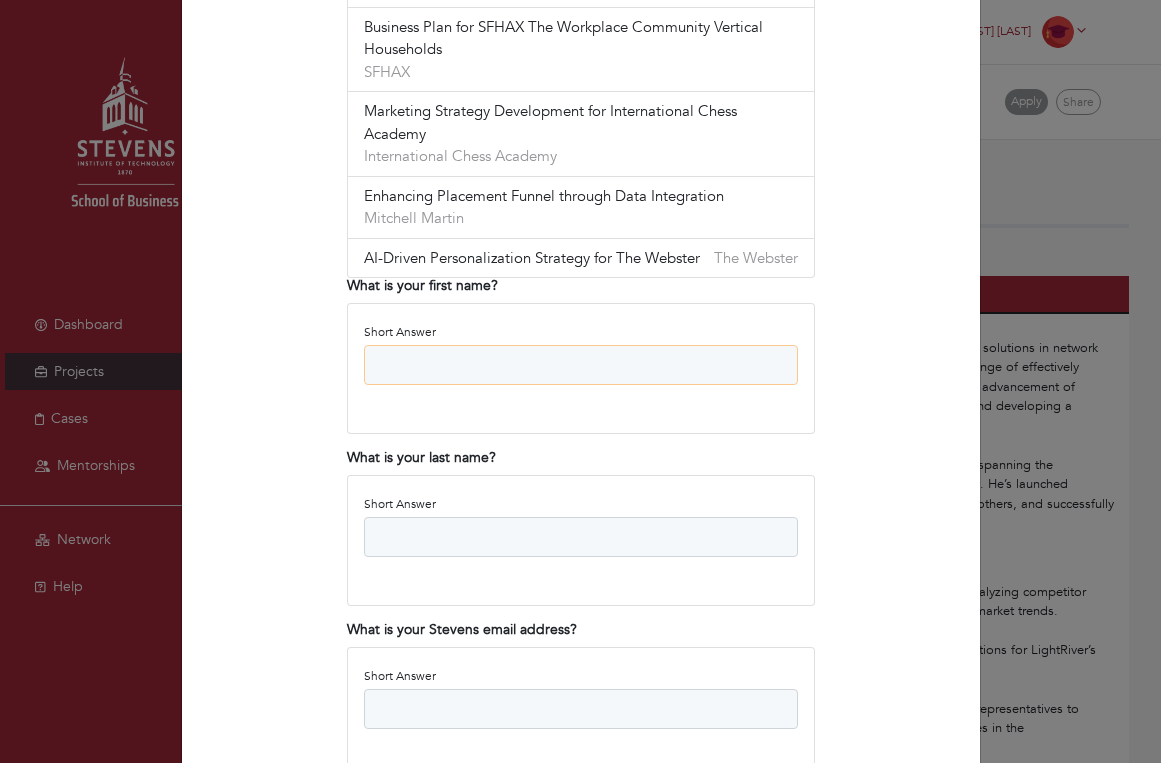 click on "Short Answer" at bounding box center (581, 365) 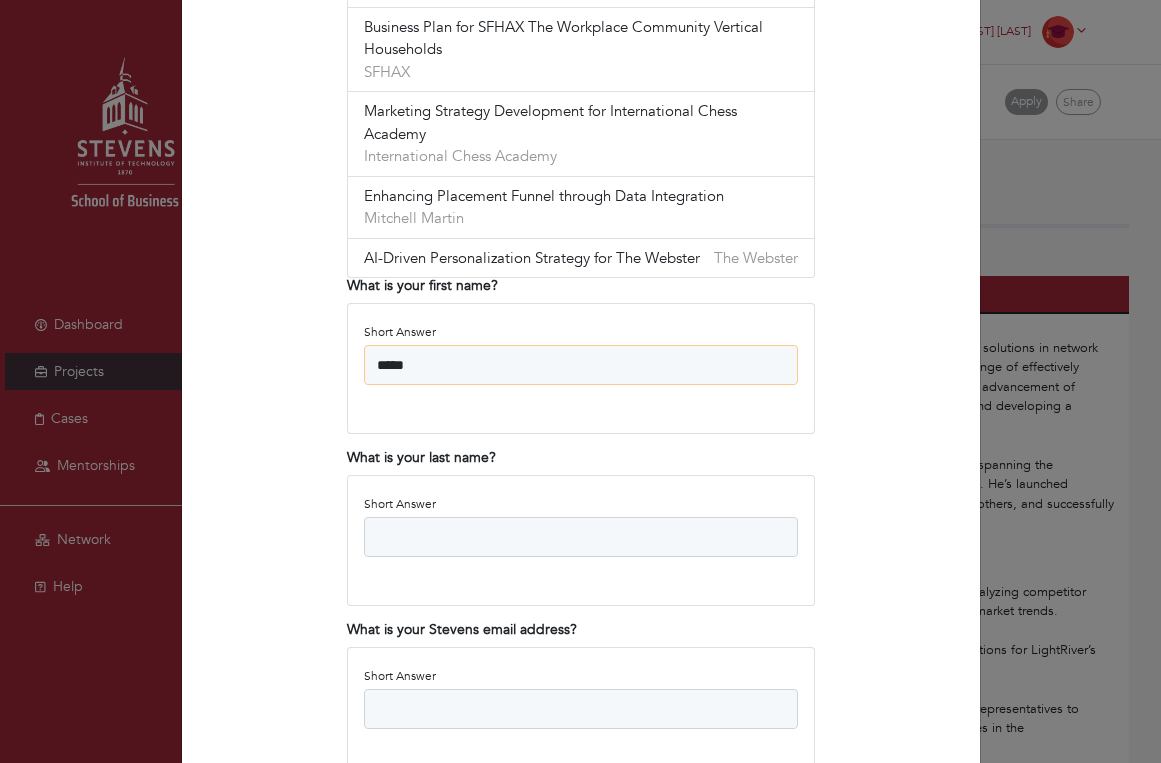 type on "****" 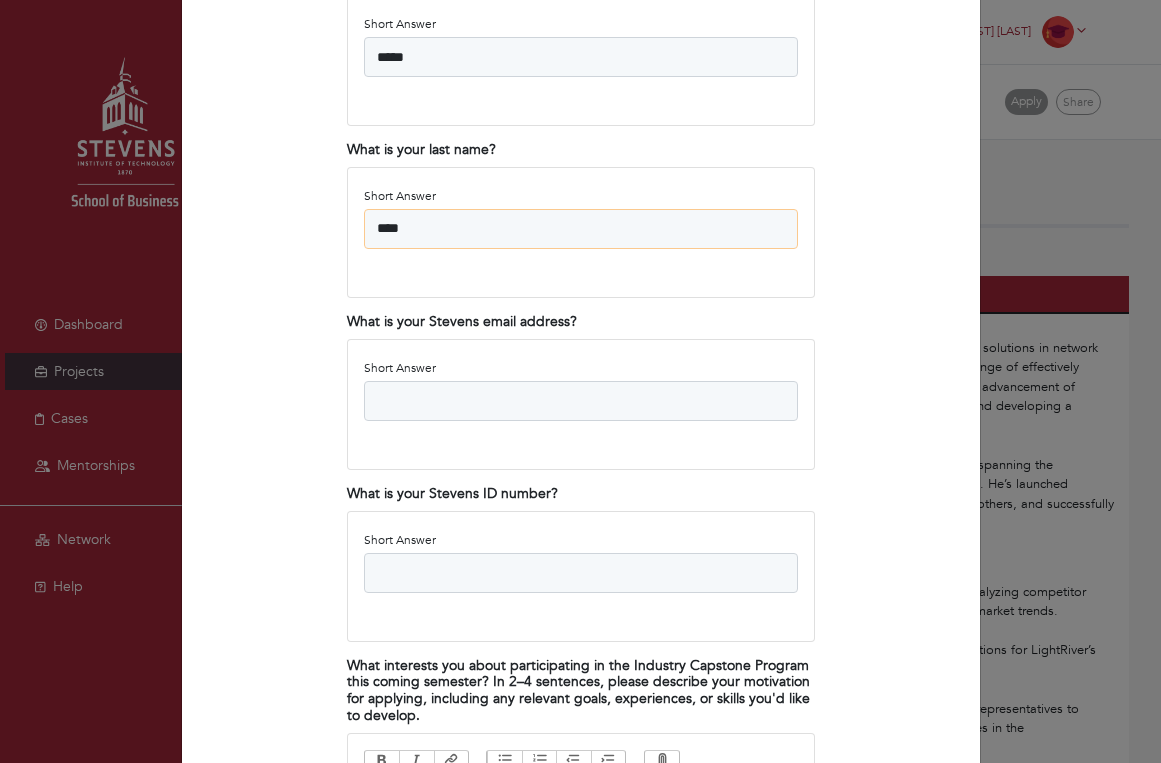 scroll, scrollTop: 1281, scrollLeft: 0, axis: vertical 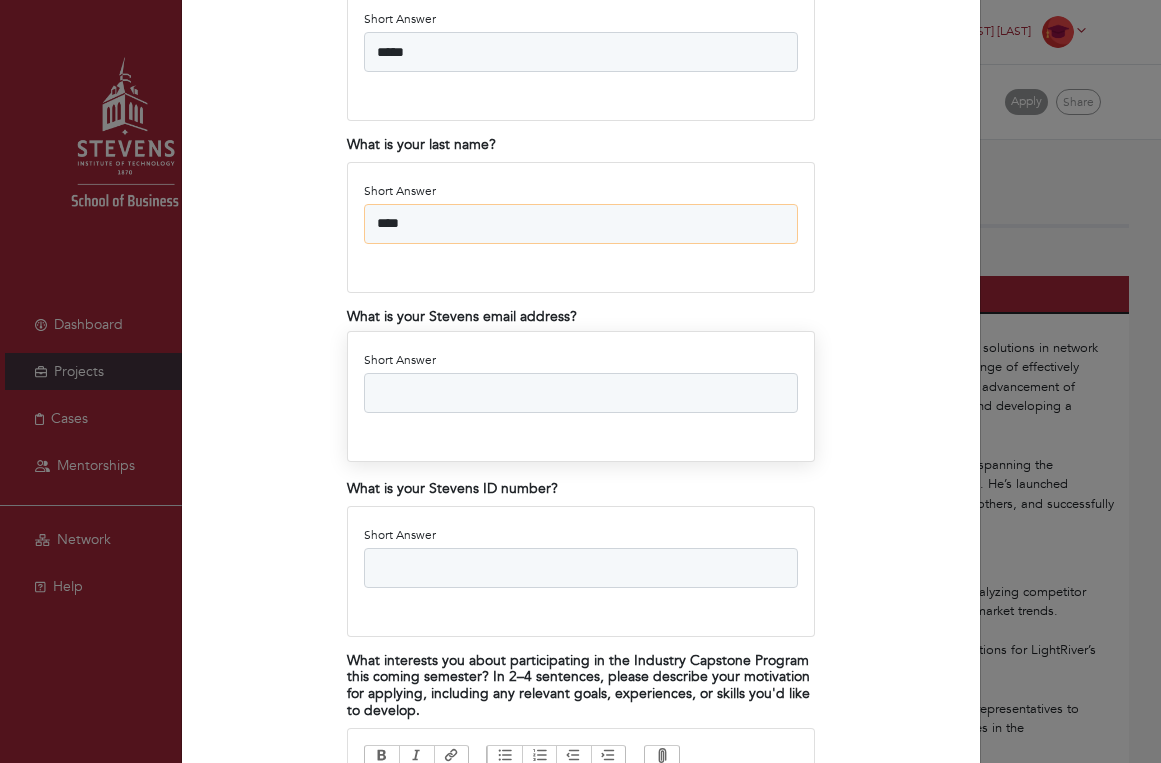 type on "****" 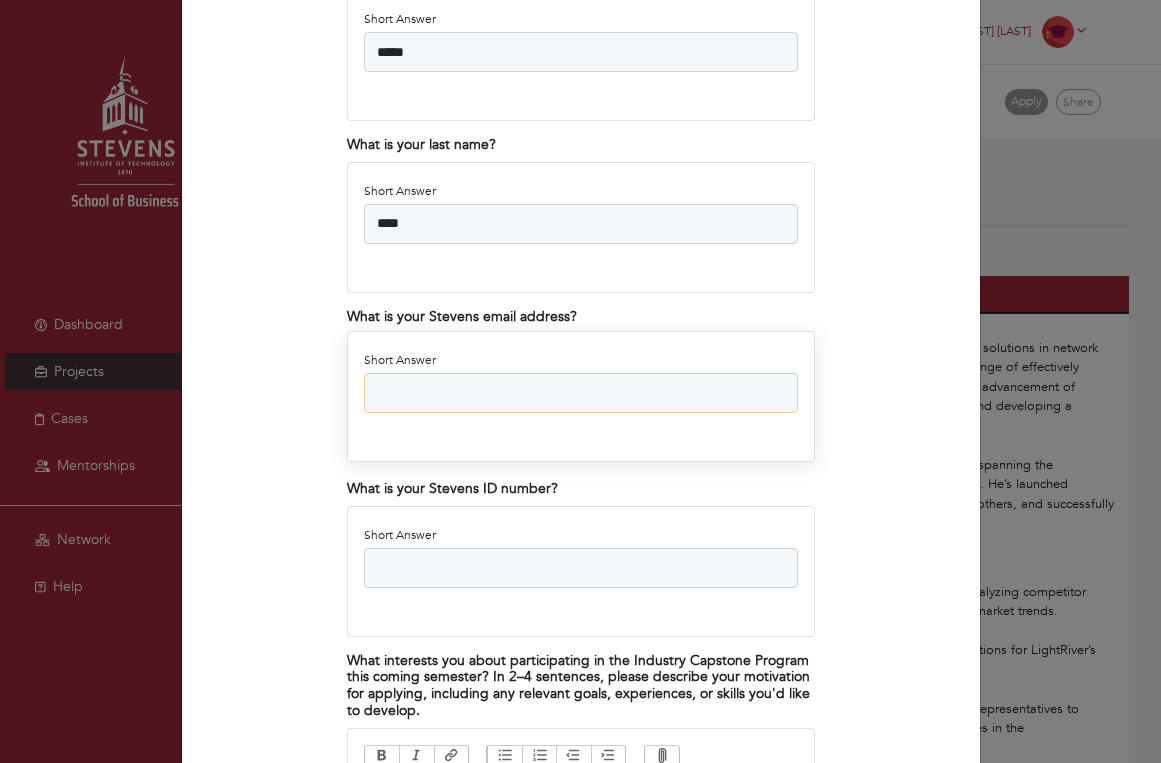 click on "Short Answer" at bounding box center [581, 393] 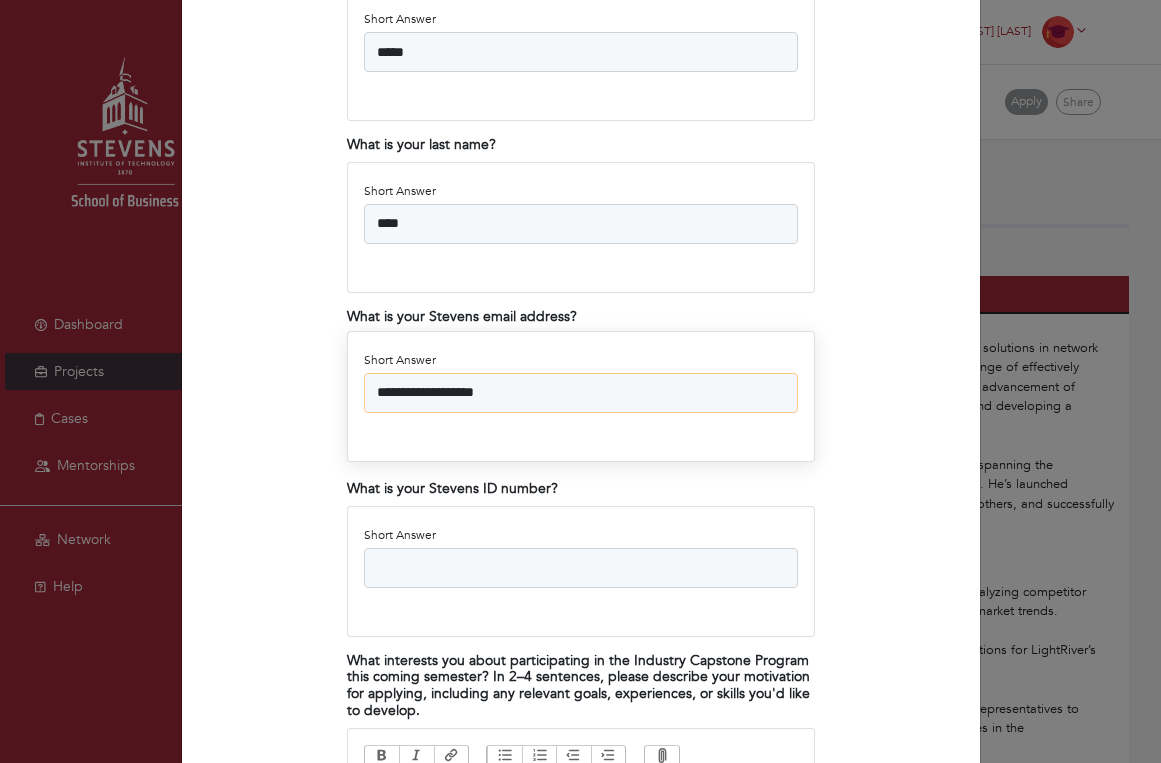 type on "**********" 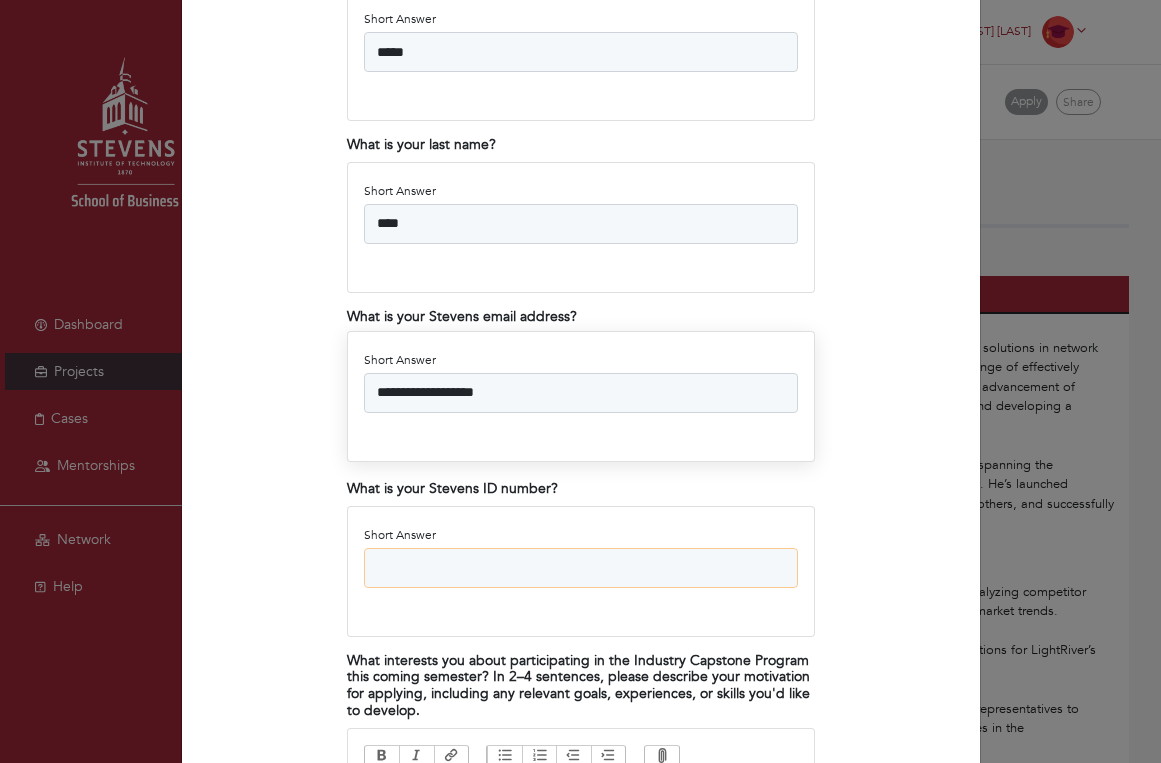 paste on "********" 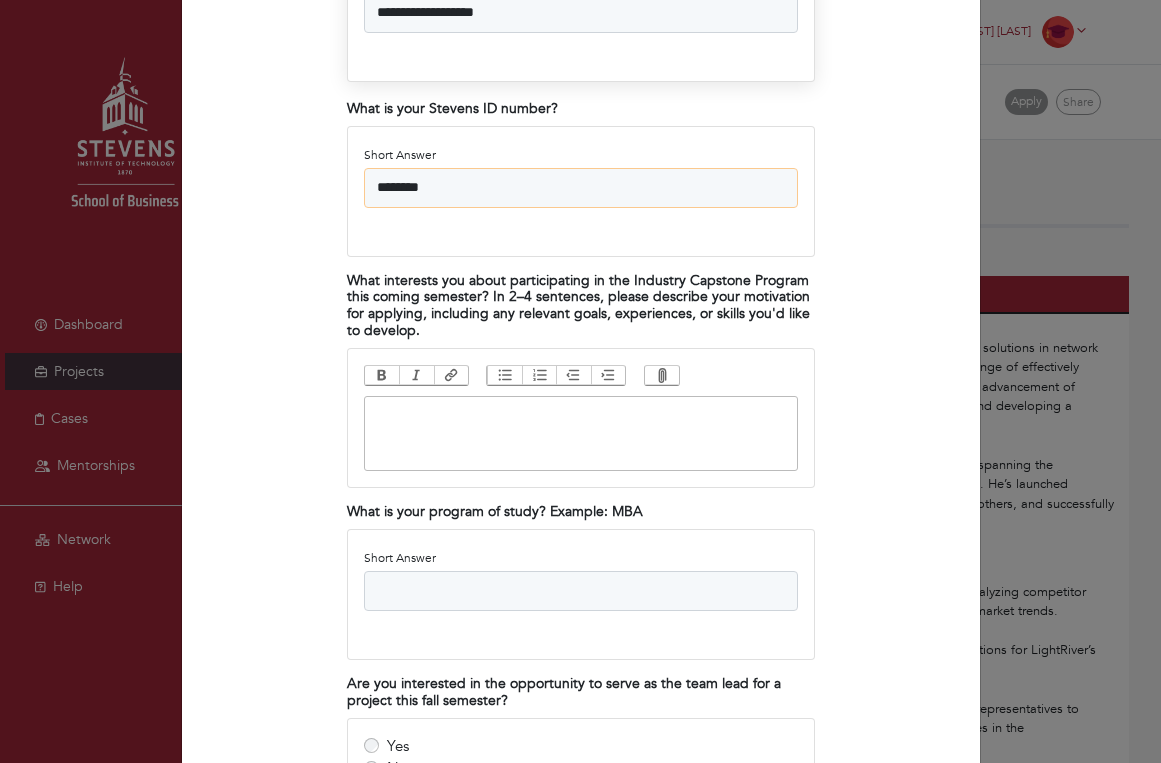 scroll, scrollTop: 1773, scrollLeft: 0, axis: vertical 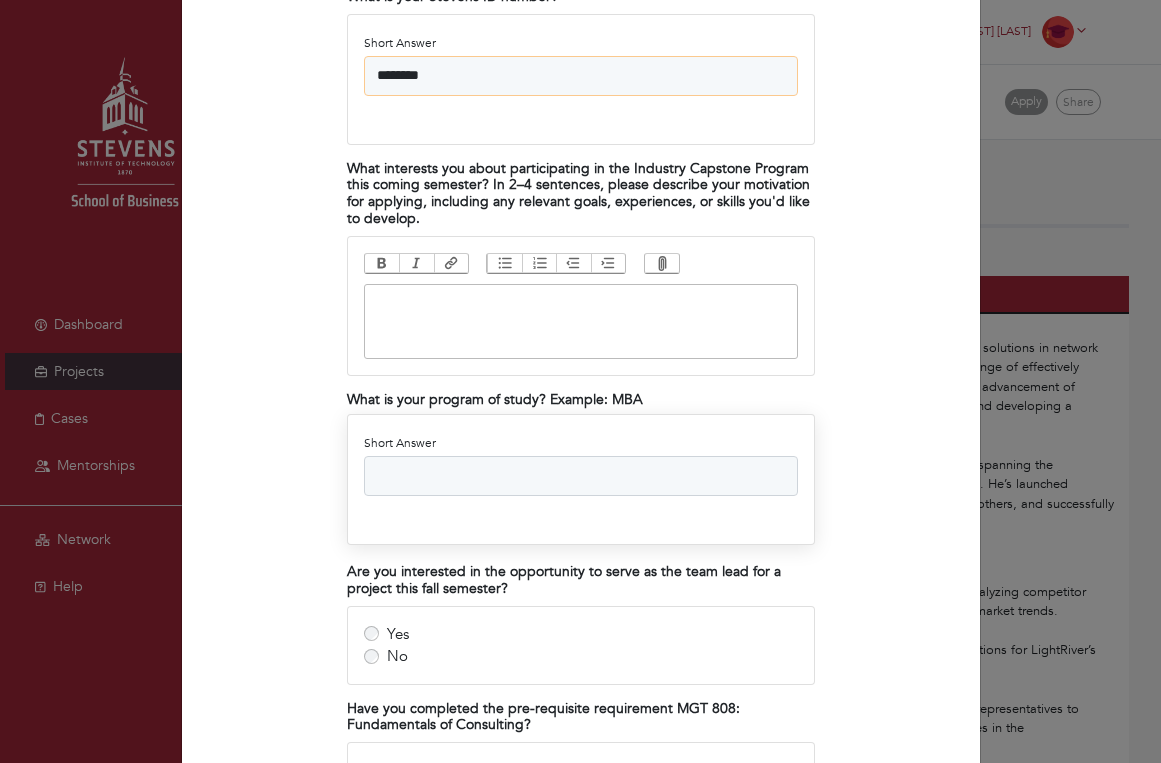 type on "********" 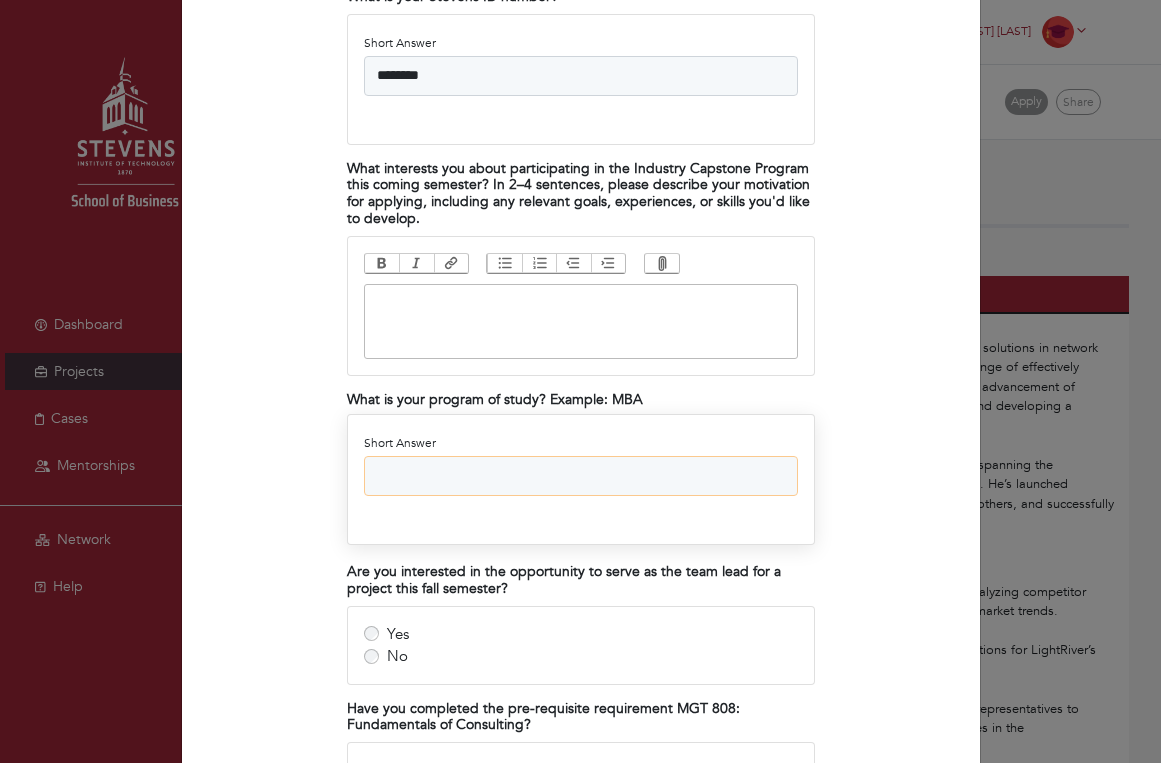 click on "Short Answer" at bounding box center (581, 476) 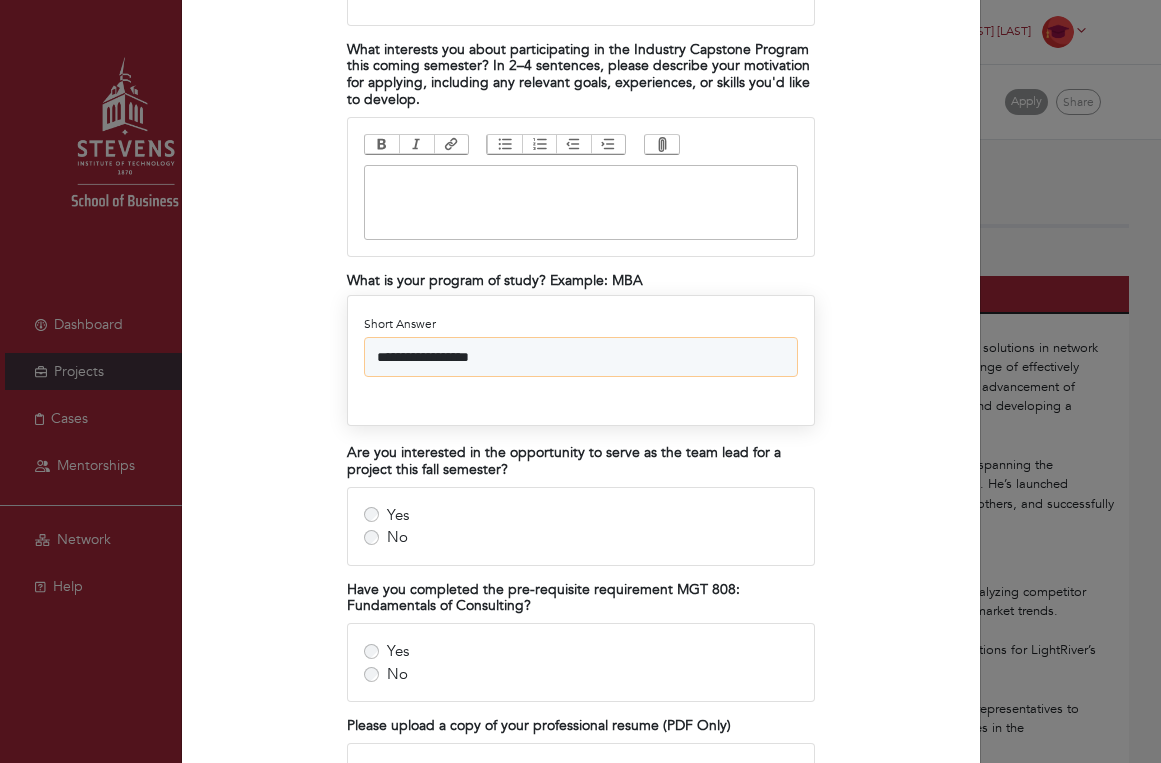 scroll, scrollTop: 1902, scrollLeft: 0, axis: vertical 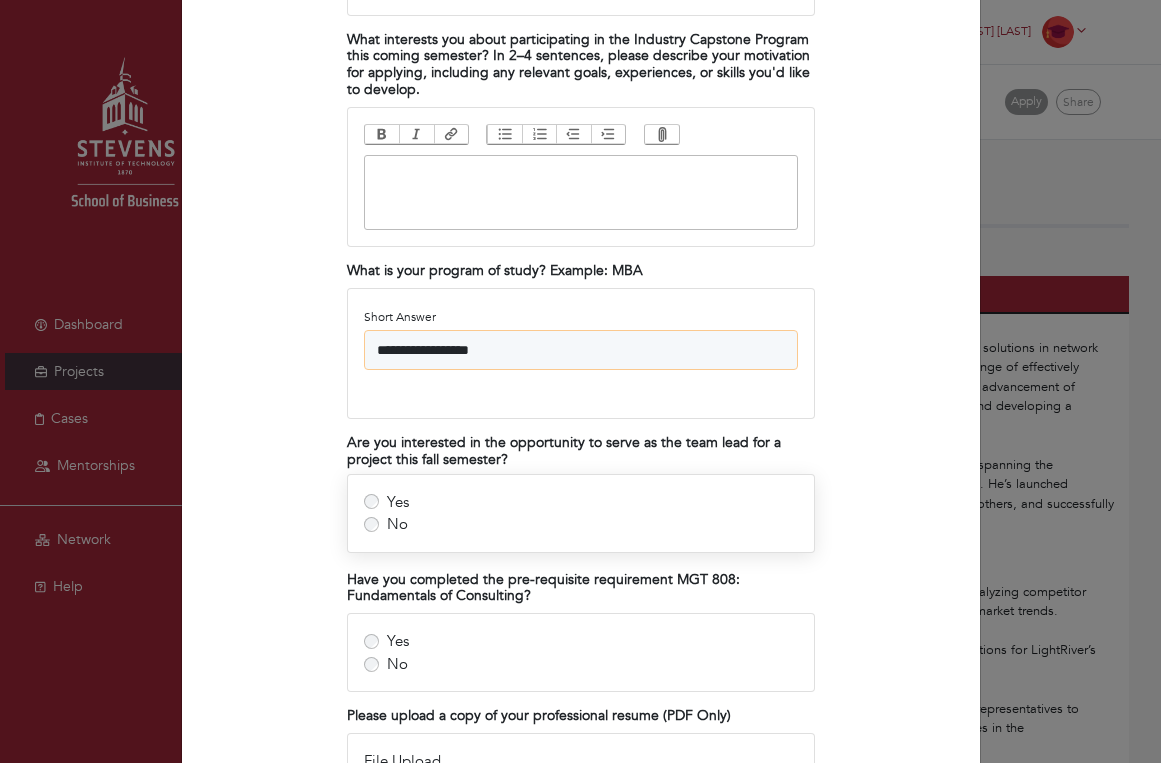 type on "**********" 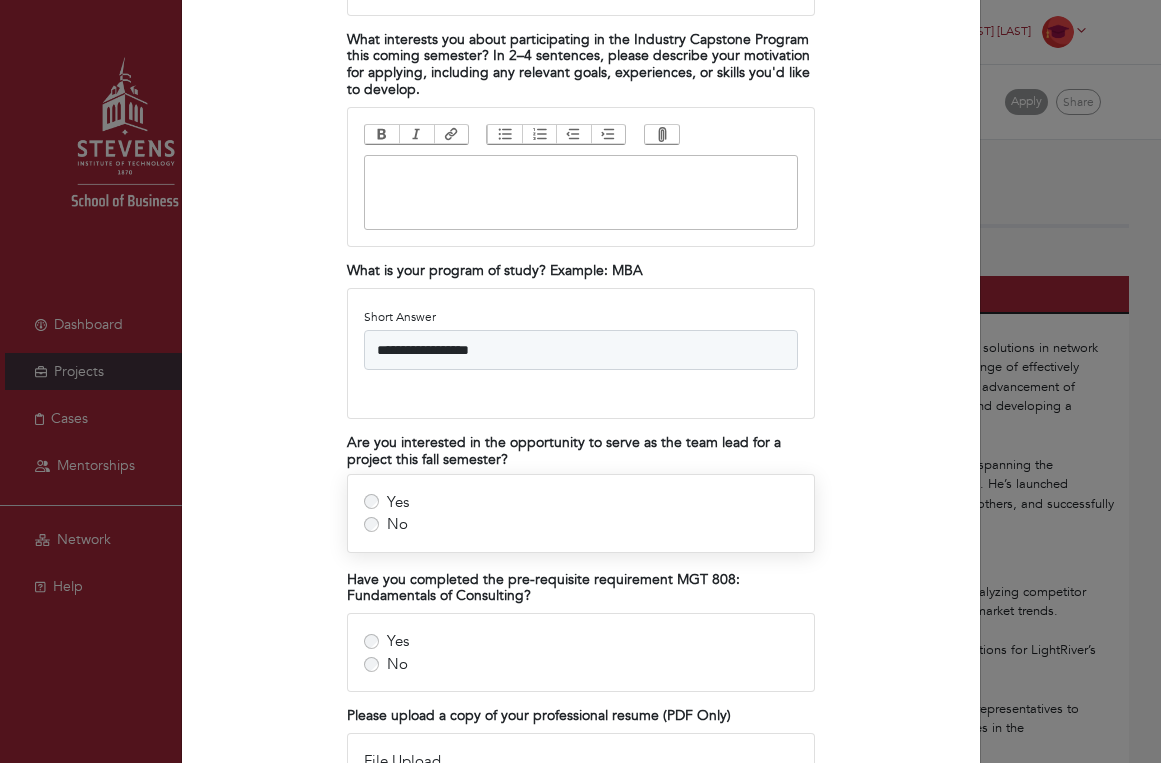 click on "Yes
No" at bounding box center (581, 513) 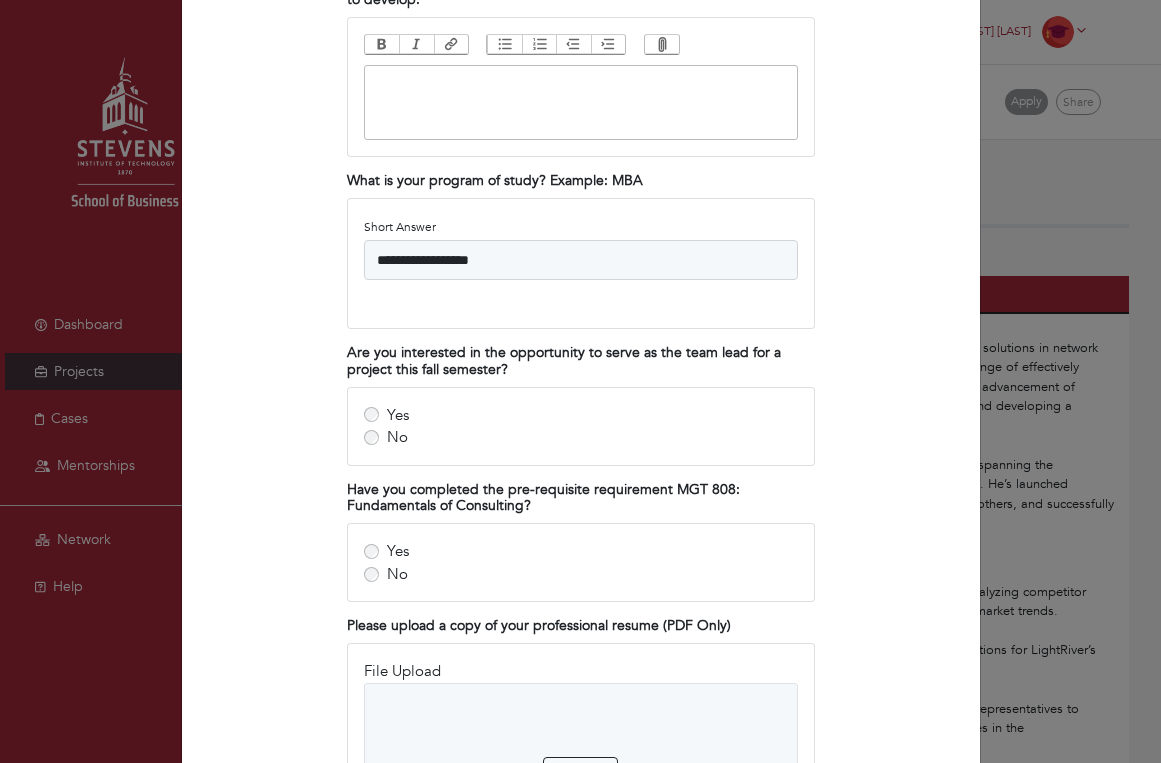 scroll, scrollTop: 1997, scrollLeft: 0, axis: vertical 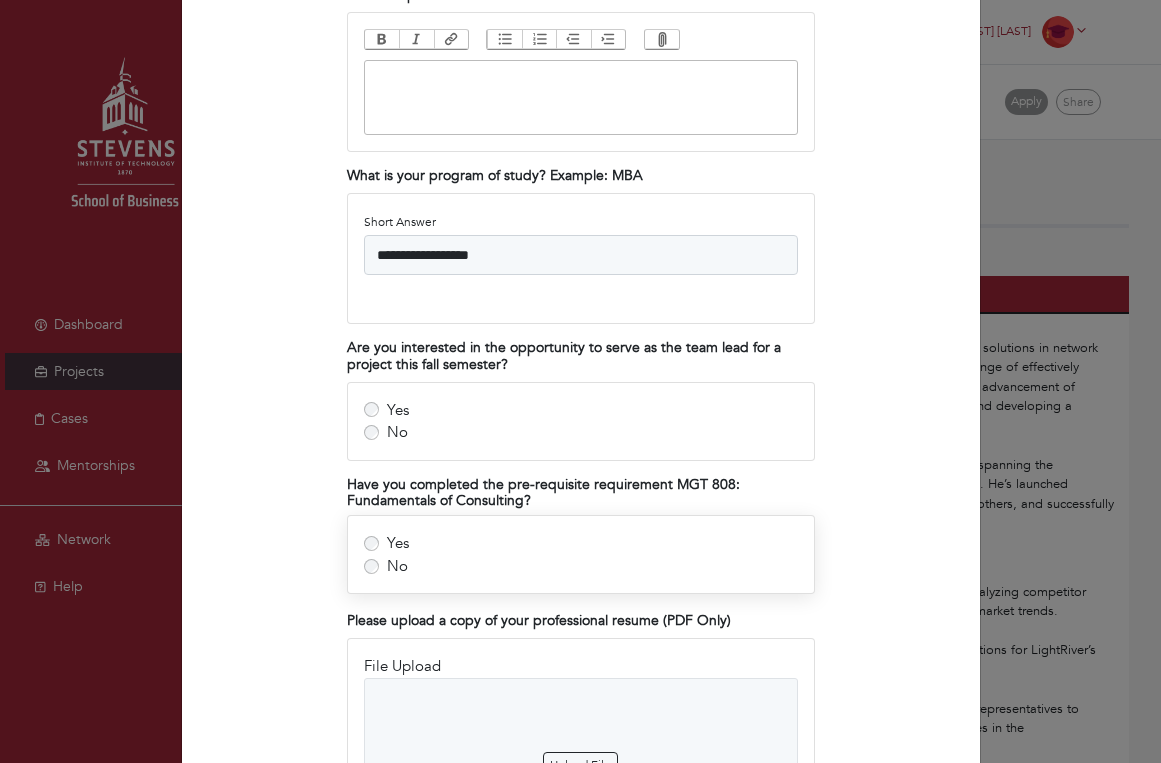 click on "Yes
No" at bounding box center [581, 554] 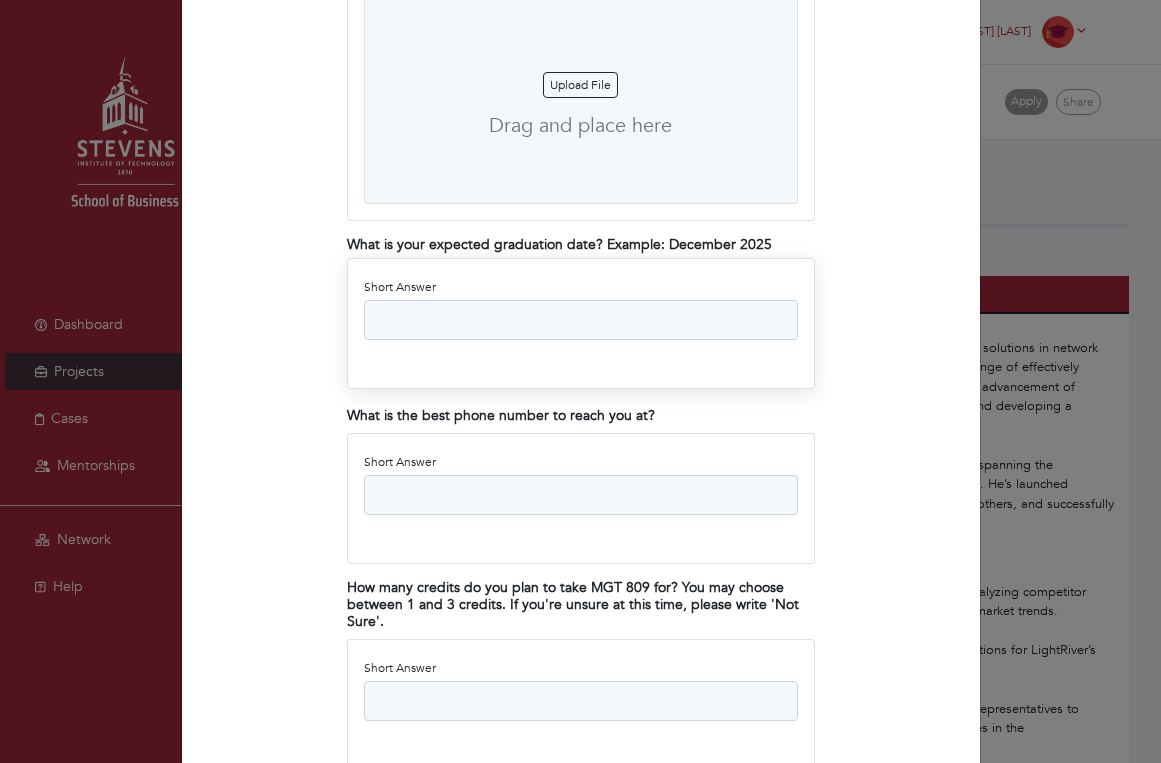 scroll, scrollTop: 2678, scrollLeft: 0, axis: vertical 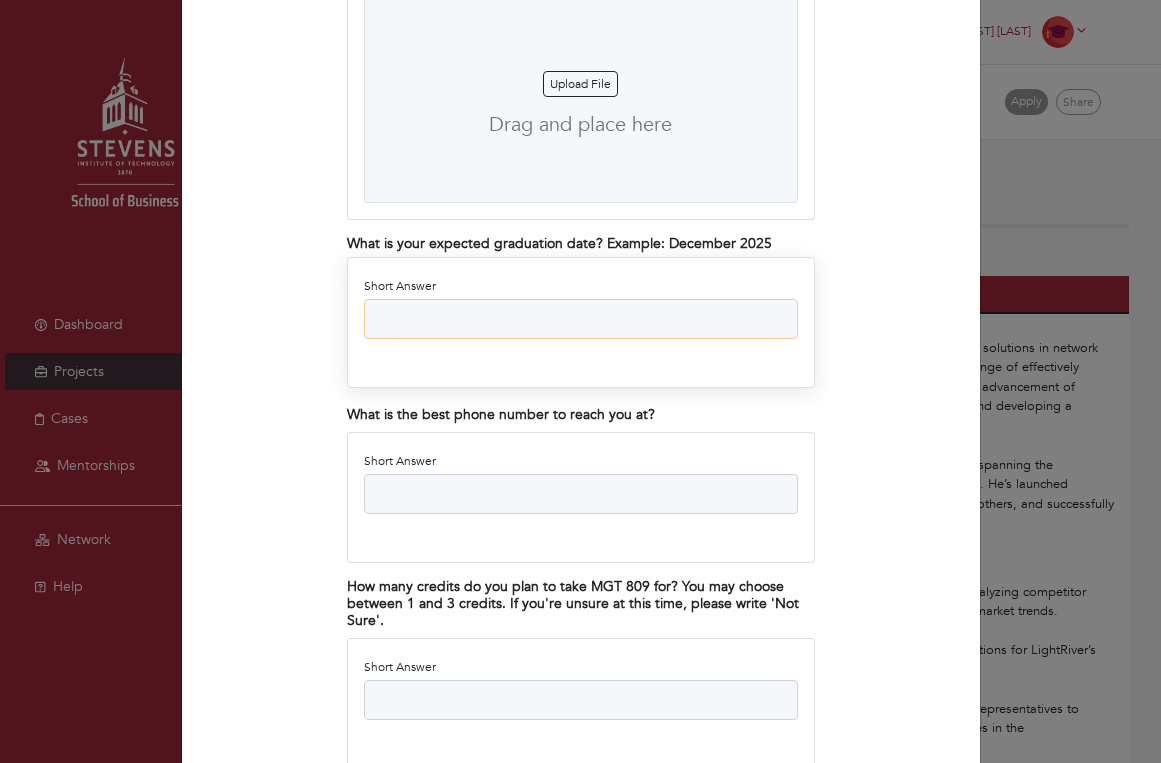 click on "Short Answer" at bounding box center (581, 319) 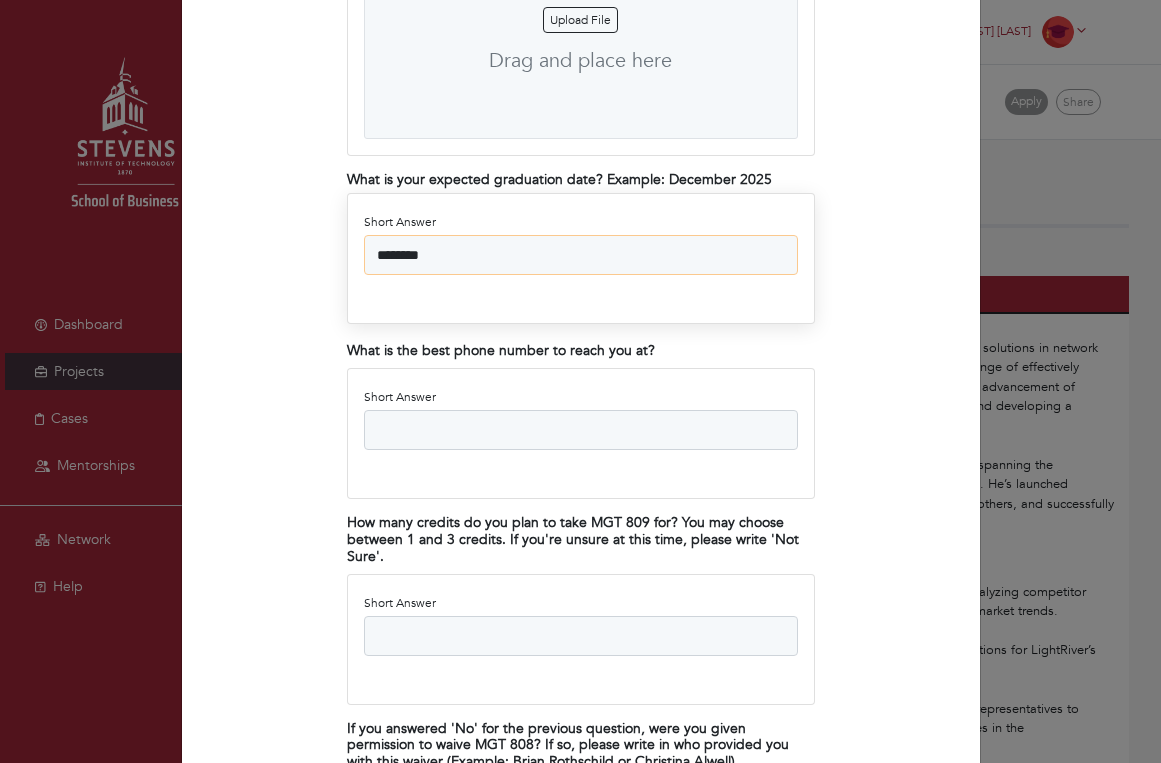 scroll, scrollTop: 2746, scrollLeft: 0, axis: vertical 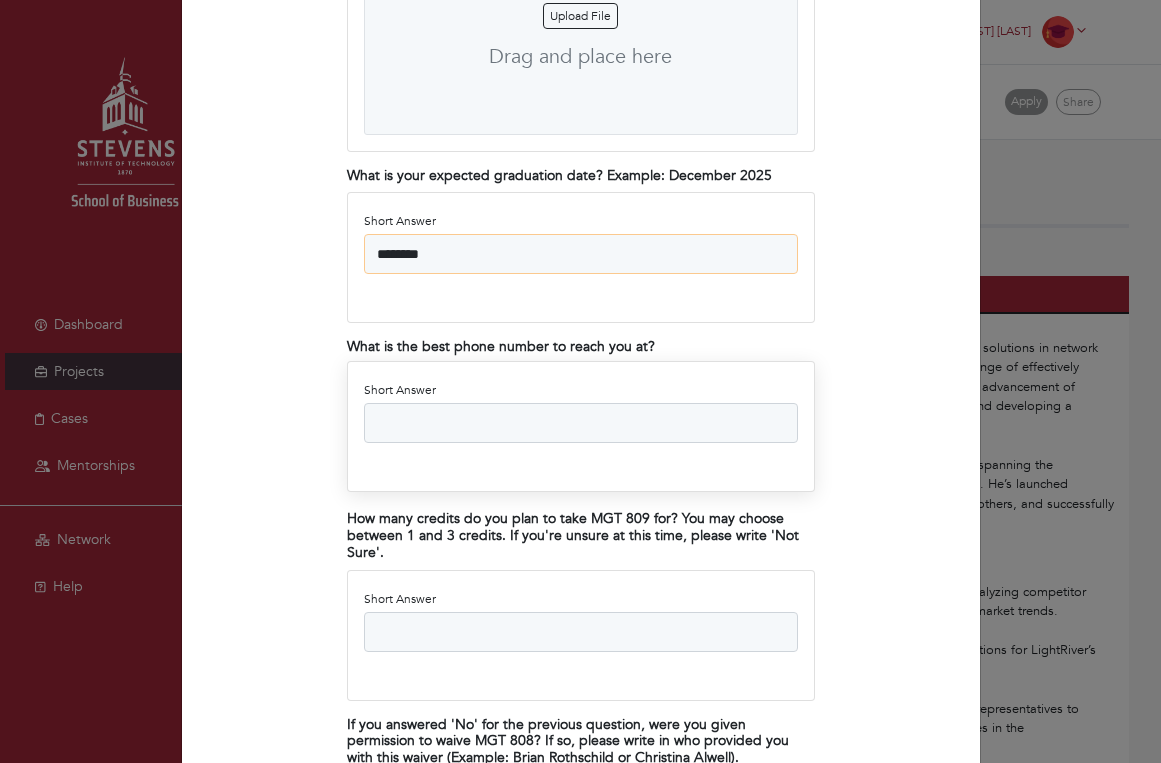 type on "********" 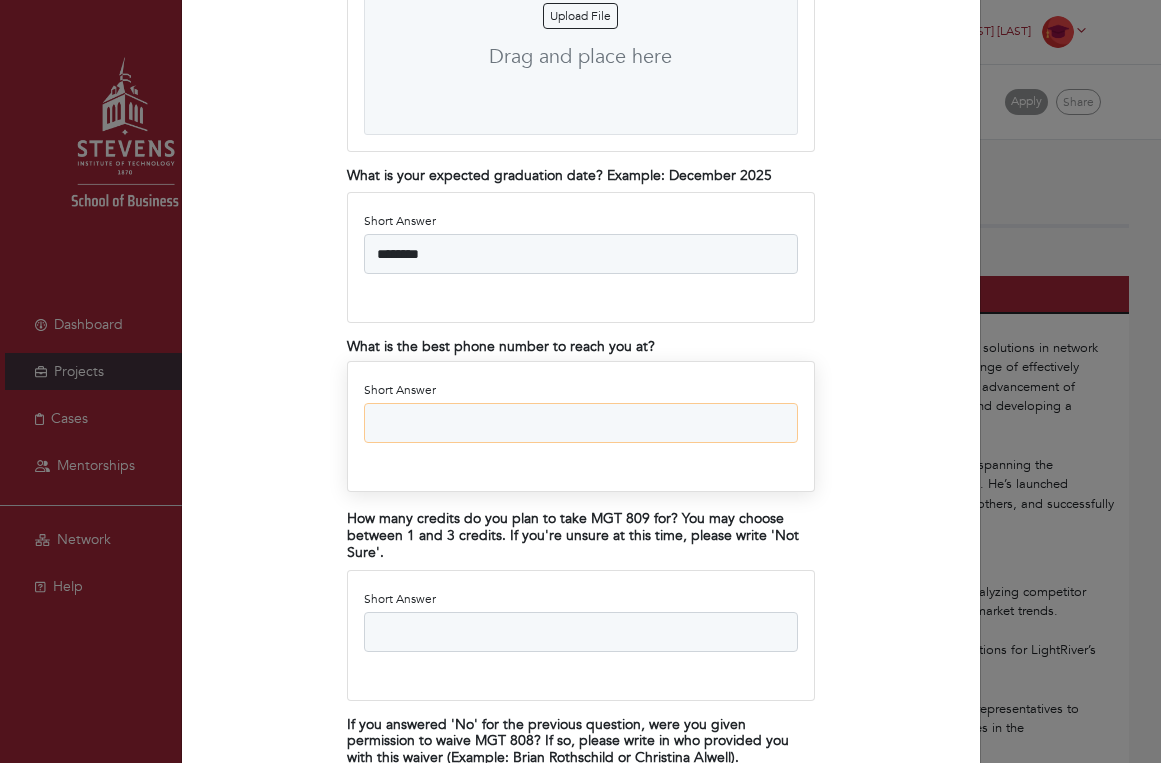 click on "Short Answer" at bounding box center (581, 423) 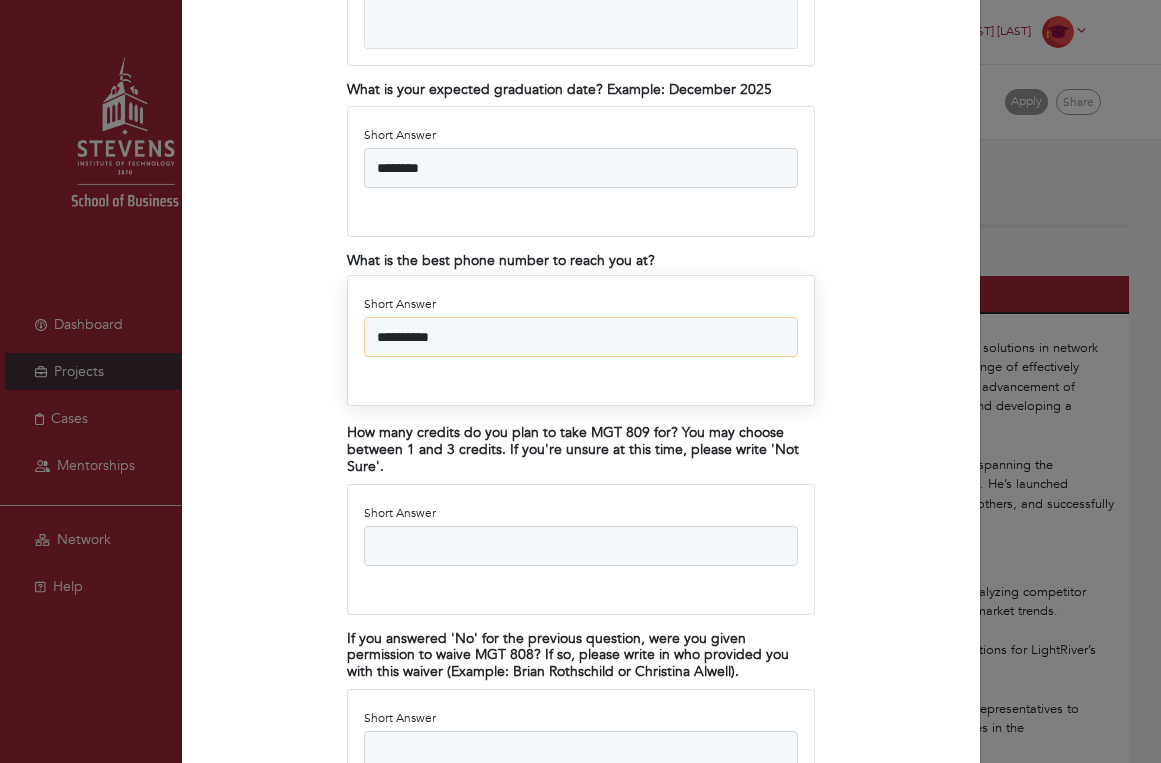 scroll, scrollTop: 2834, scrollLeft: 0, axis: vertical 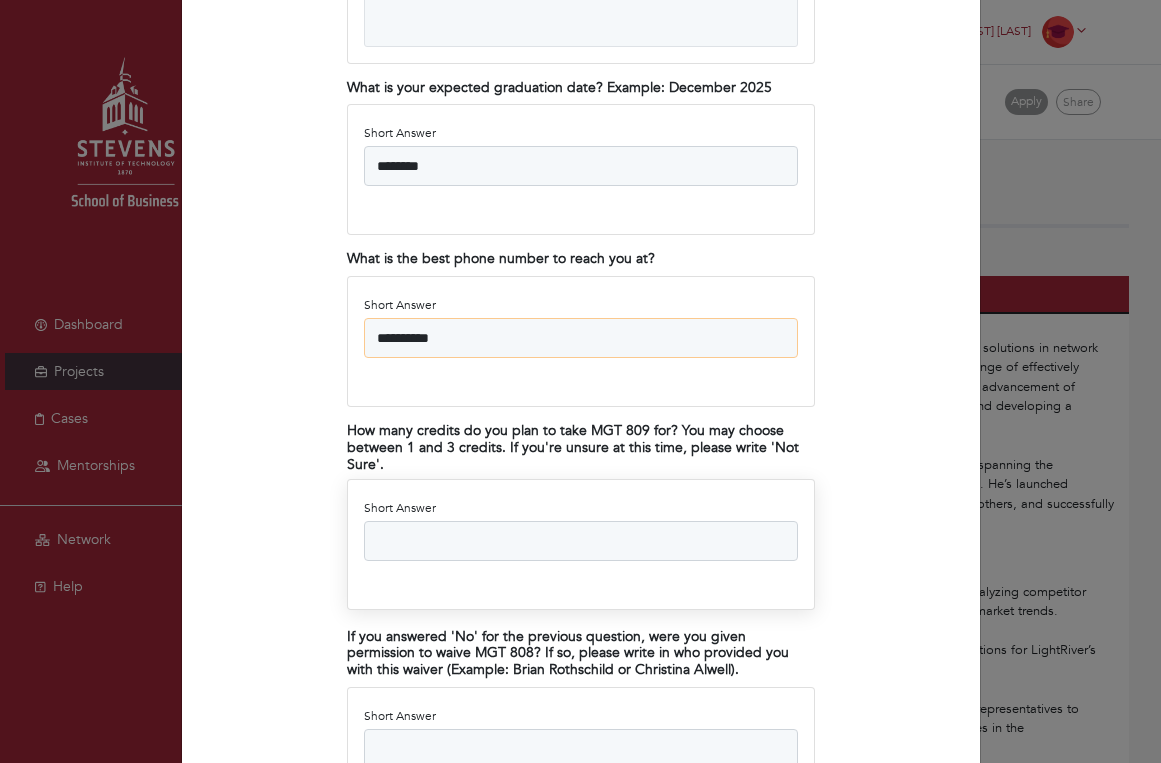 type on "**********" 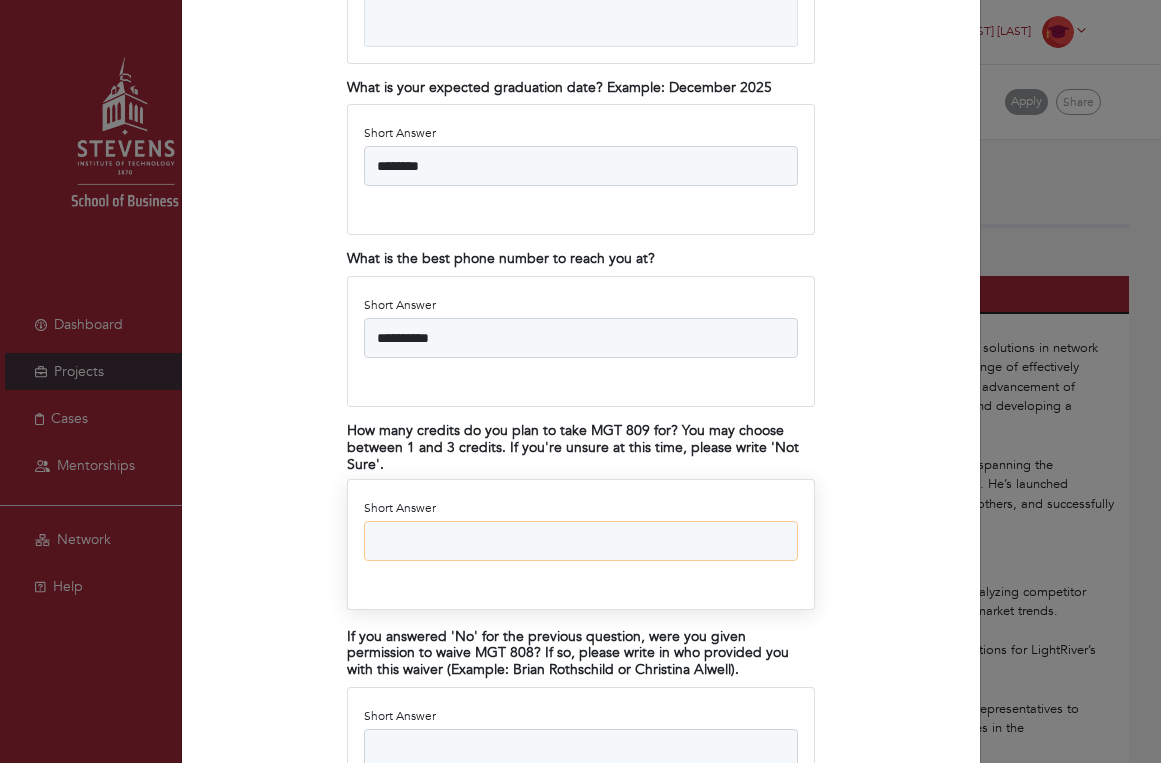 click on "Short Answer" at bounding box center (581, 541) 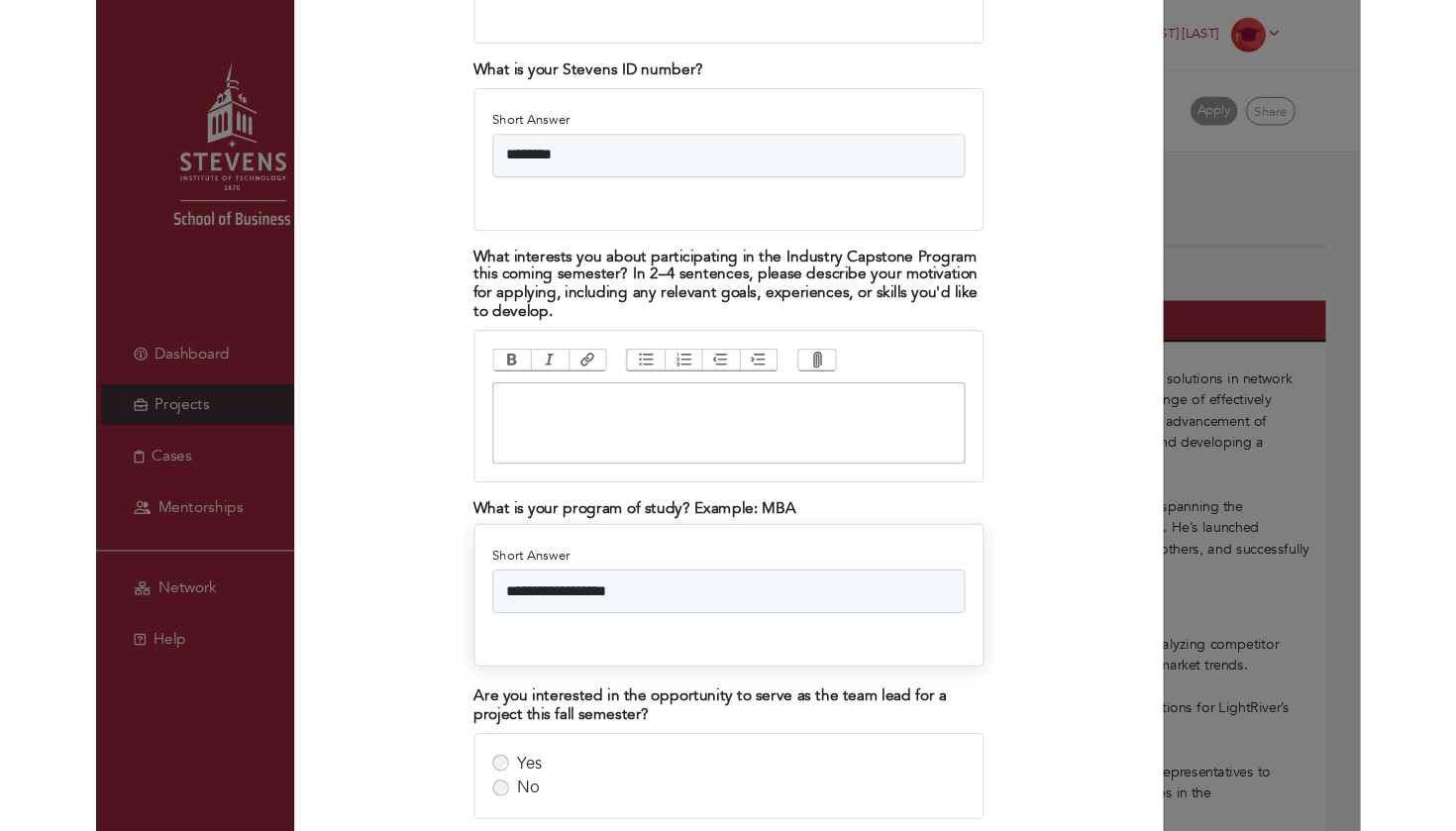 scroll, scrollTop: 1666, scrollLeft: 0, axis: vertical 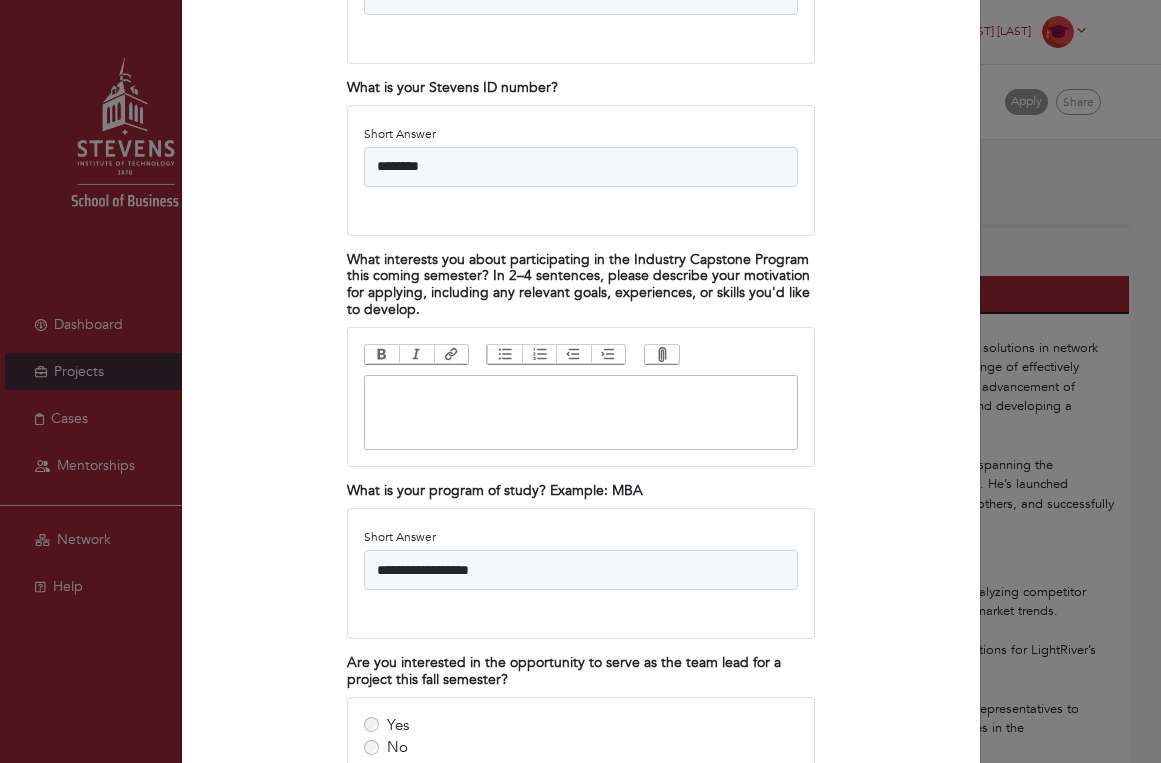 type on "*" 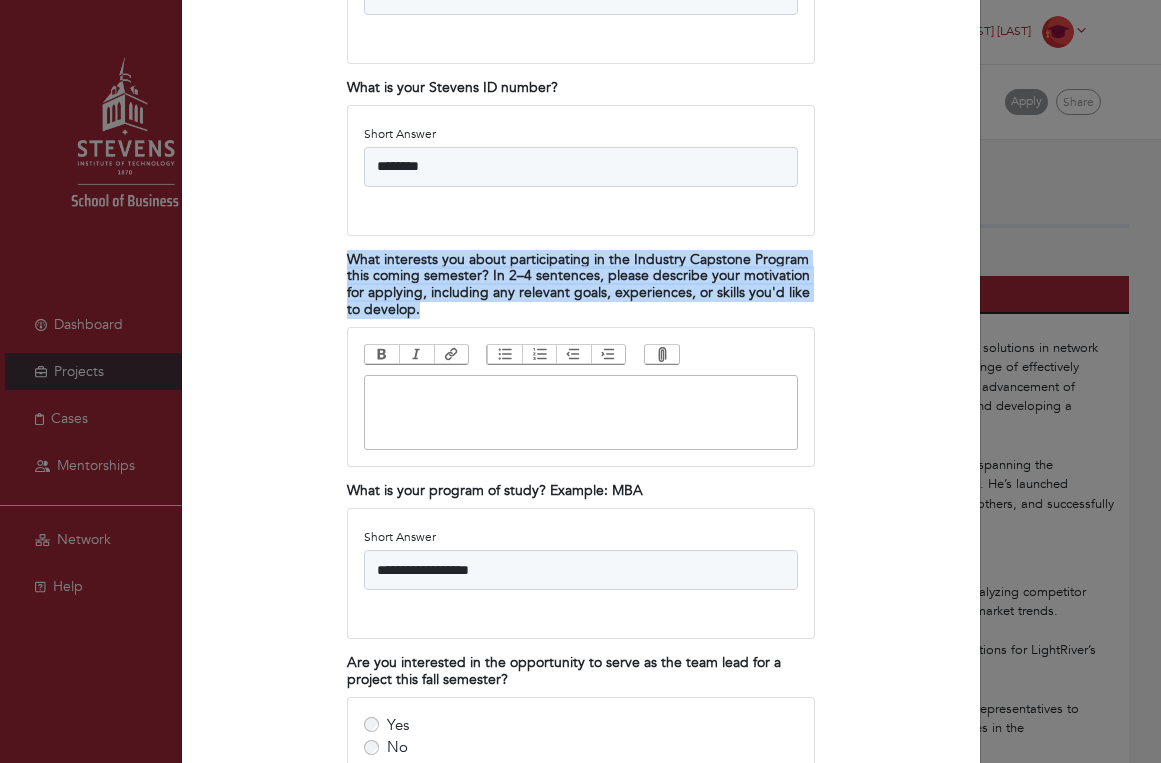 drag, startPoint x: 631, startPoint y: 291, endPoint x: 351, endPoint y: 239, distance: 284.78763 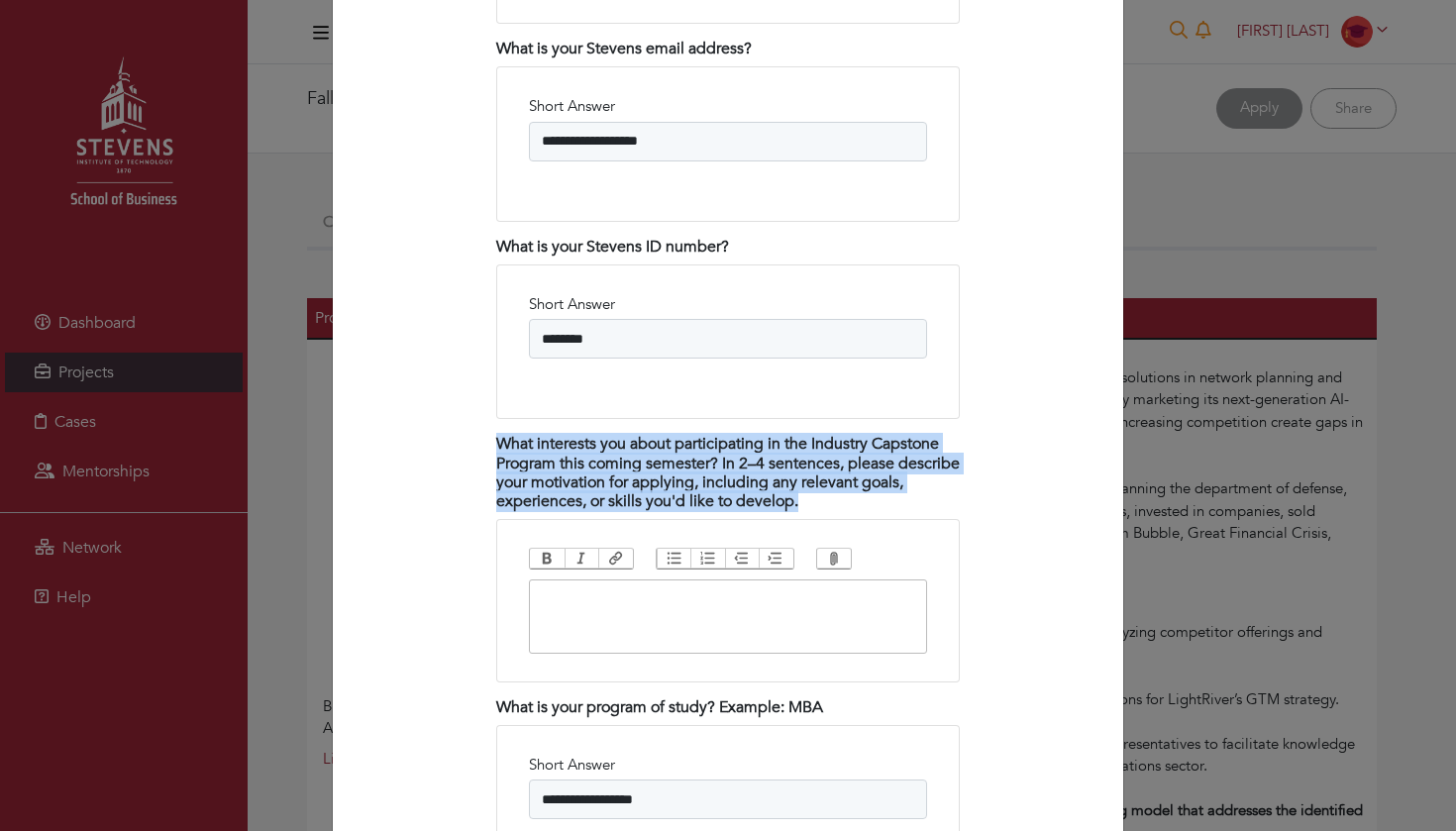 copy on "What interests you about participating in the Industry Capstone Program this coming semester? In 2–4 sentences, please describe your motivation for applying, including any relevant goals, experiences, or skills you'd like to develop." 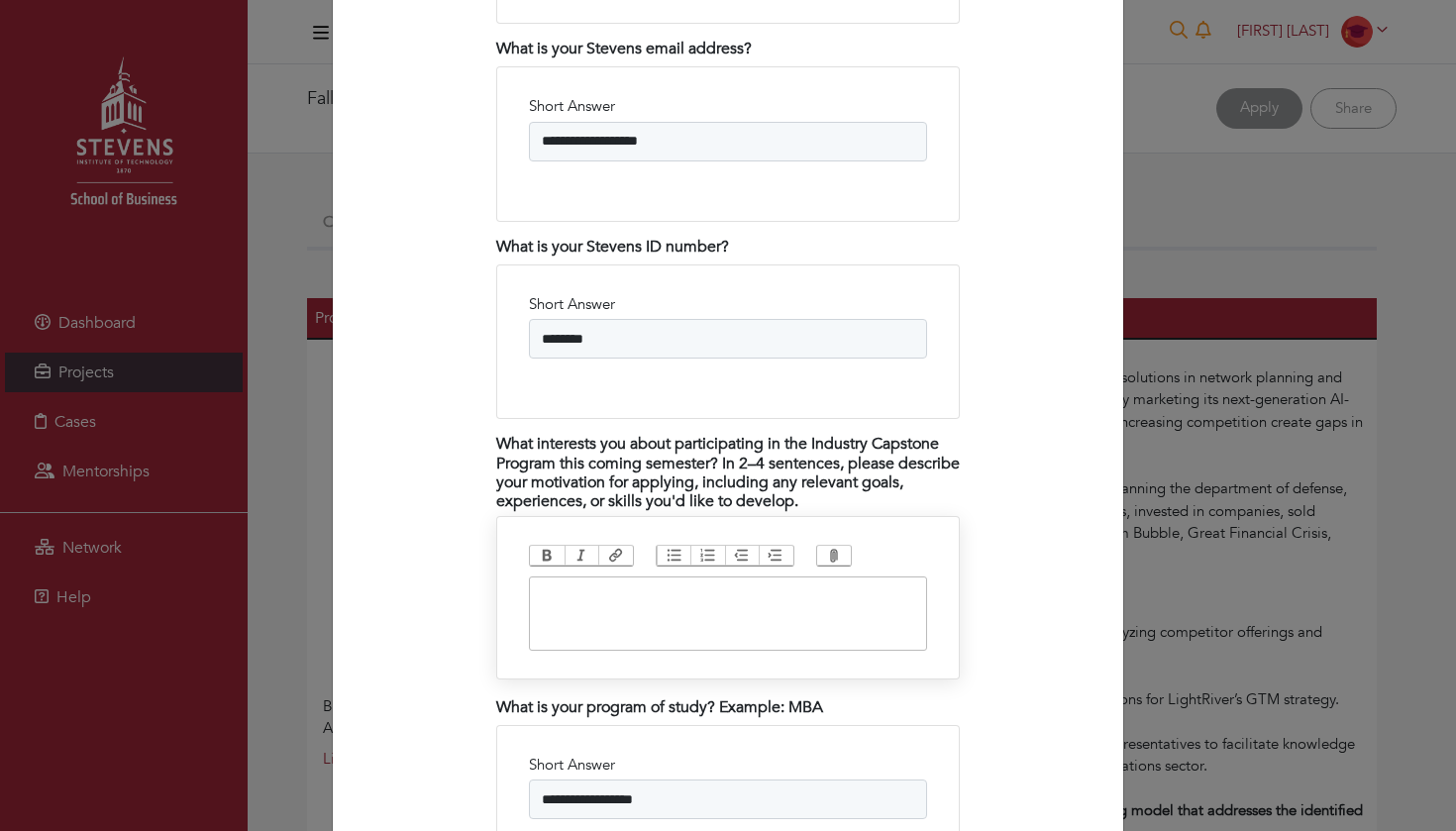 click at bounding box center (728, 613) 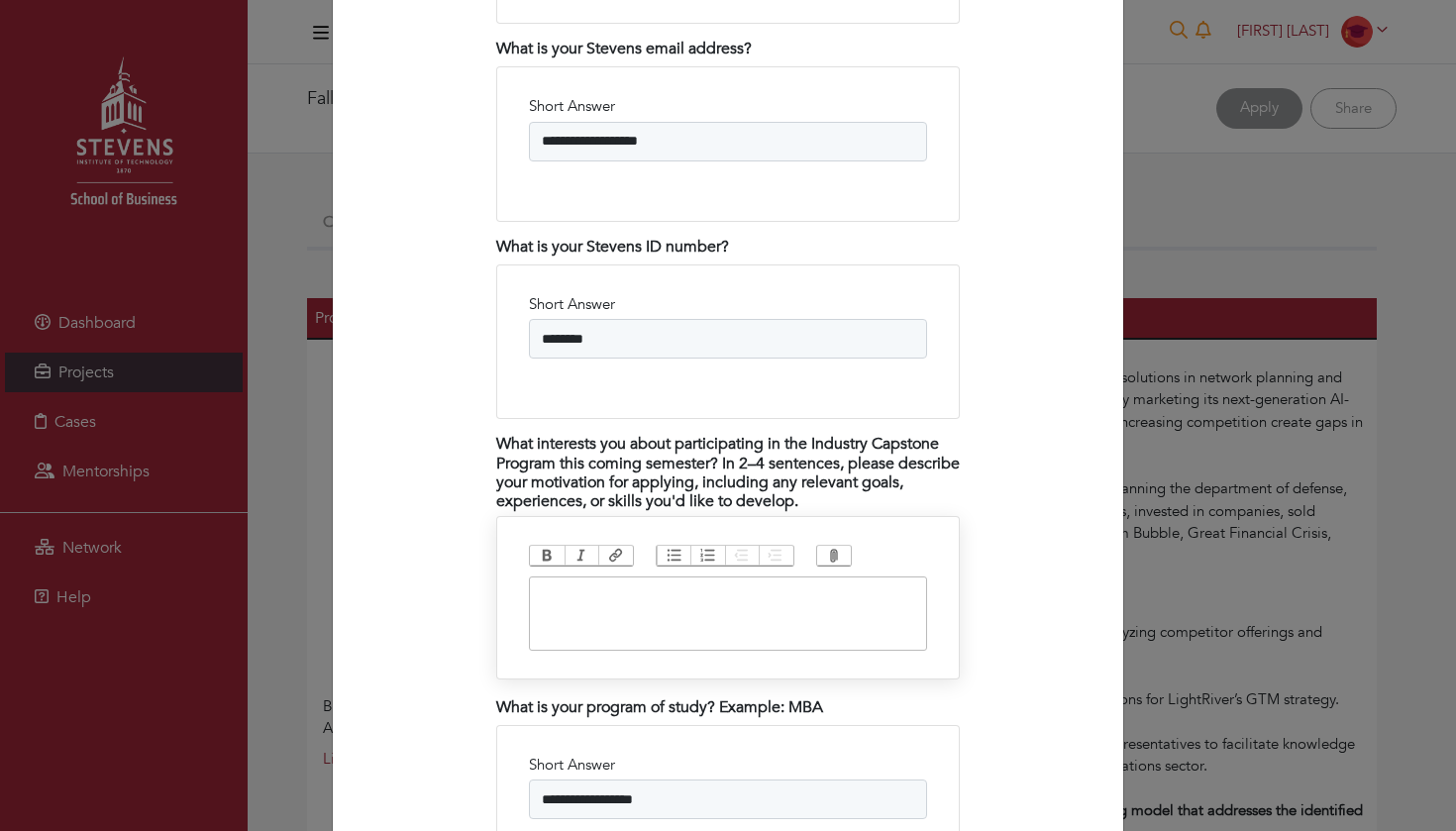paste on "**********" 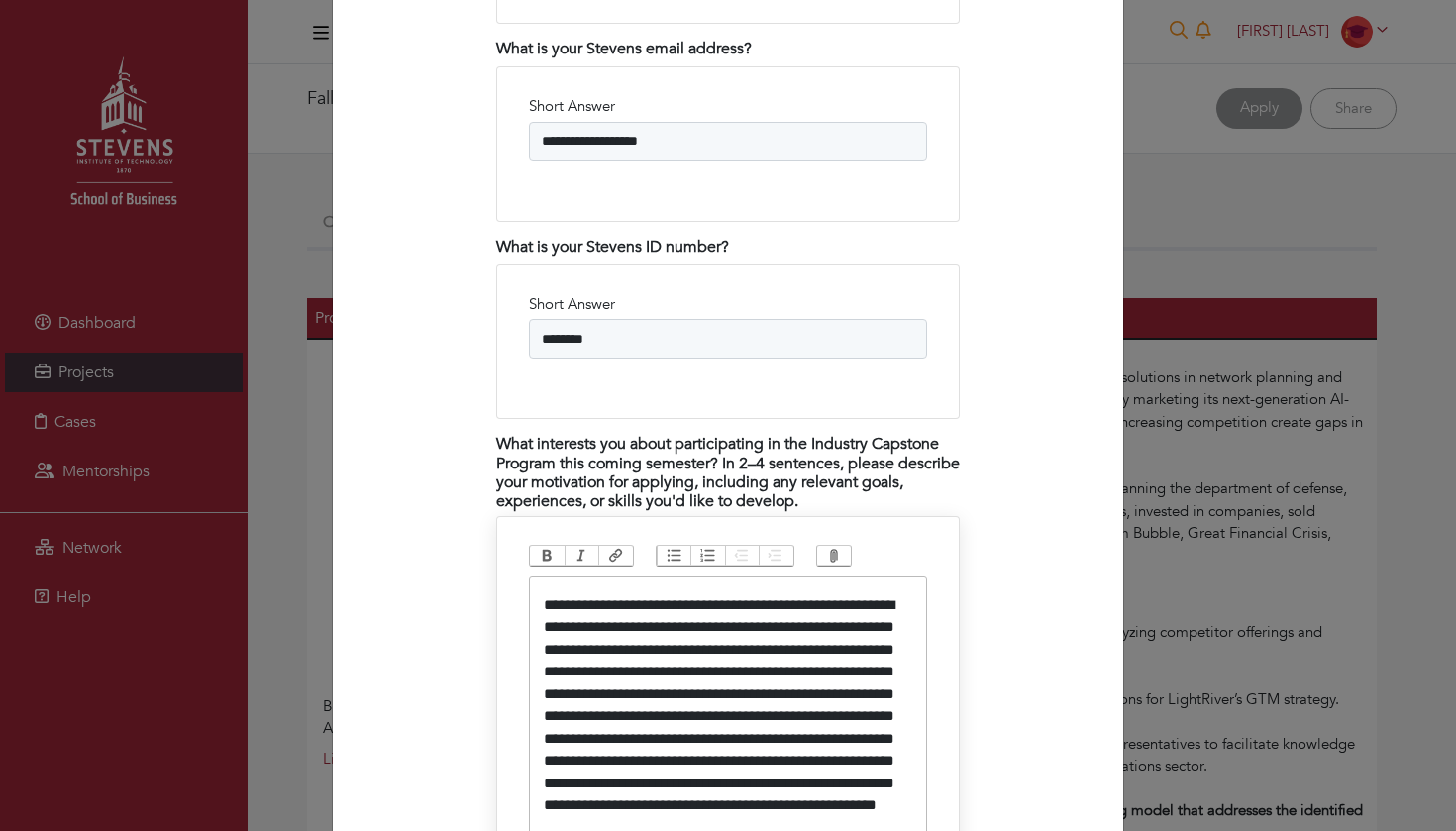 type on "**********" 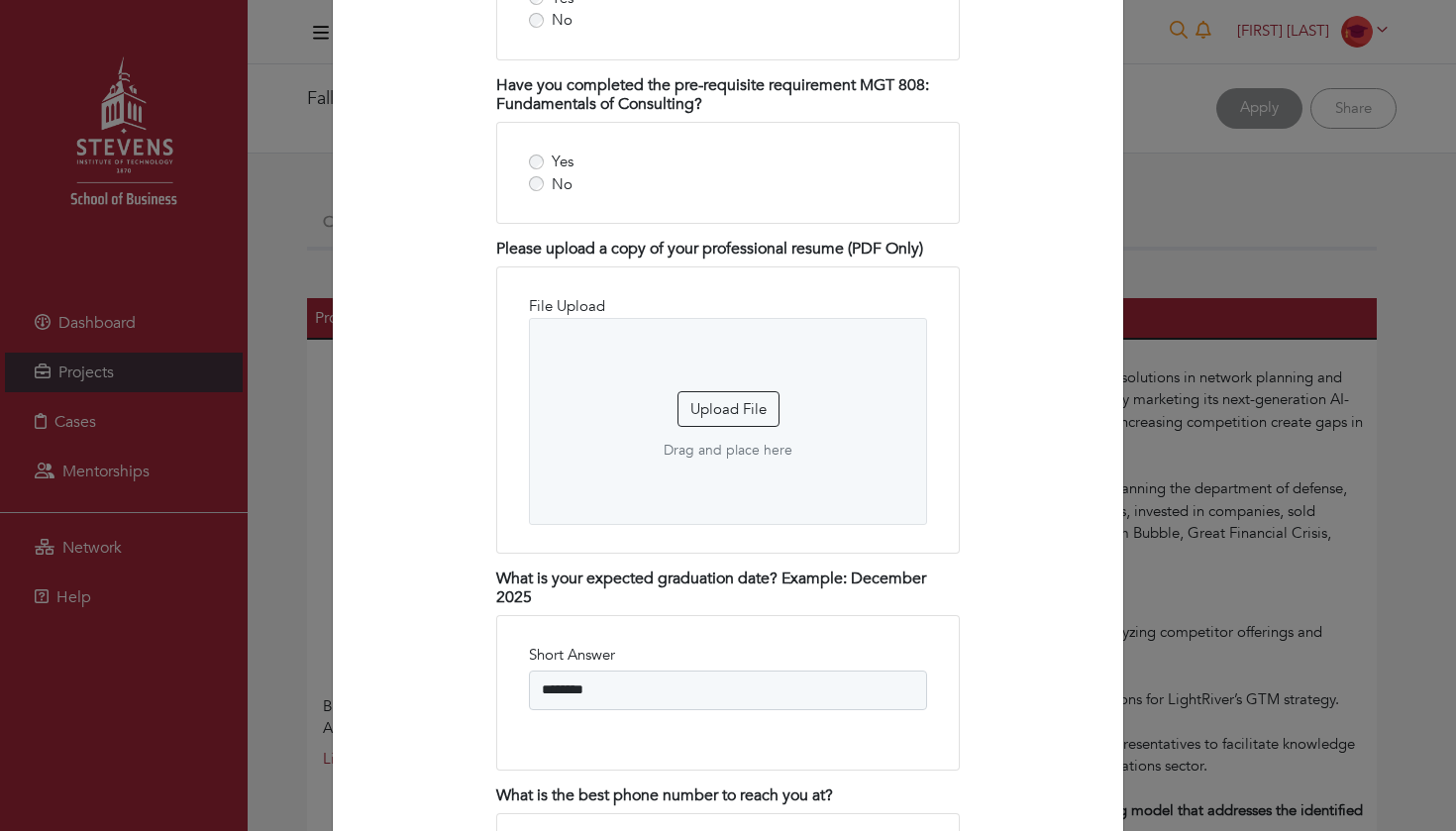 scroll, scrollTop: 2884, scrollLeft: 0, axis: vertical 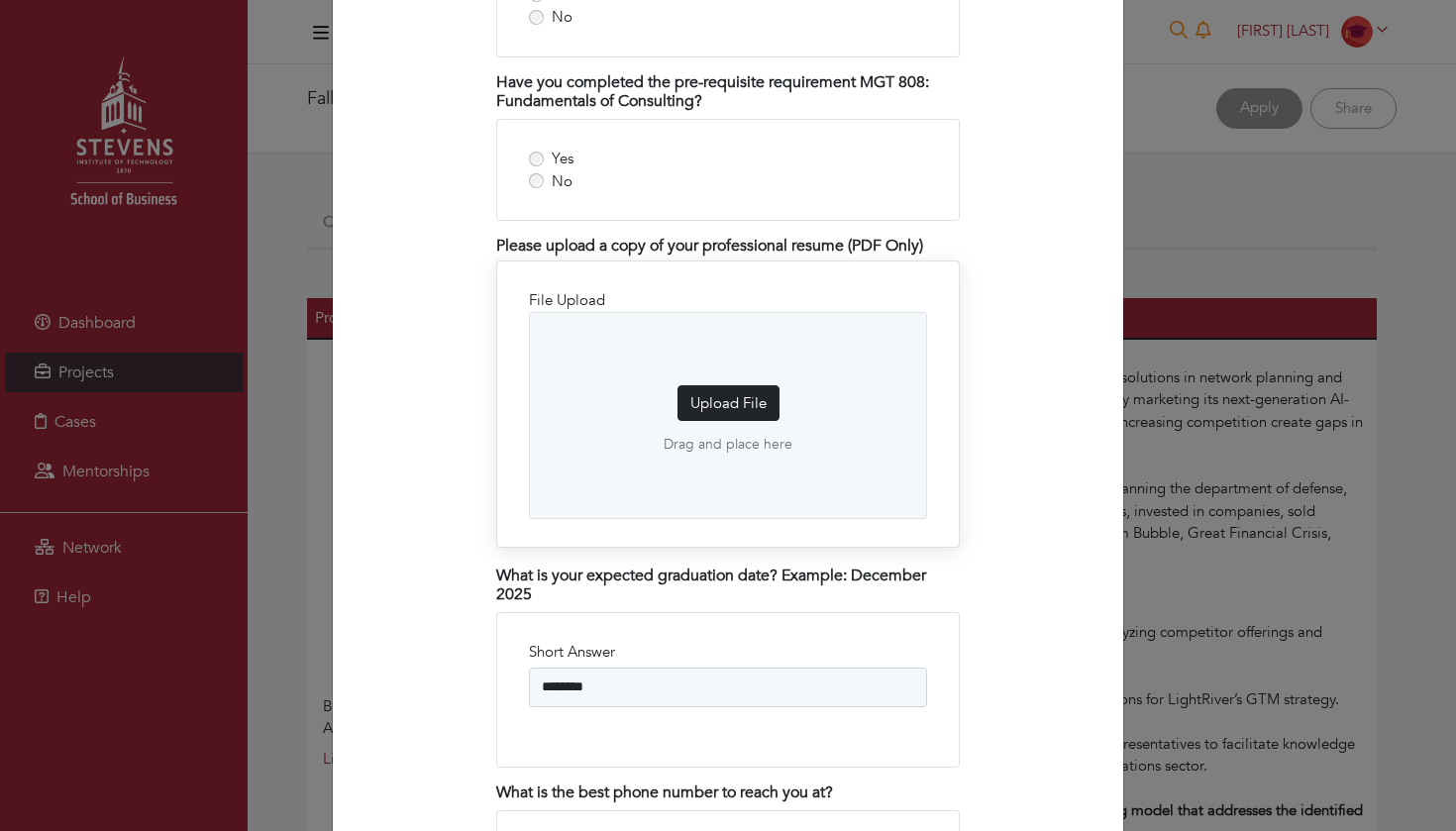 click on "Upload File" at bounding box center [728, 403] 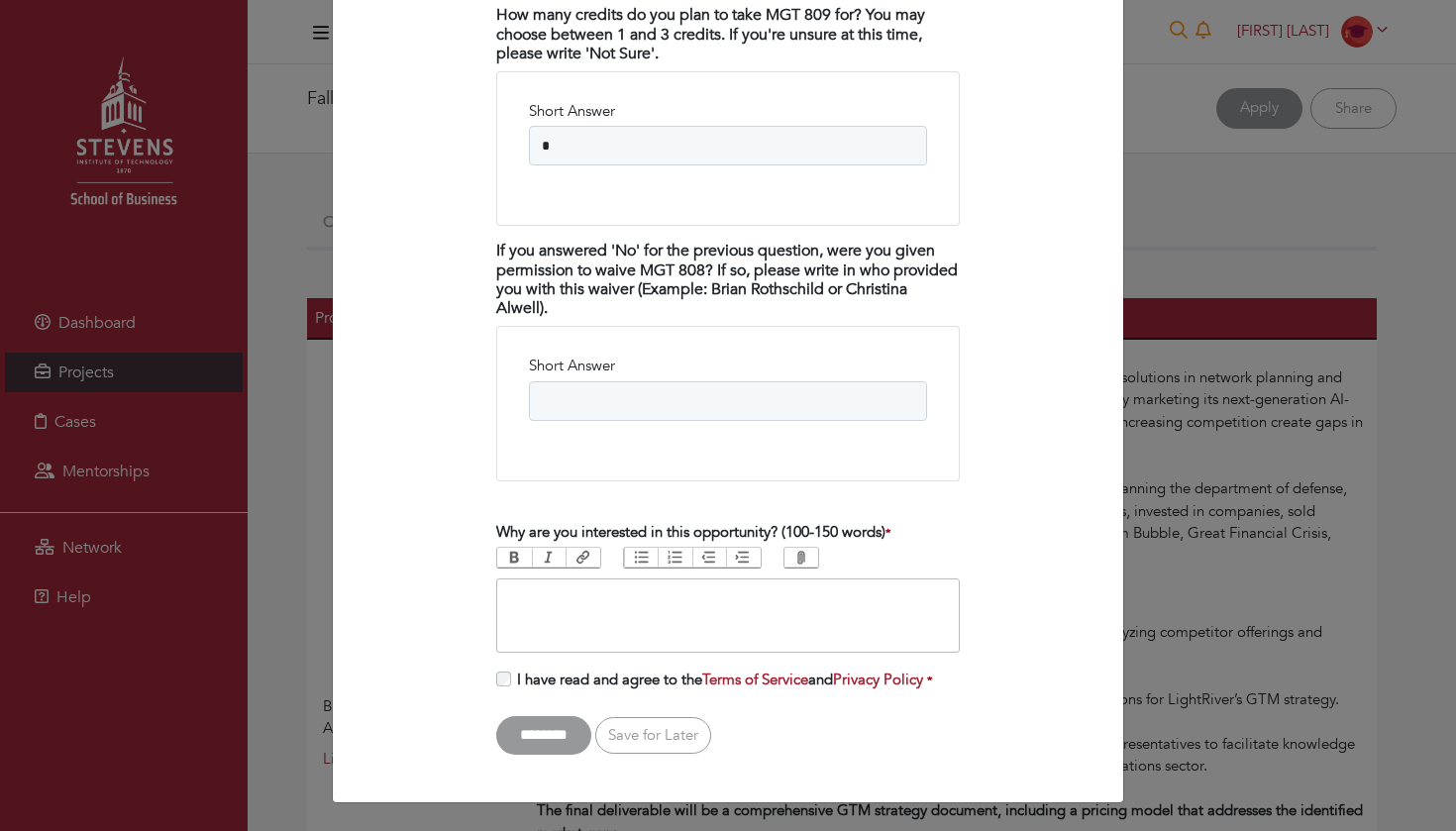 scroll, scrollTop: 3845, scrollLeft: 0, axis: vertical 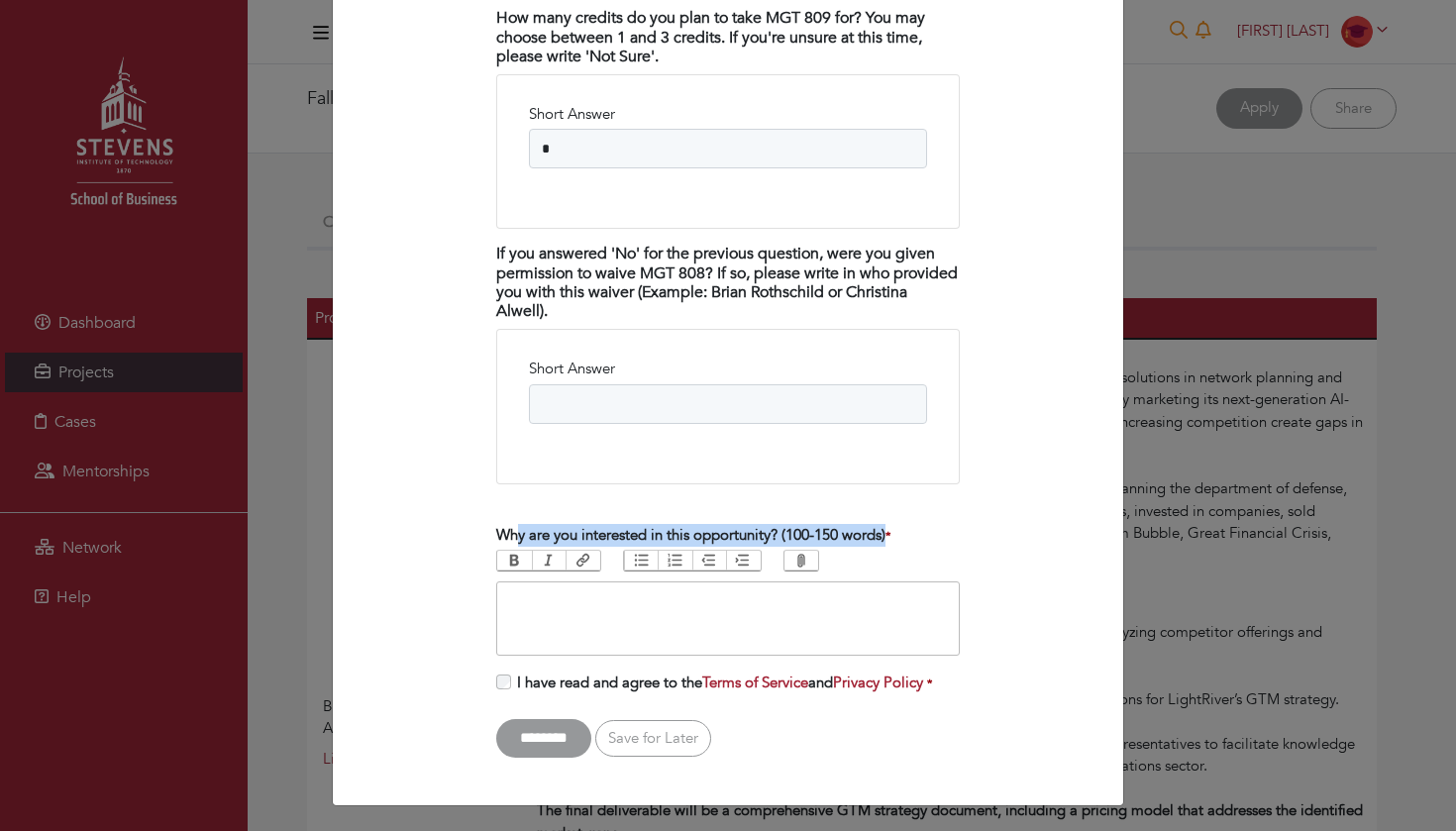 drag, startPoint x: 915, startPoint y: 509, endPoint x: 519, endPoint y: 506, distance: 396.01136 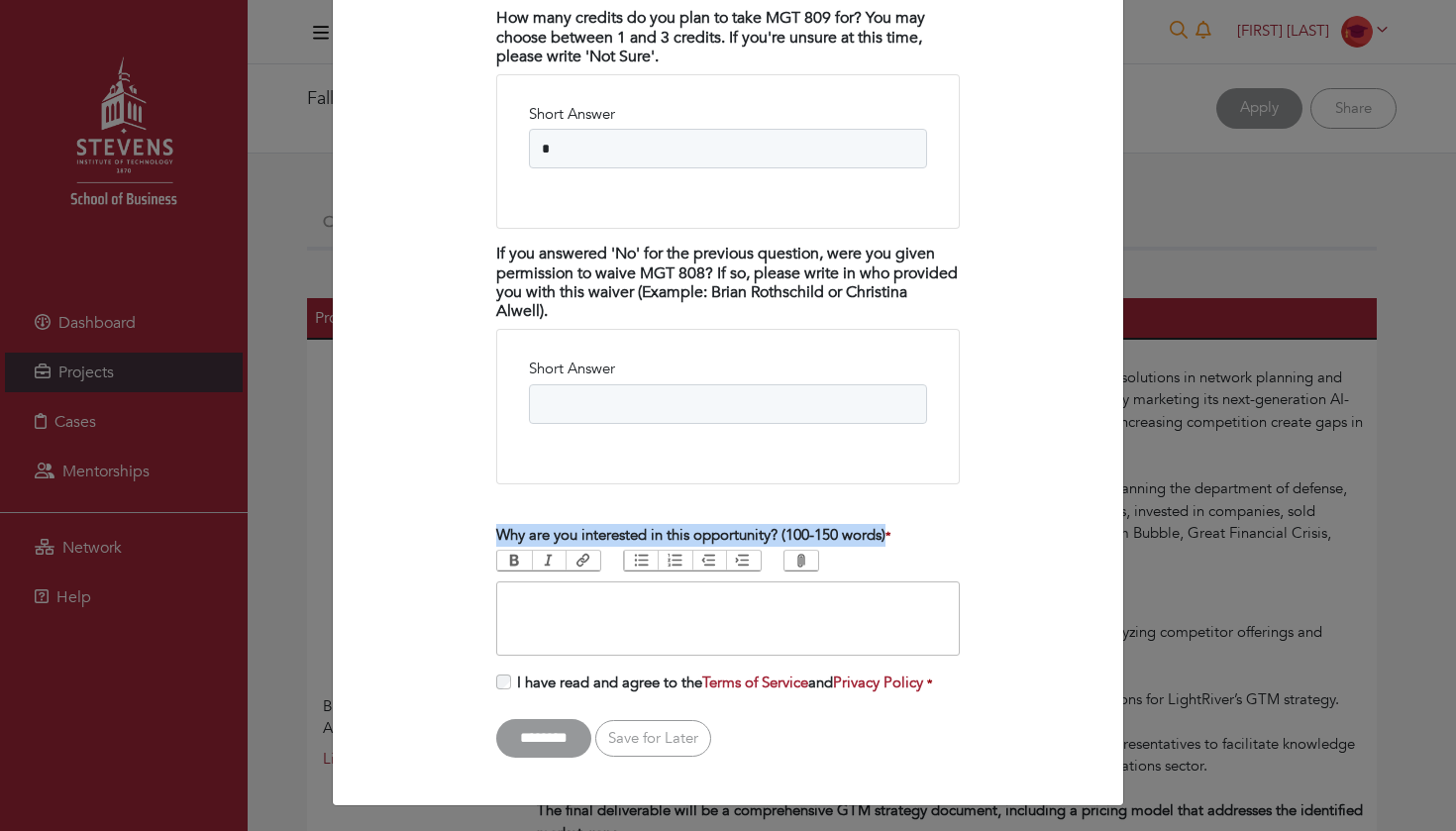copy on "Why are you interested in this opportunity? (100-150 words)" 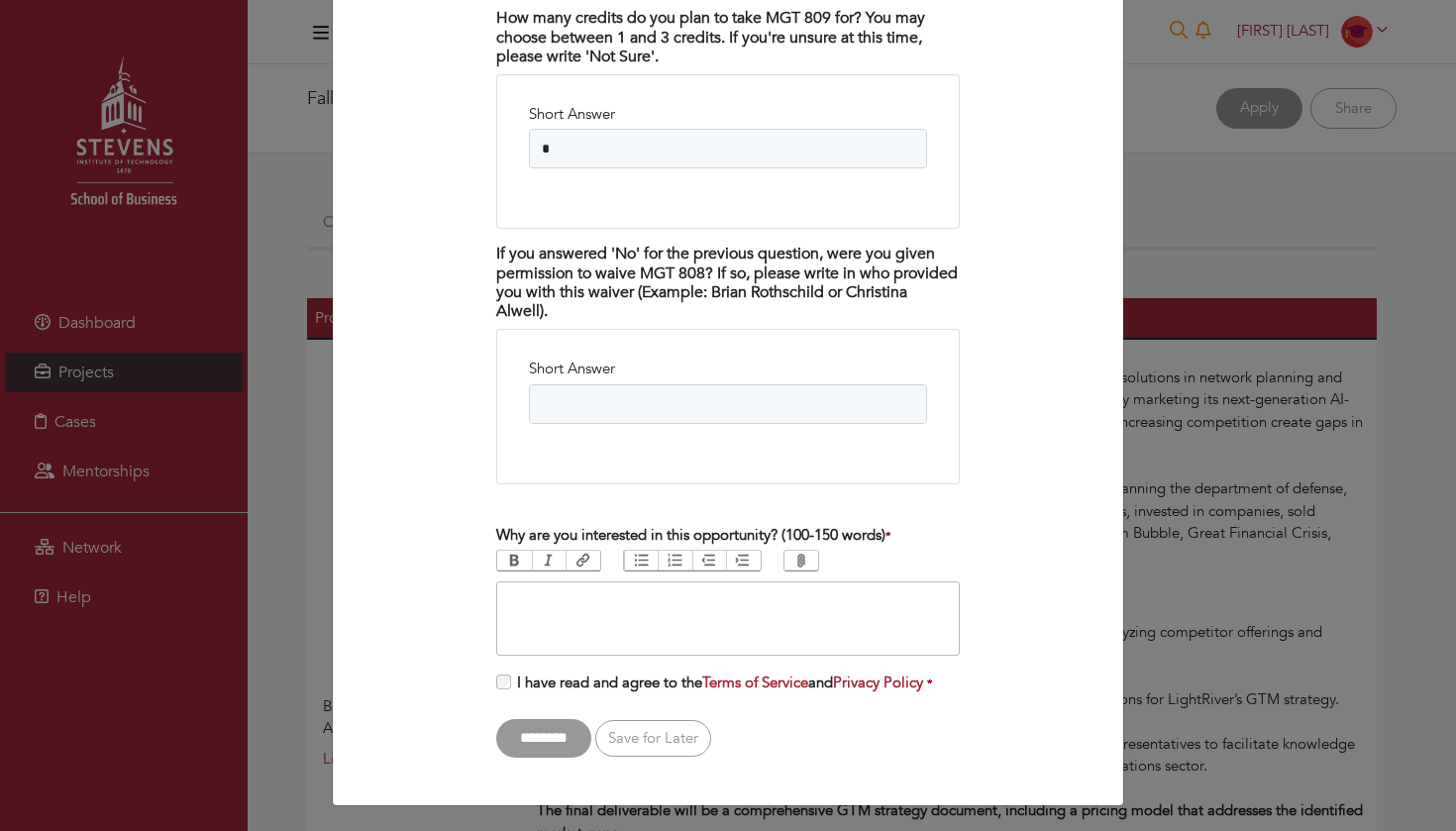 click at bounding box center [728, 618] 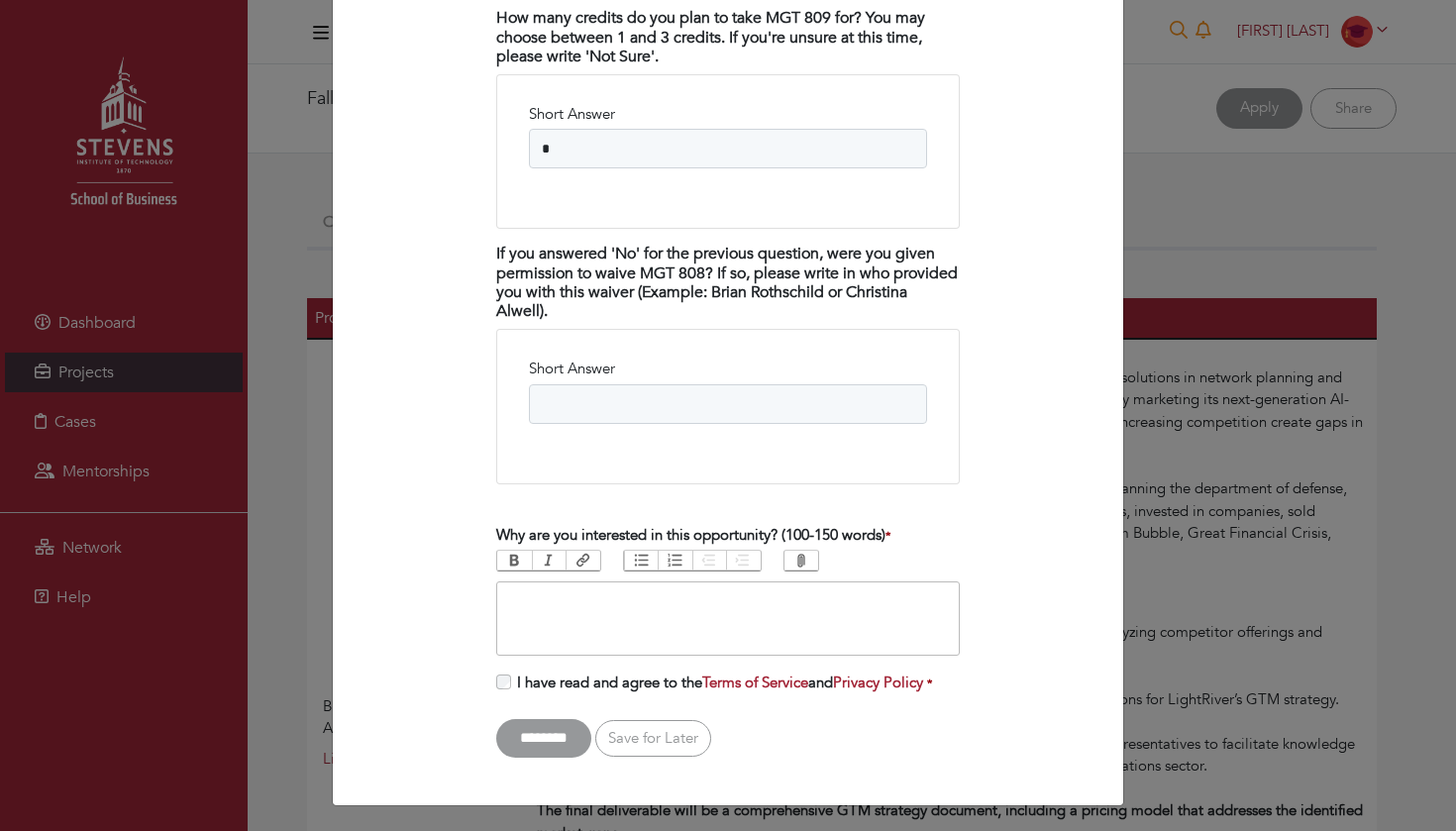 paste on "**********" 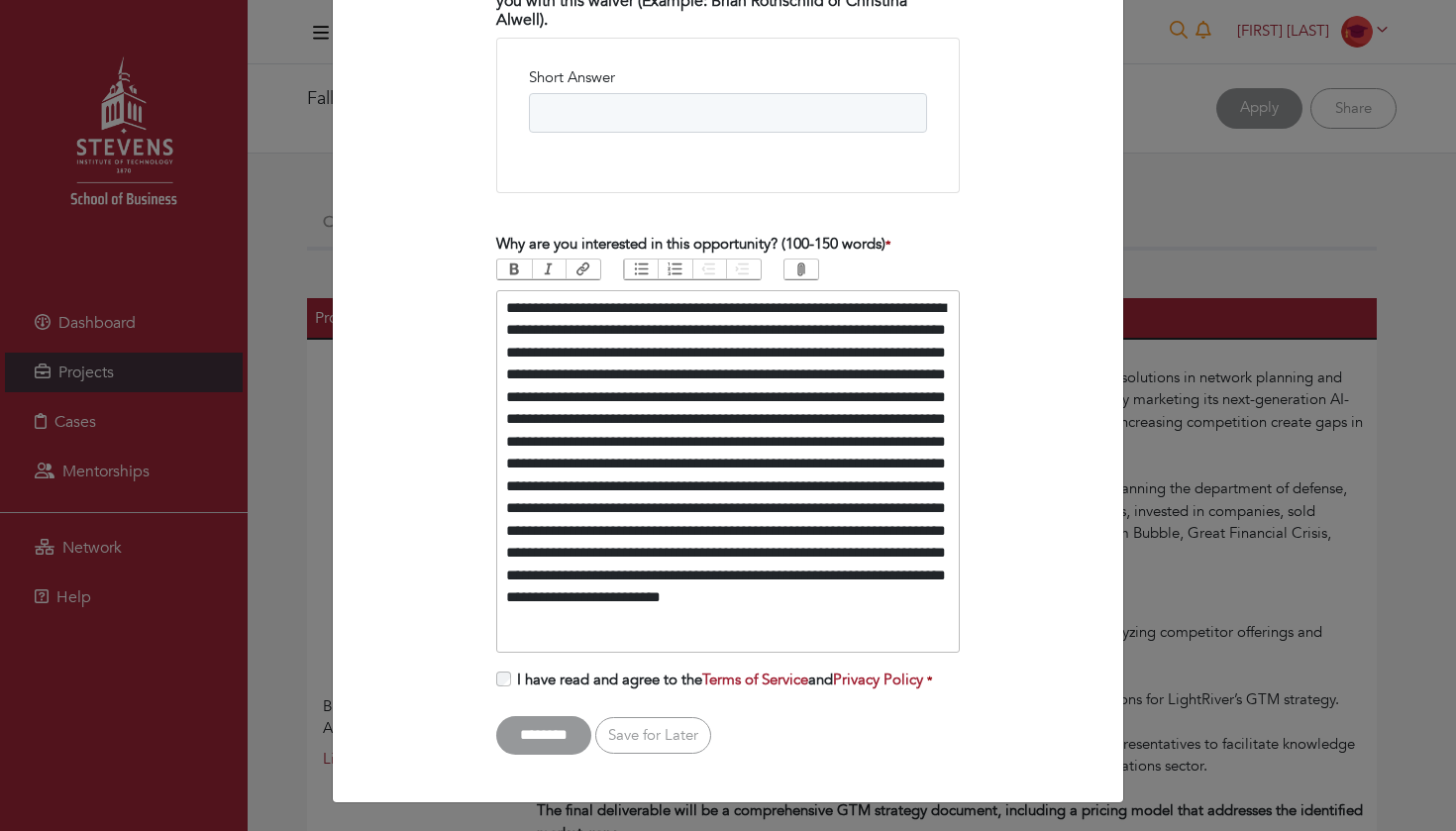 scroll, scrollTop: 4133, scrollLeft: 0, axis: vertical 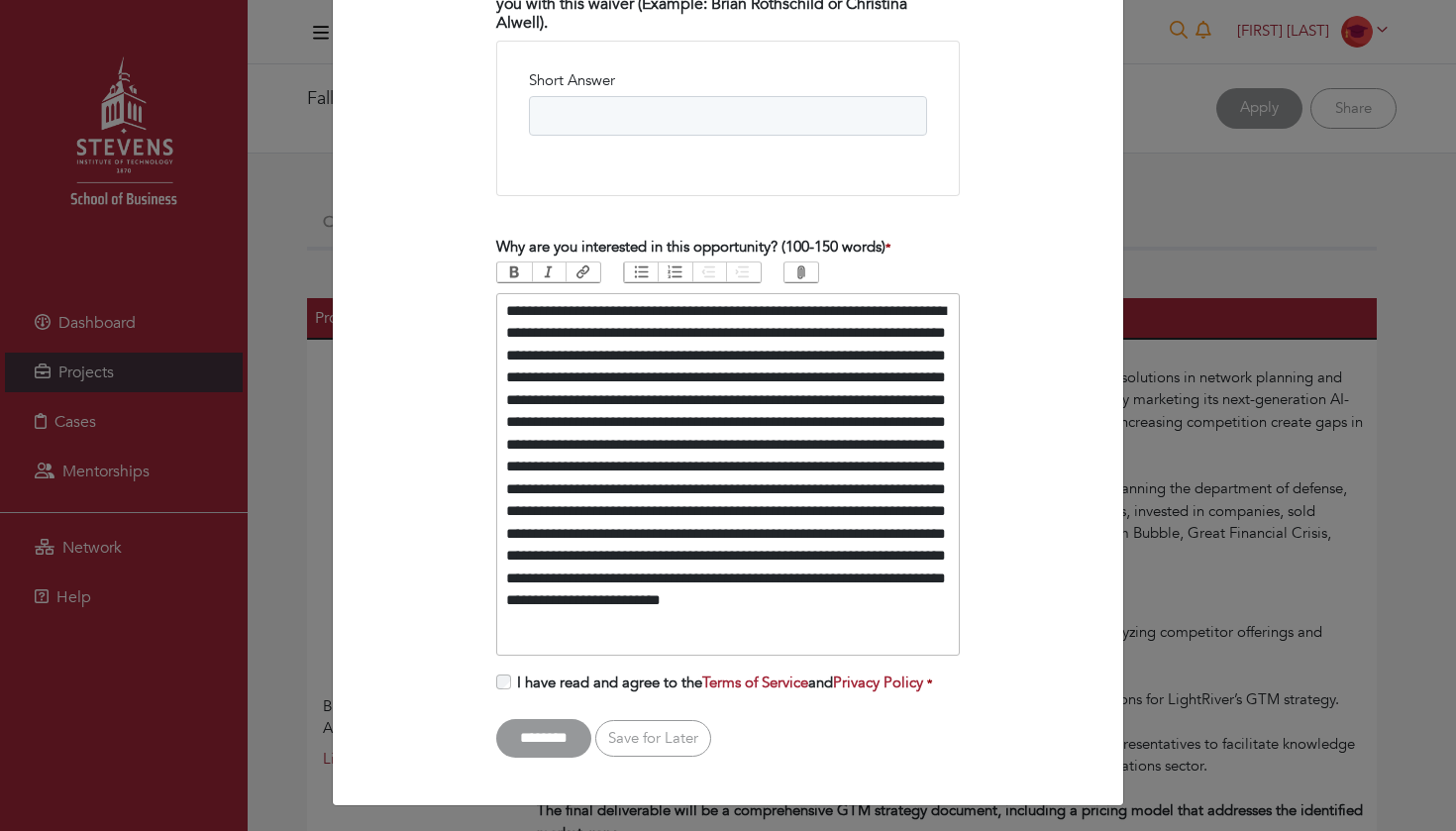 click on "**********" at bounding box center (728, 474) 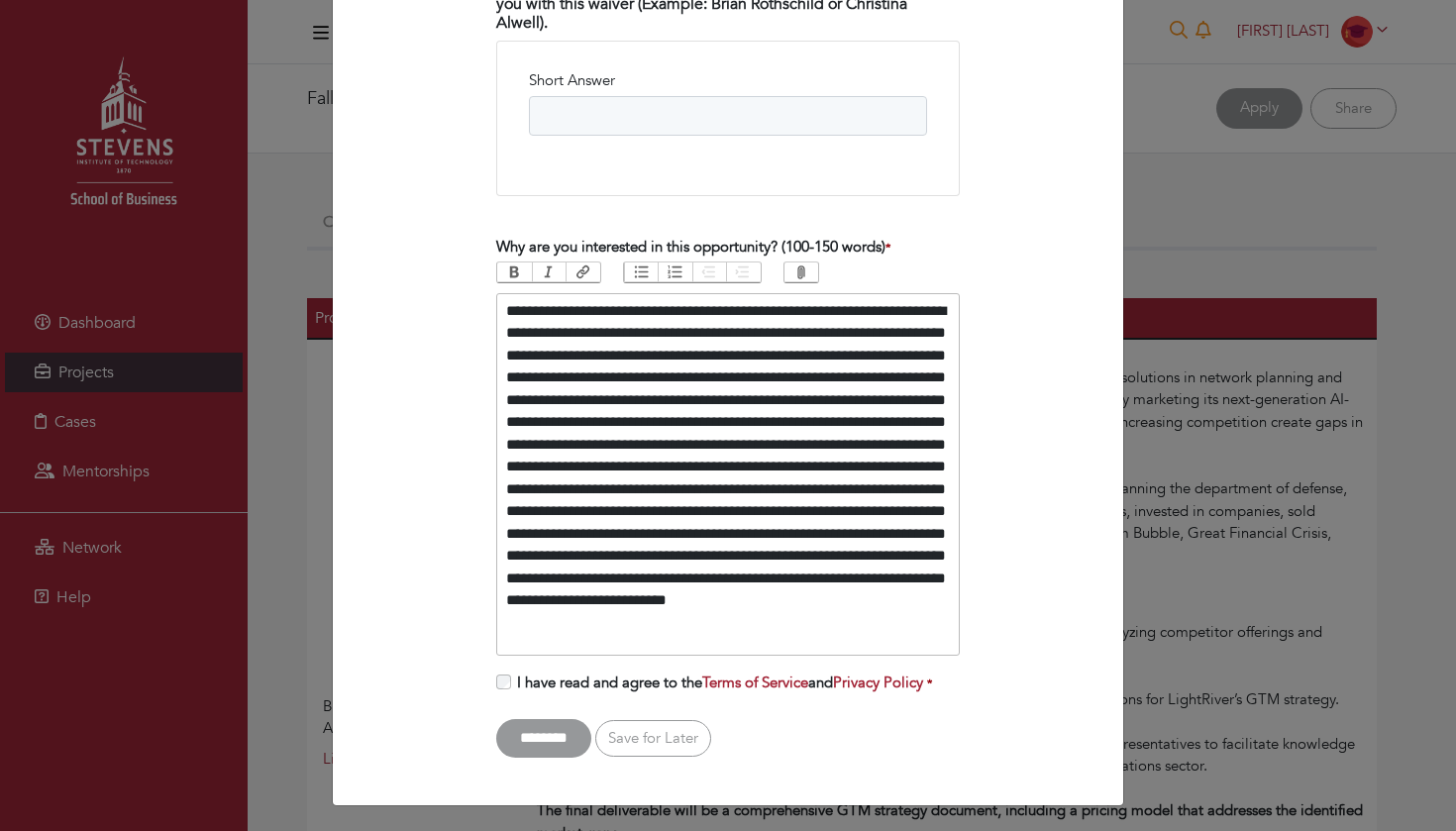 click on "**********" at bounding box center [728, 474] 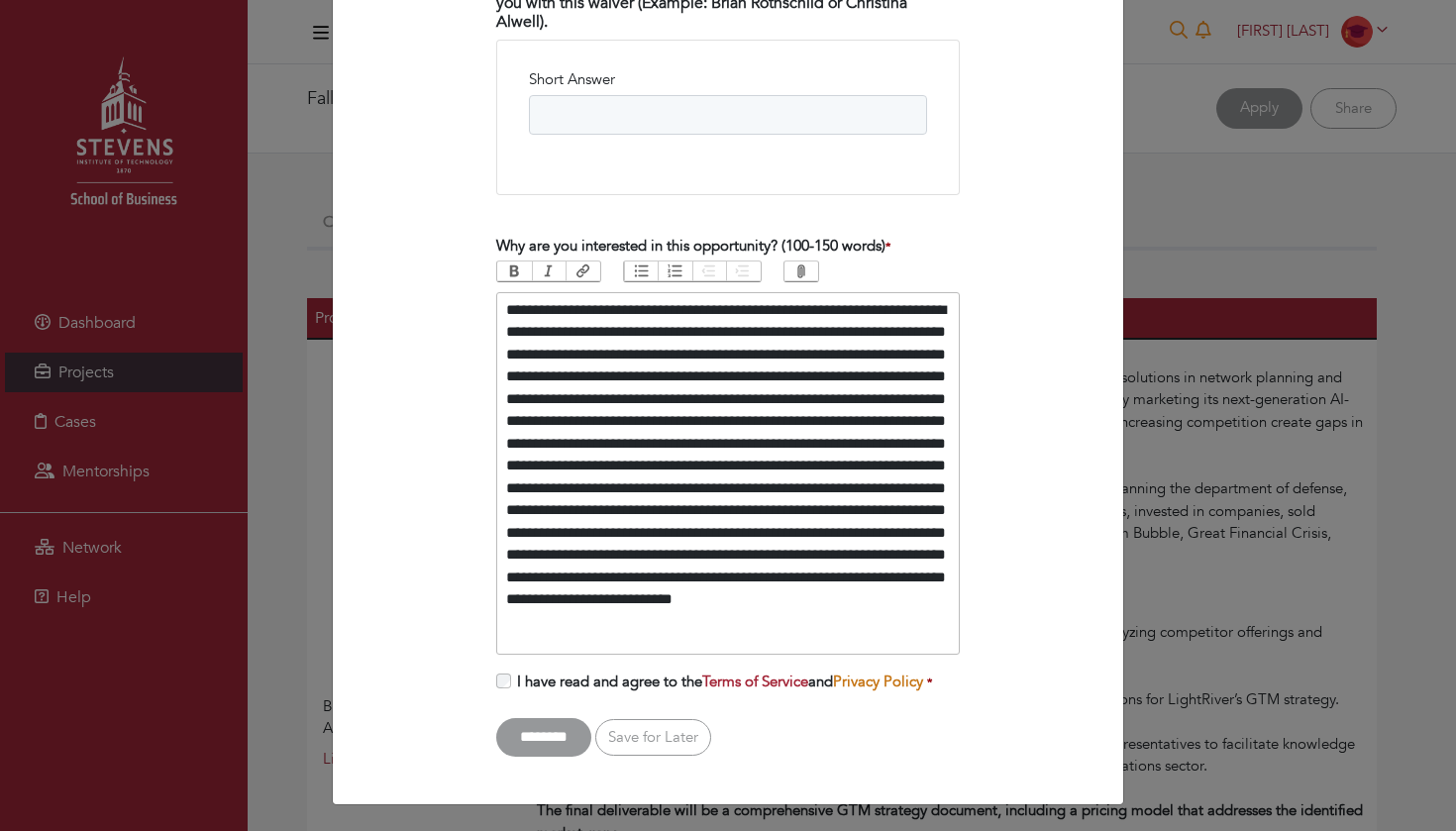 scroll, scrollTop: 4133, scrollLeft: 0, axis: vertical 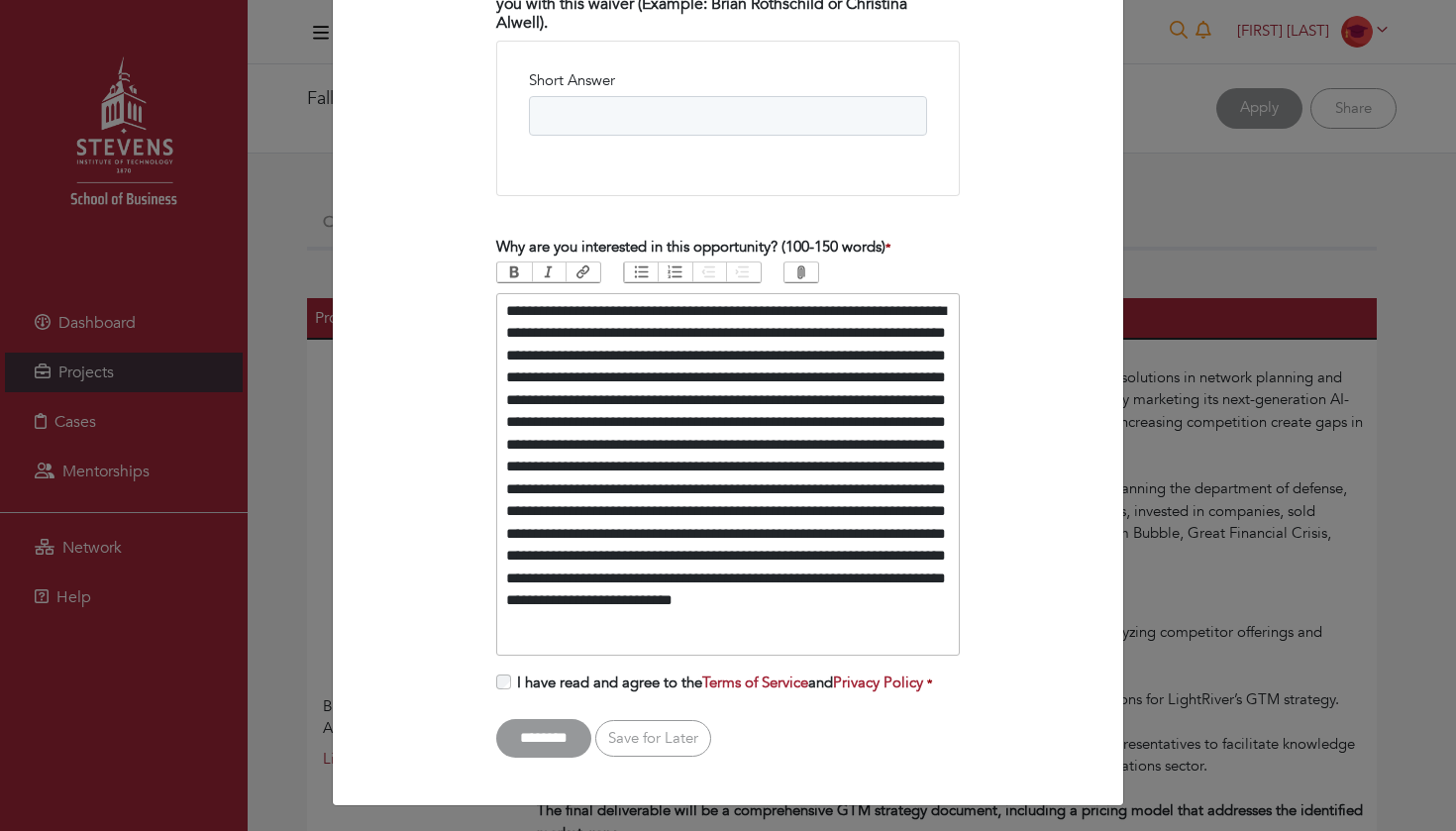 click on "I have read and agree to the  Terms of Service  and  Privacy Policy   *" at bounding box center [721, 682] 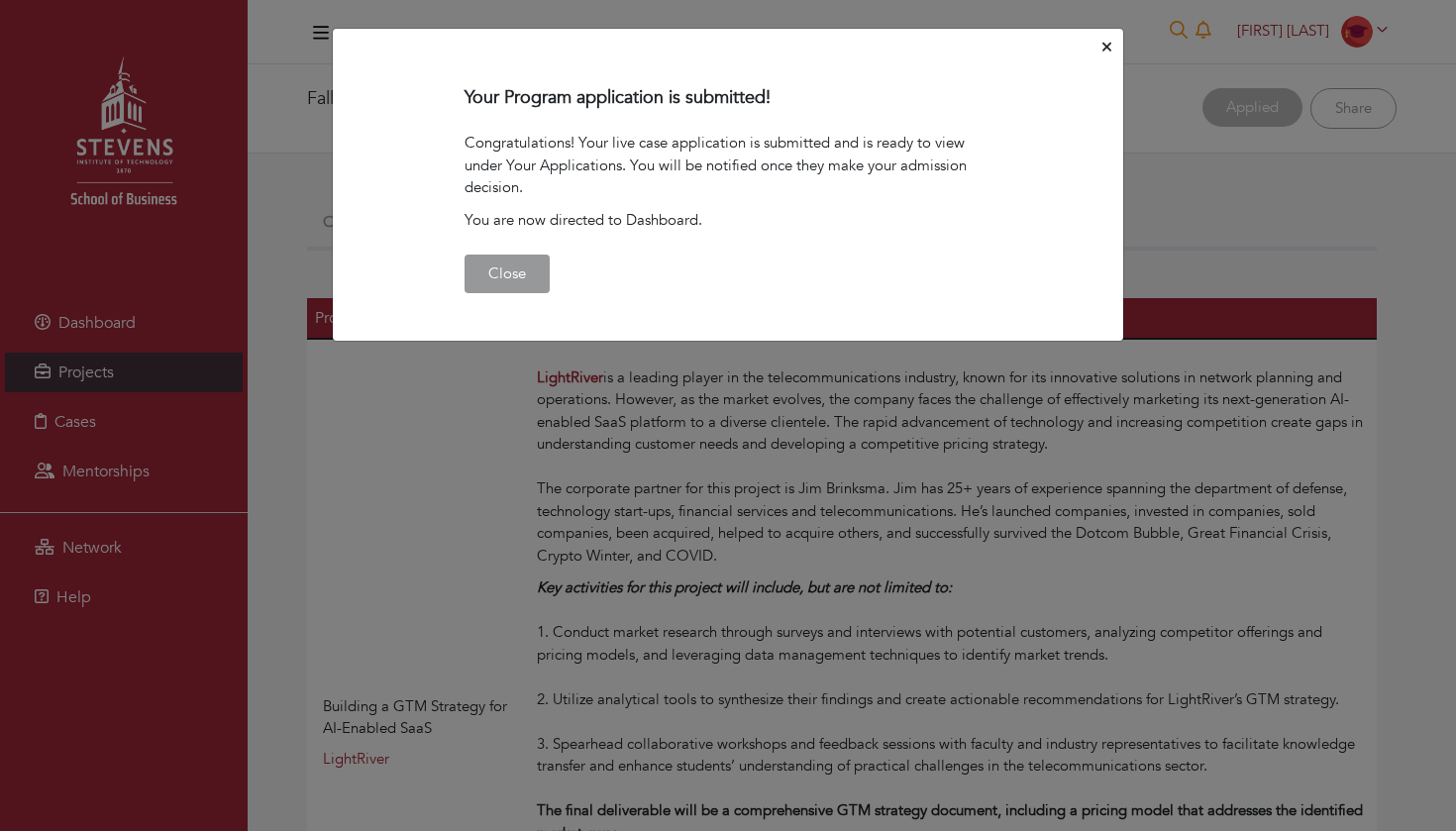 scroll, scrollTop: 0, scrollLeft: 0, axis: both 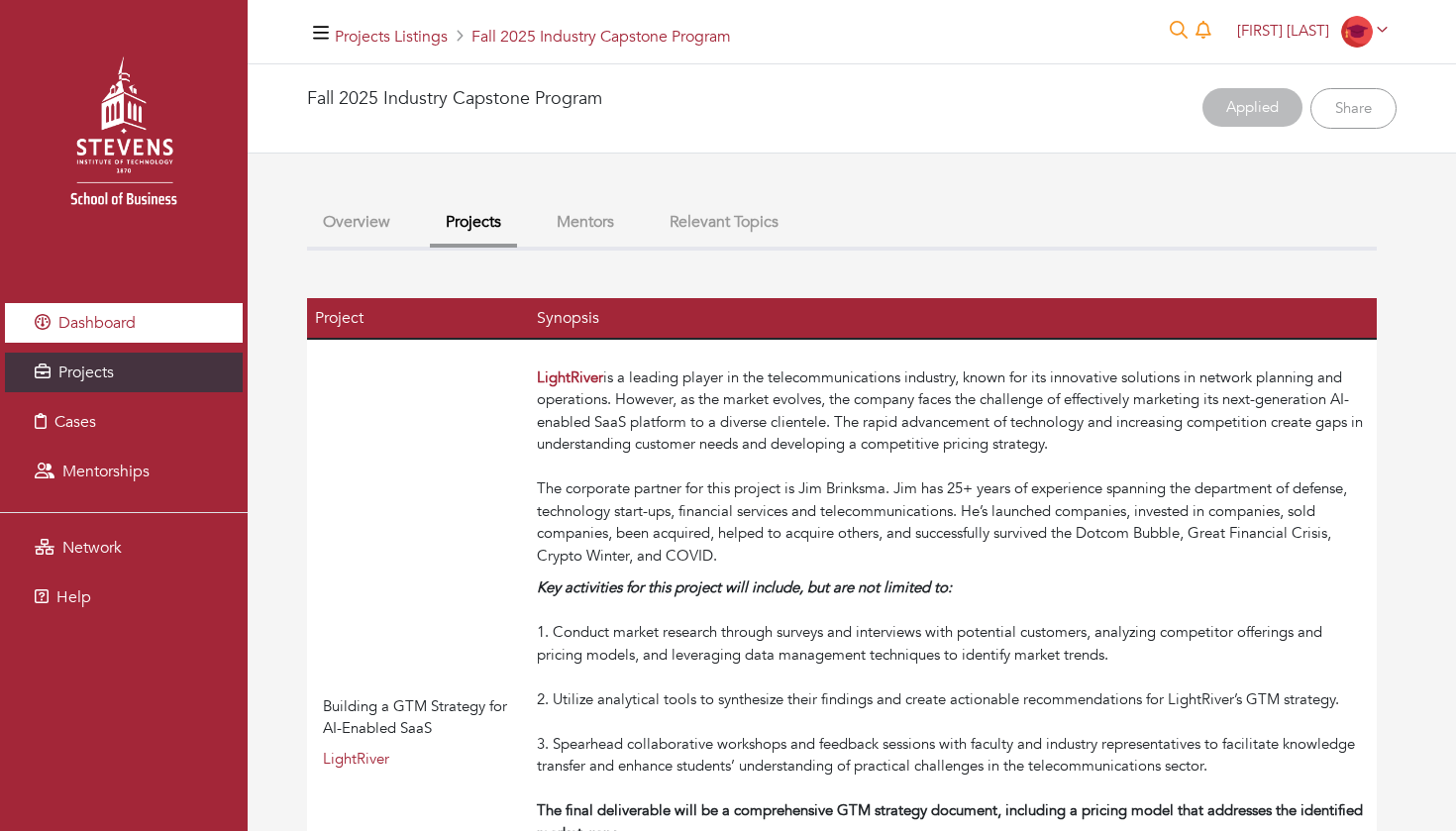 click on "Dashboard" at bounding box center (124, 323) 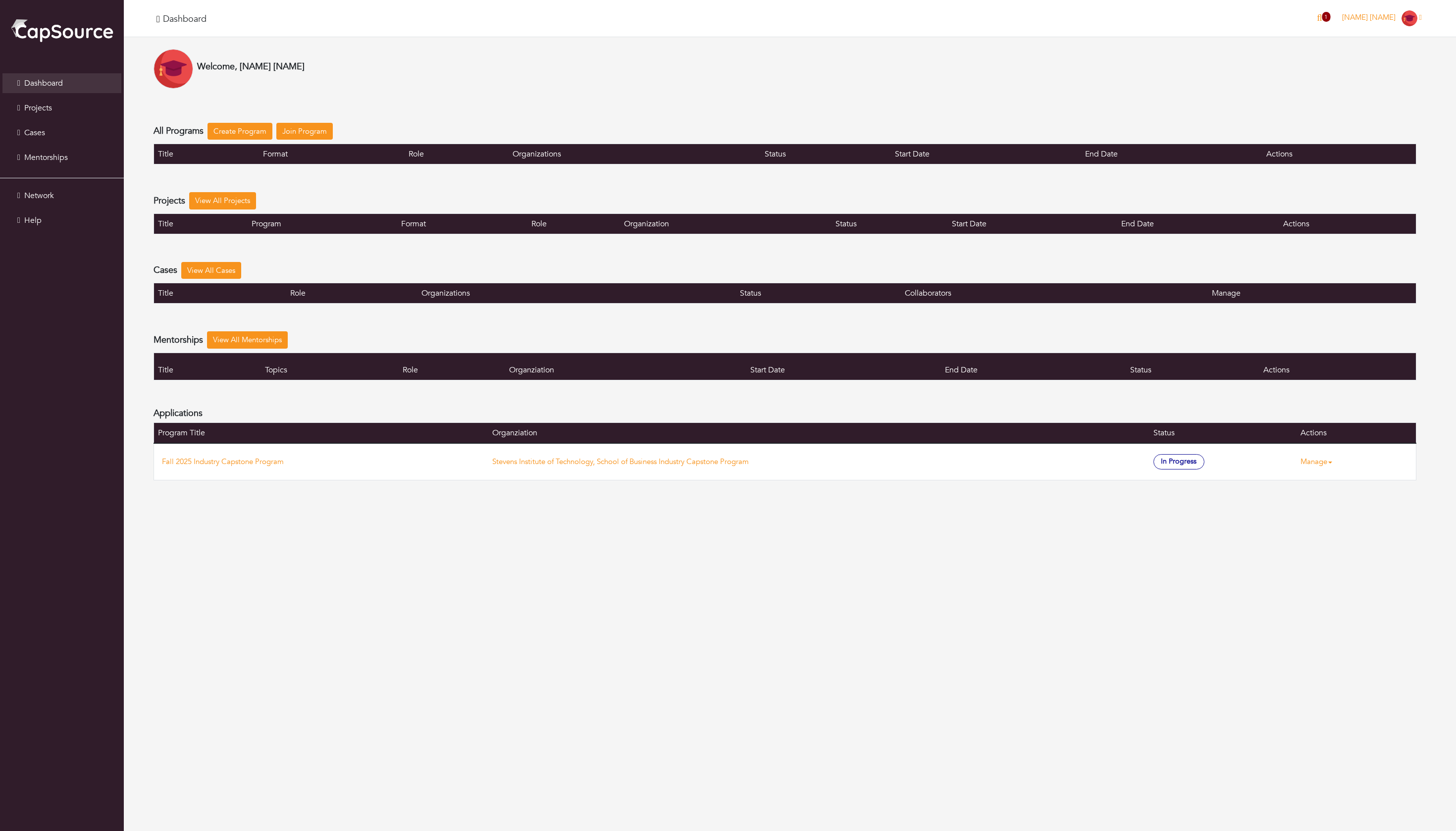 scroll, scrollTop: 0, scrollLeft: 0, axis: both 